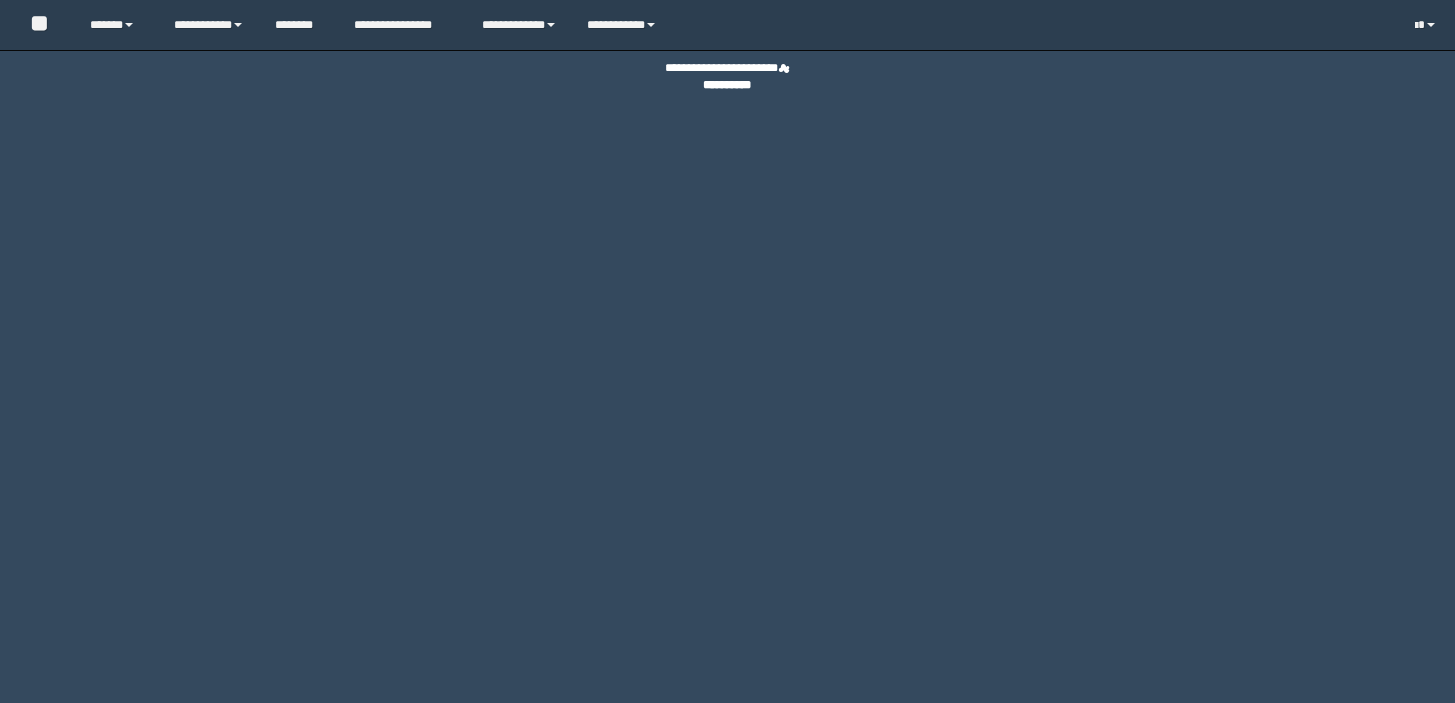 scroll, scrollTop: 0, scrollLeft: 0, axis: both 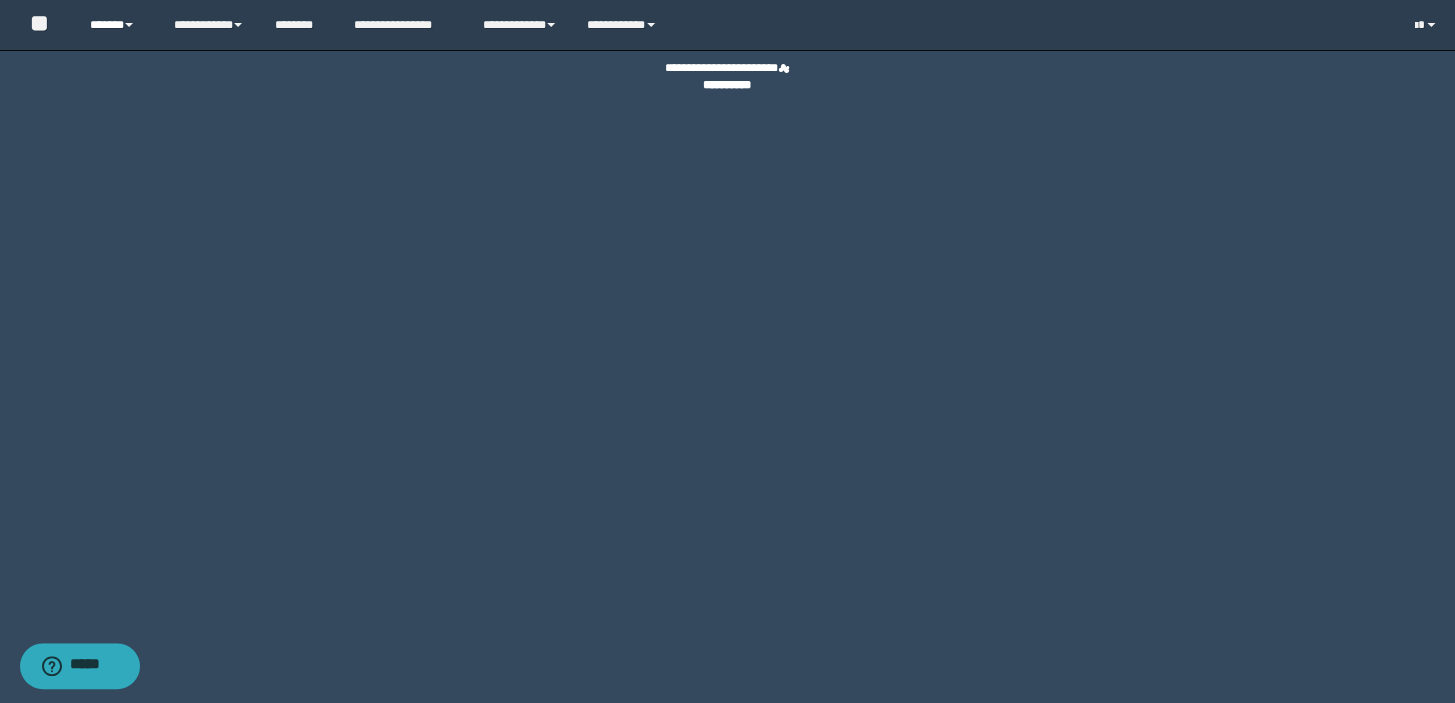 click on "******" at bounding box center (117, 25) 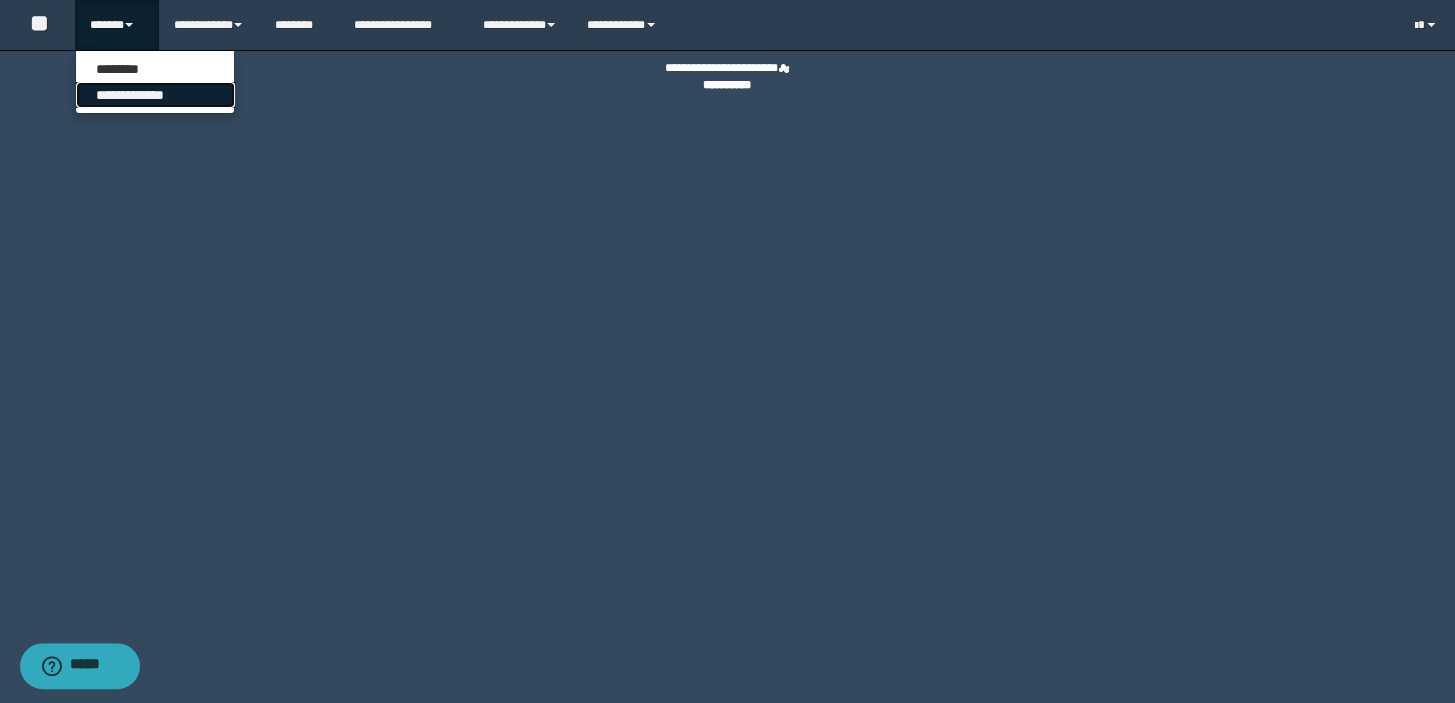 click on "**********" at bounding box center [155, 95] 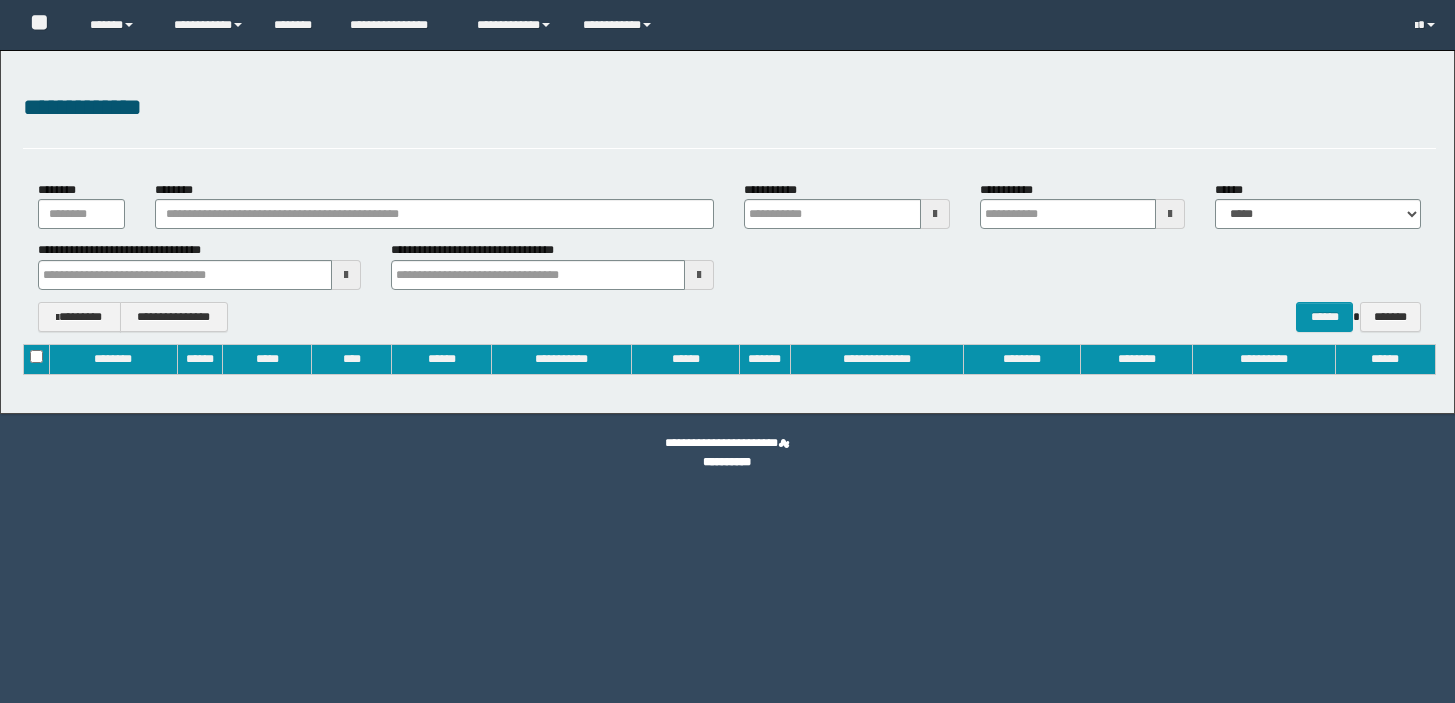 type on "**********" 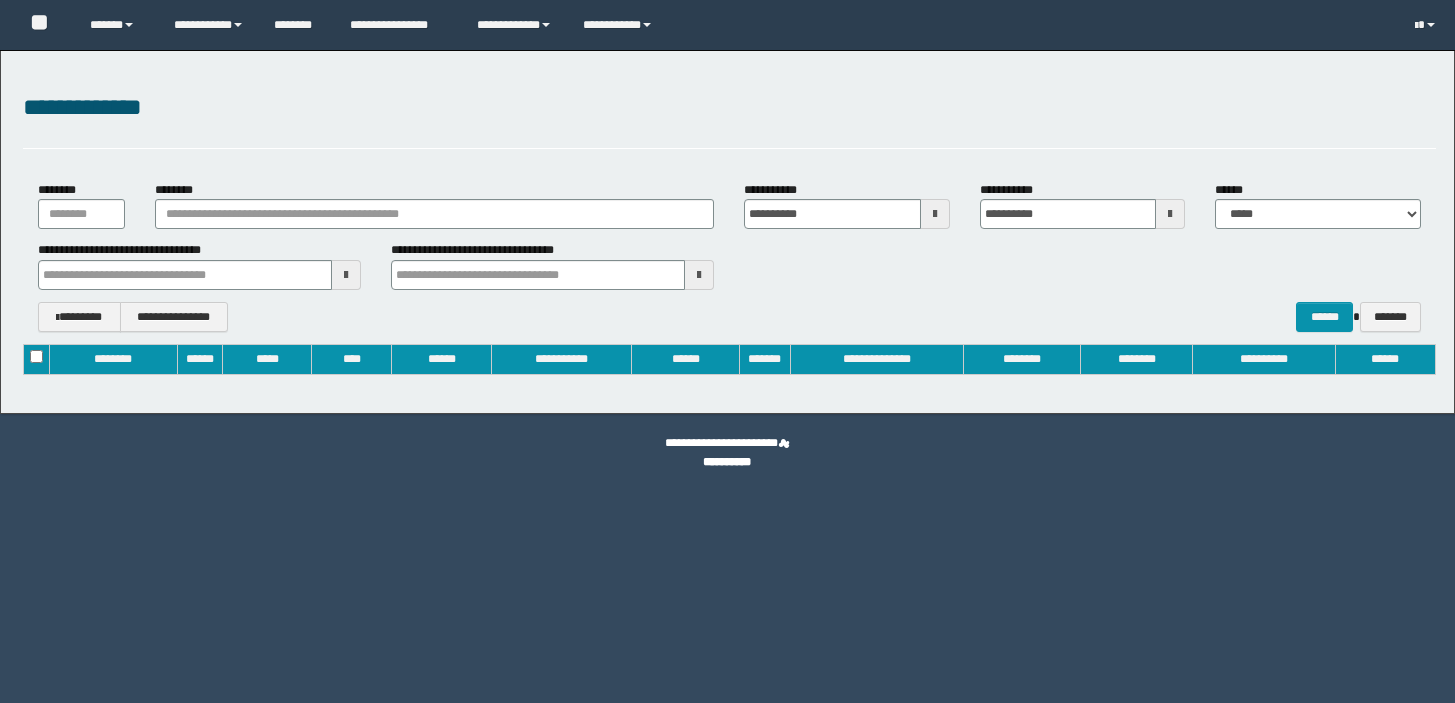 scroll, scrollTop: 0, scrollLeft: 0, axis: both 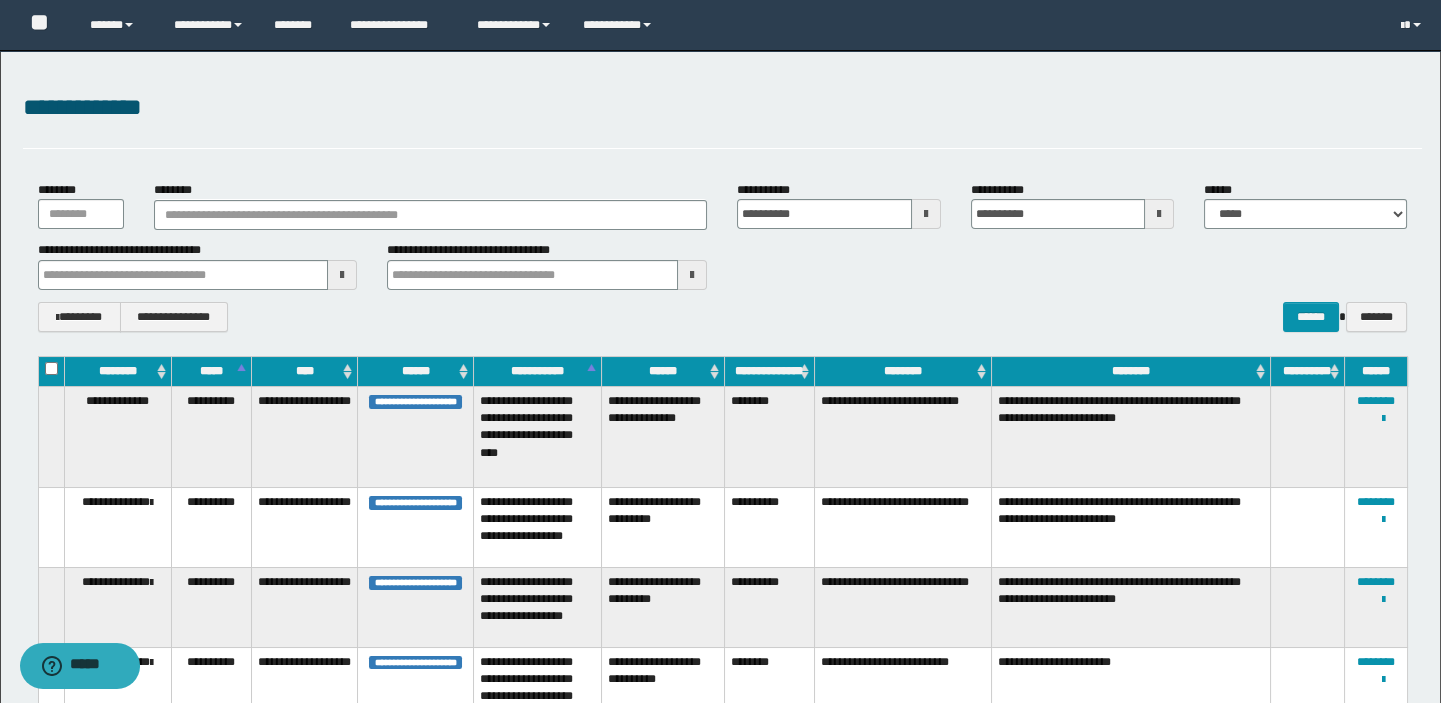 type 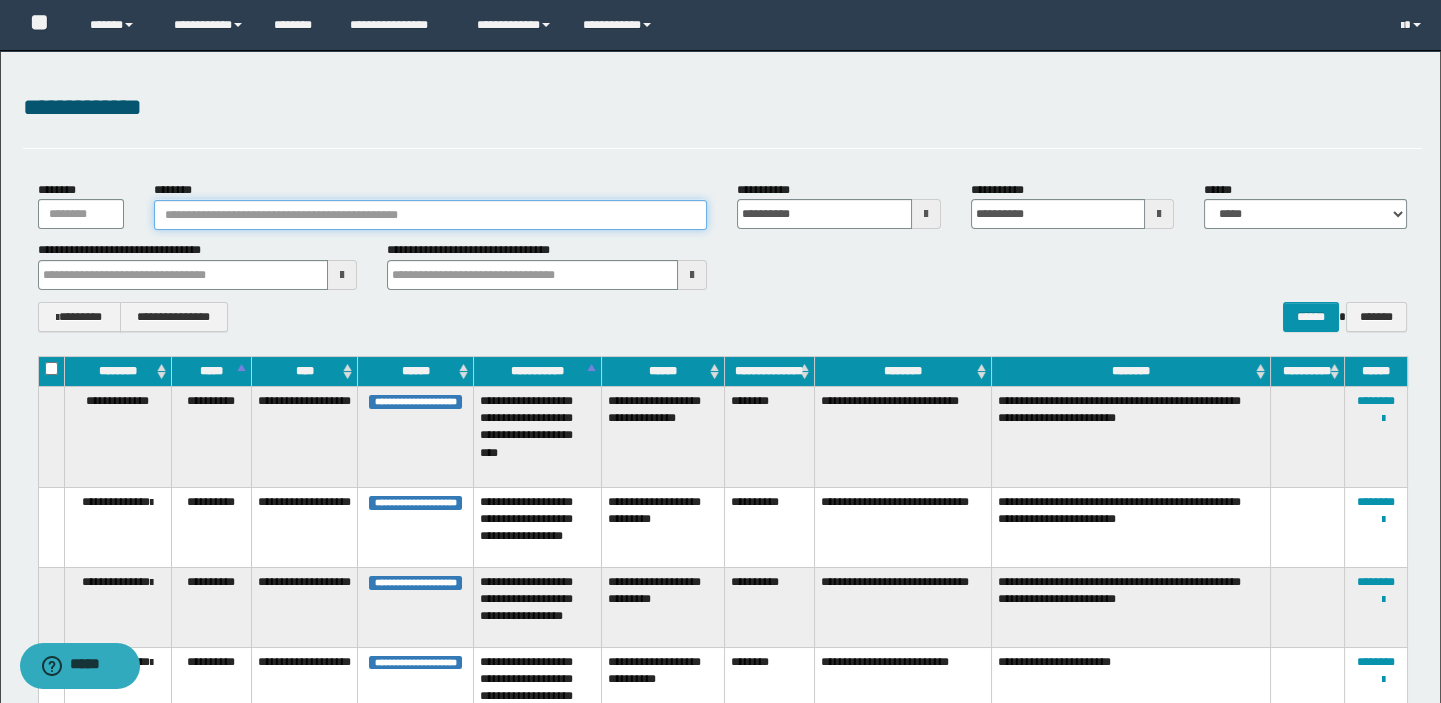 click on "********" at bounding box center [430, 215] 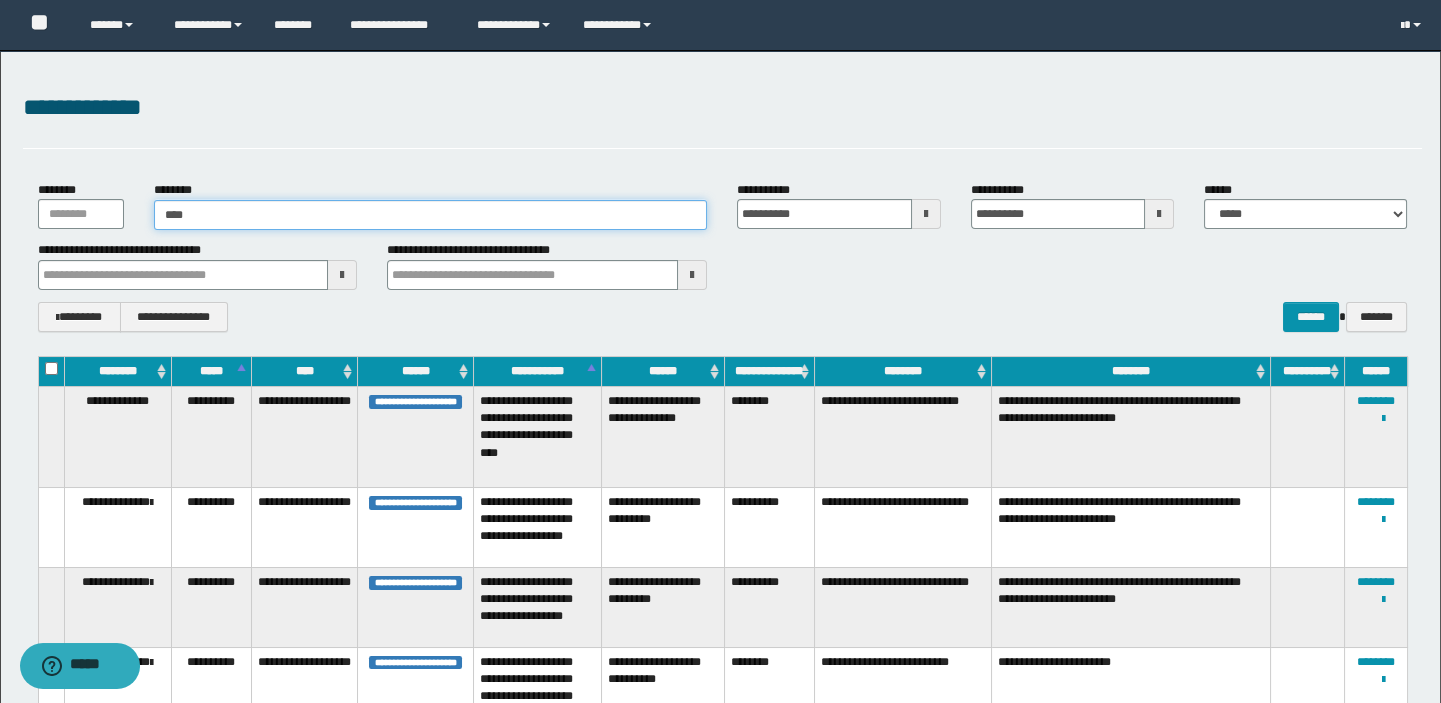 type on "*****" 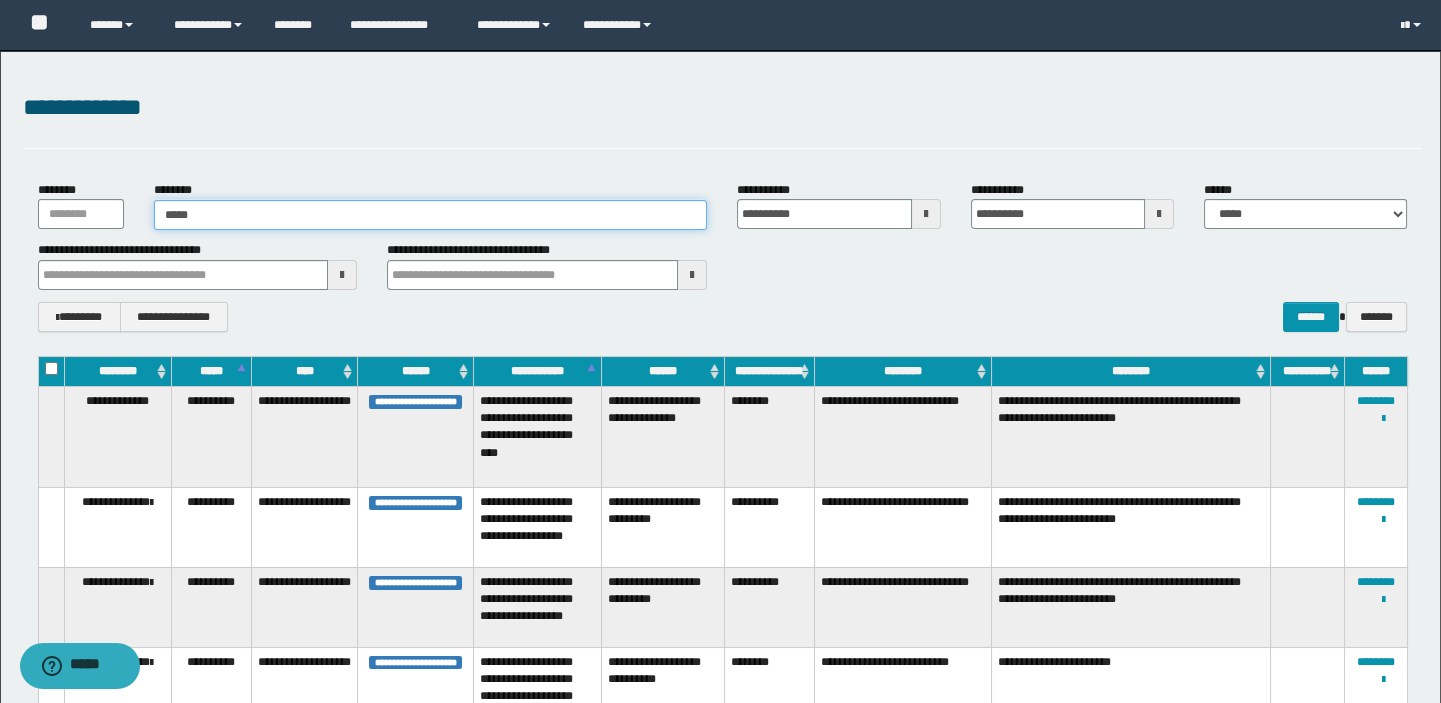 type on "*****" 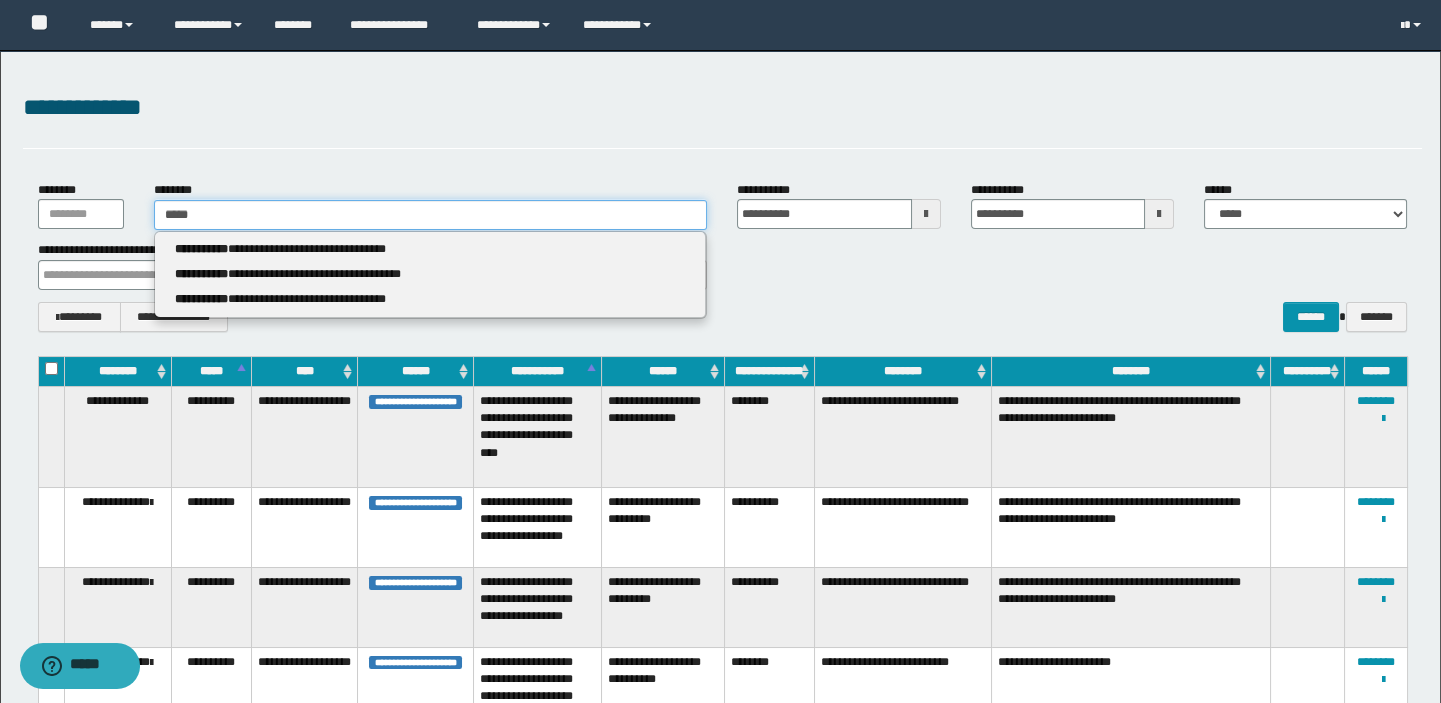 type 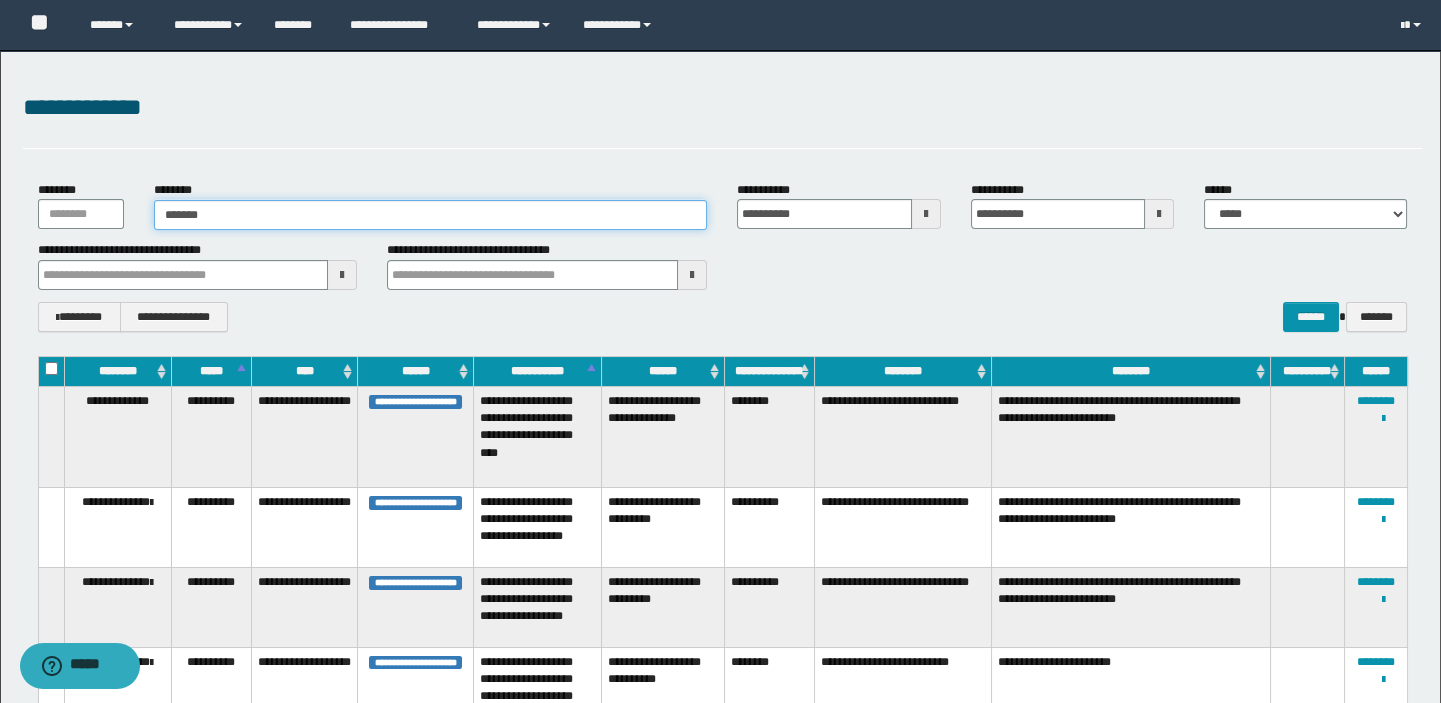 type on "********" 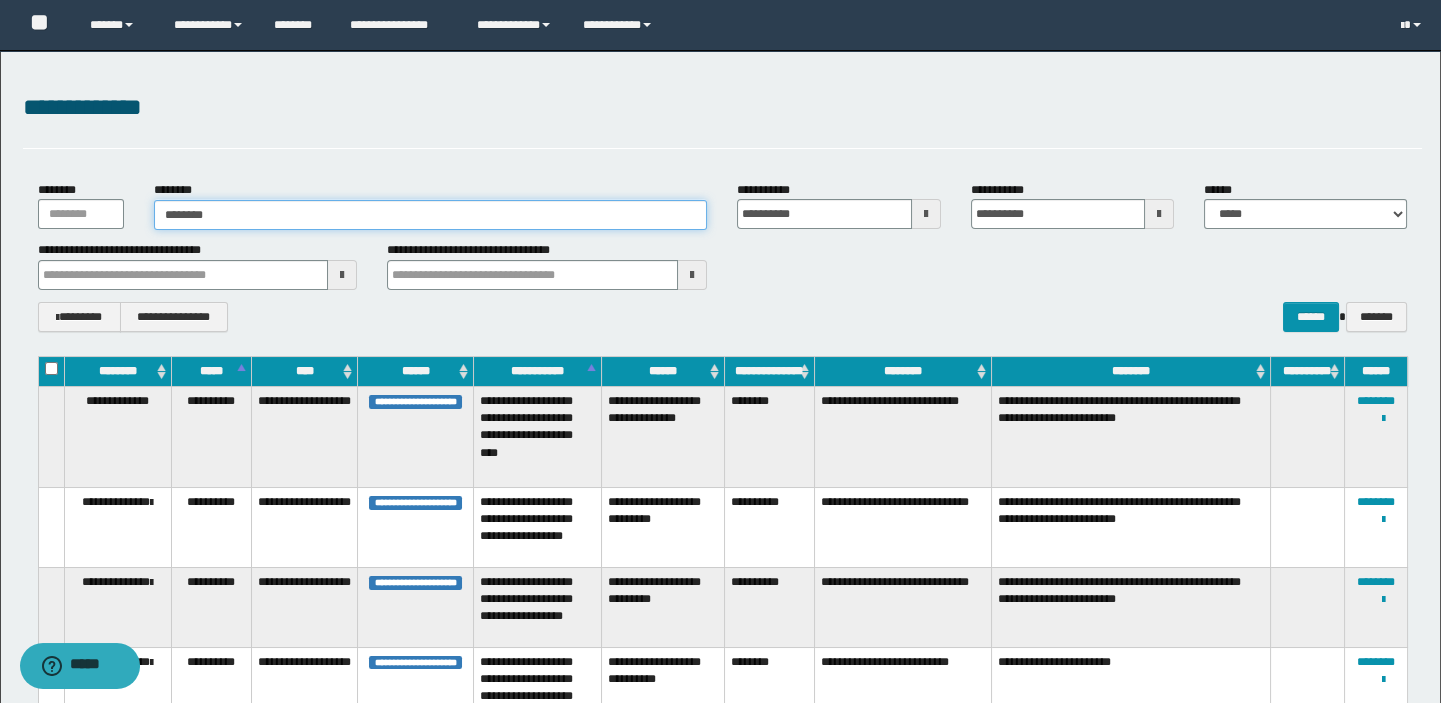 type on "********" 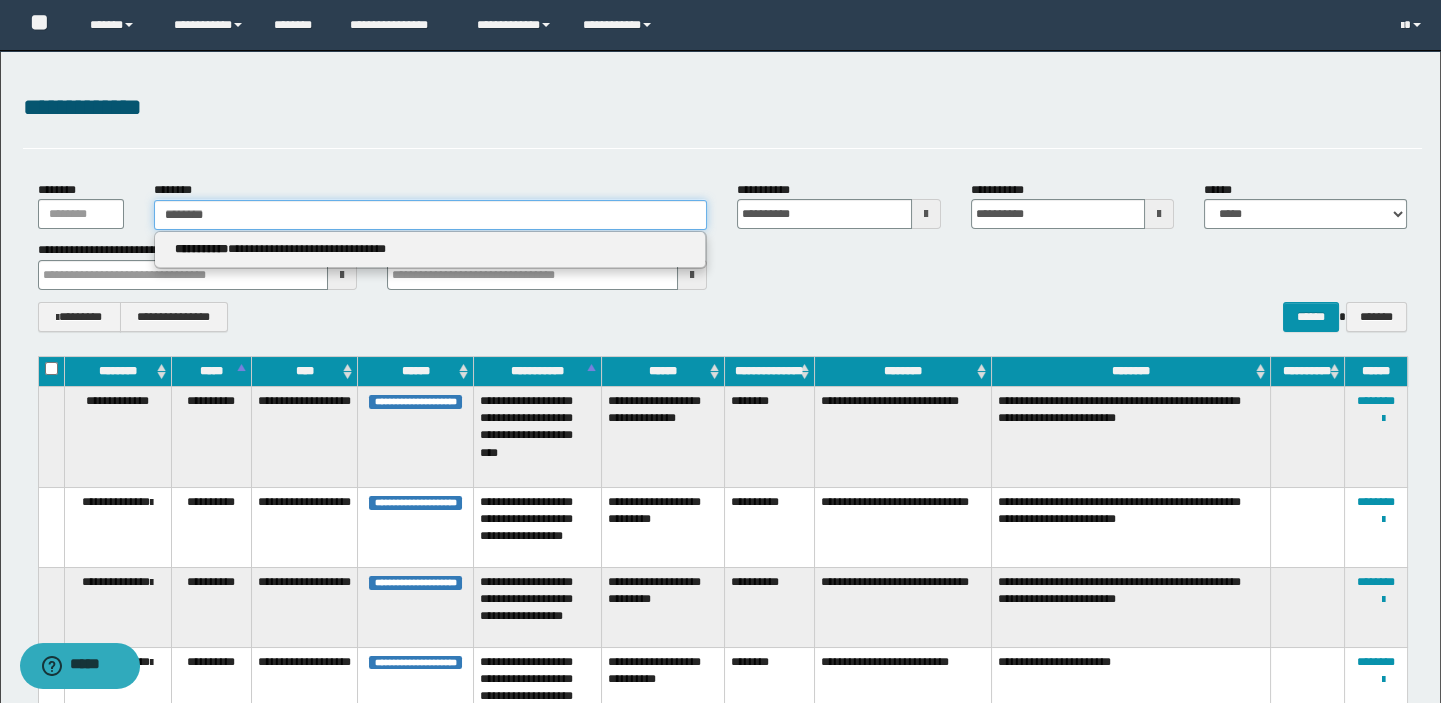 type 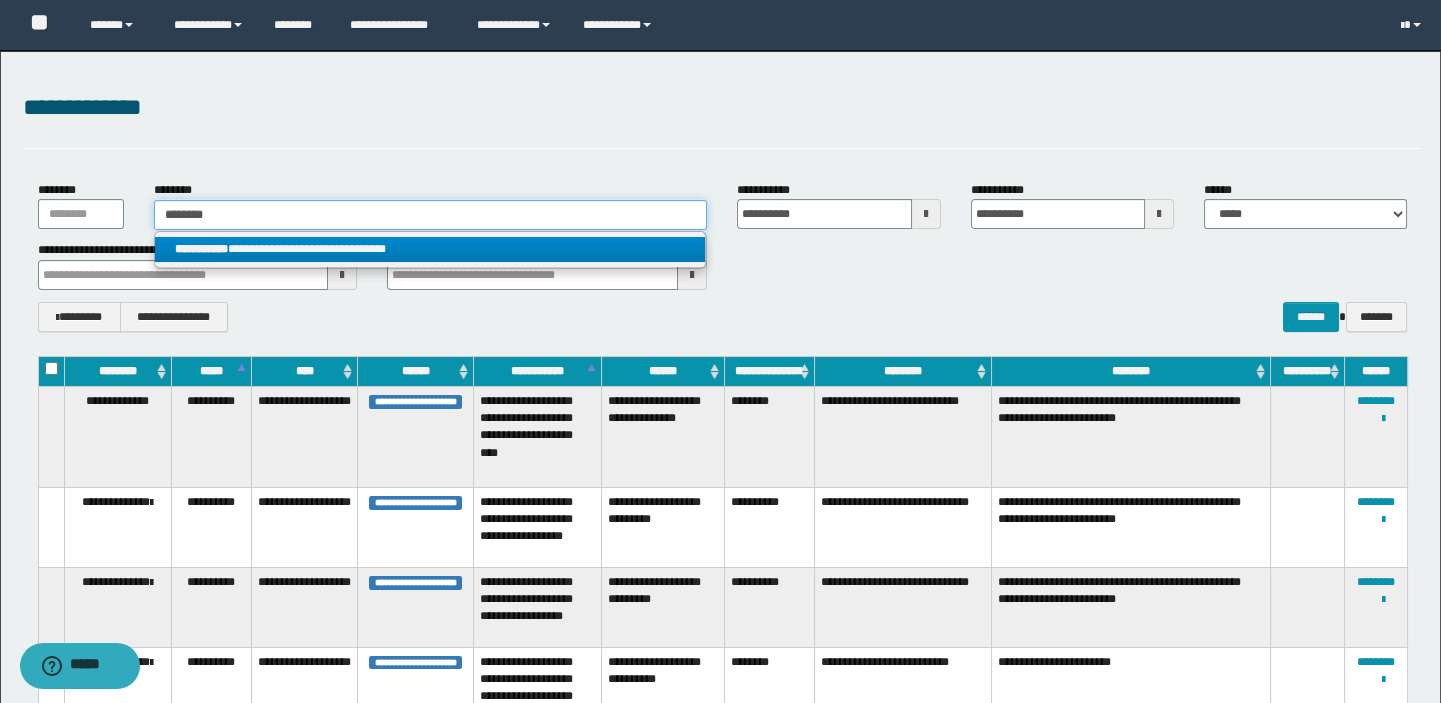 type on "********" 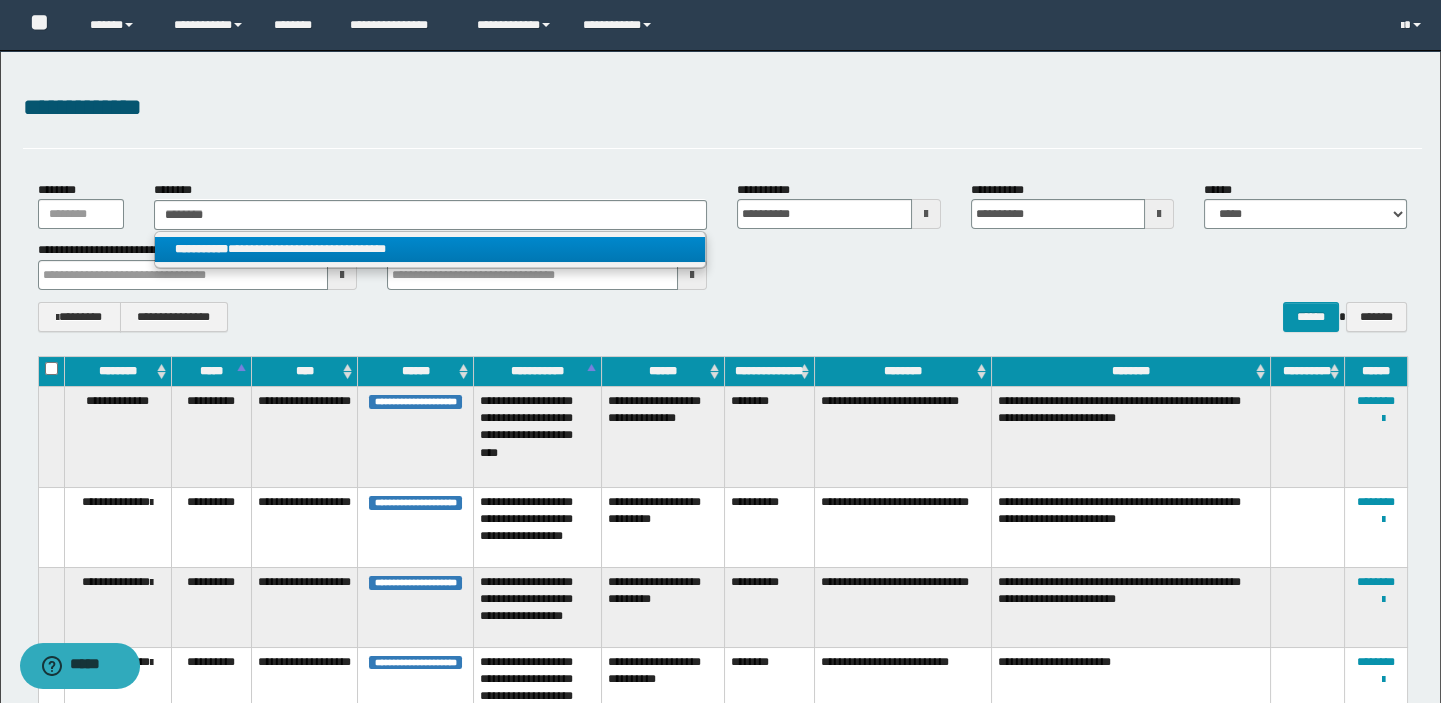 click on "**********" at bounding box center [430, 249] 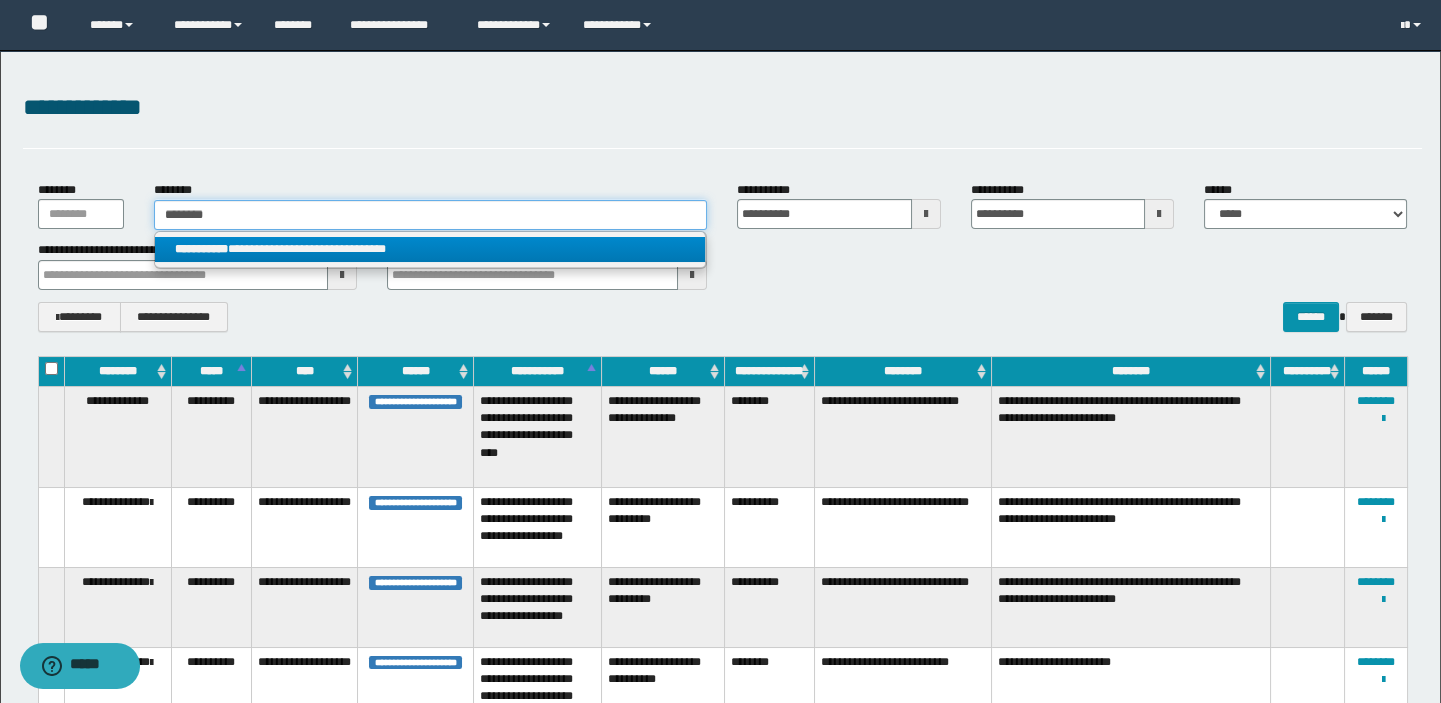 type 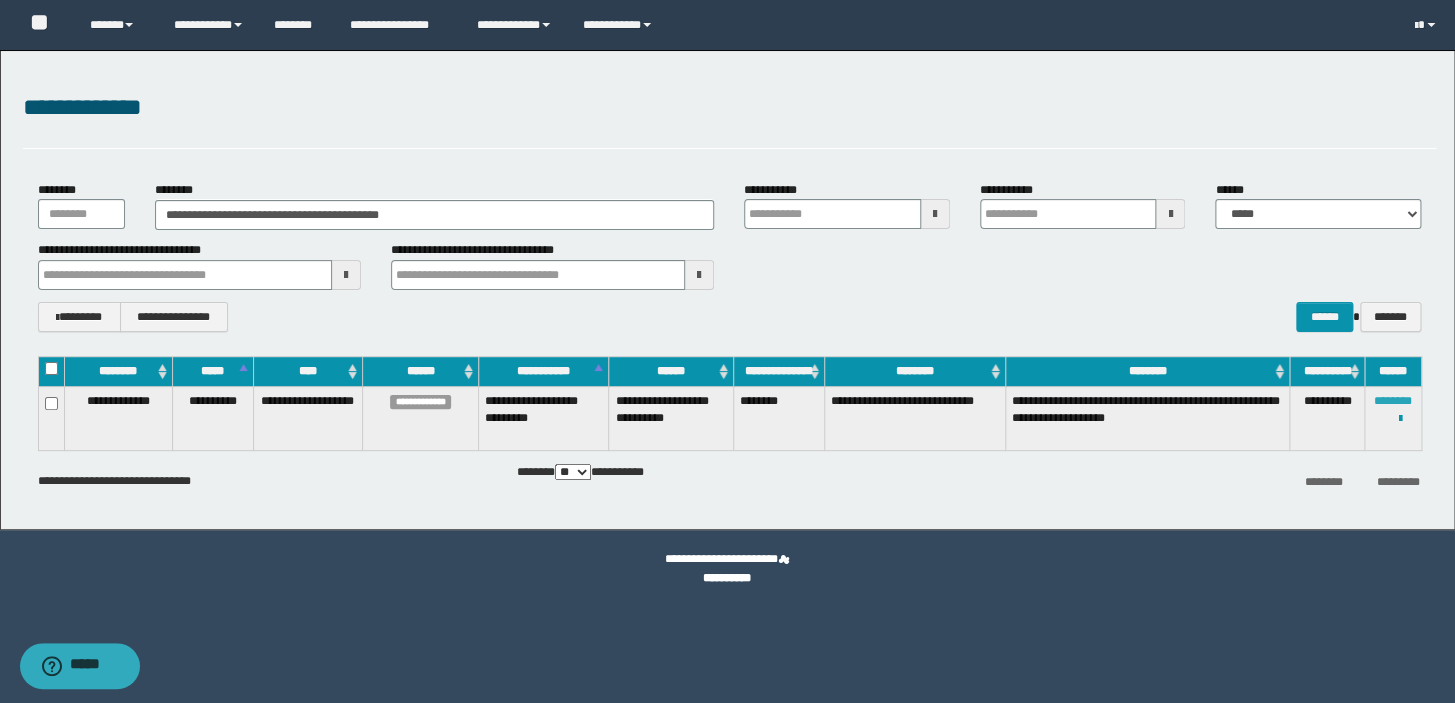 click on "********" at bounding box center (1393, 401) 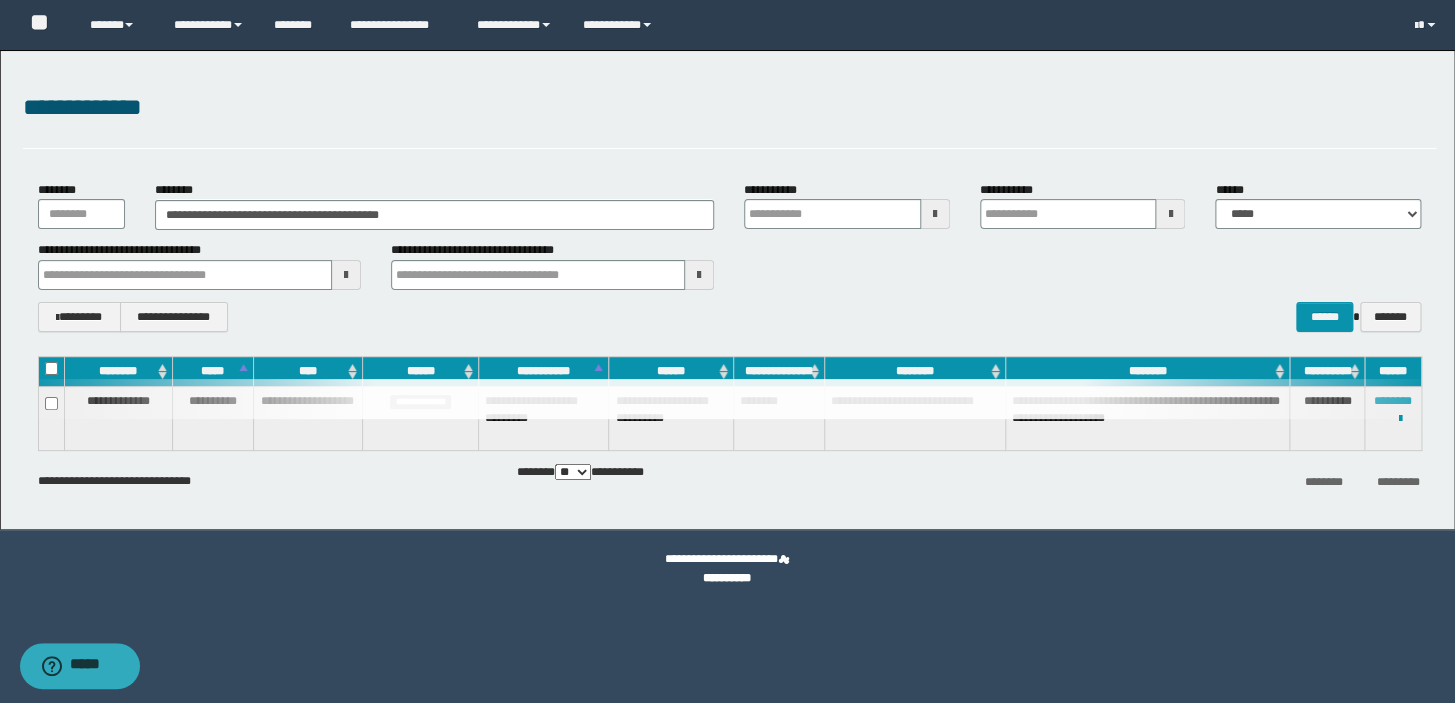 type 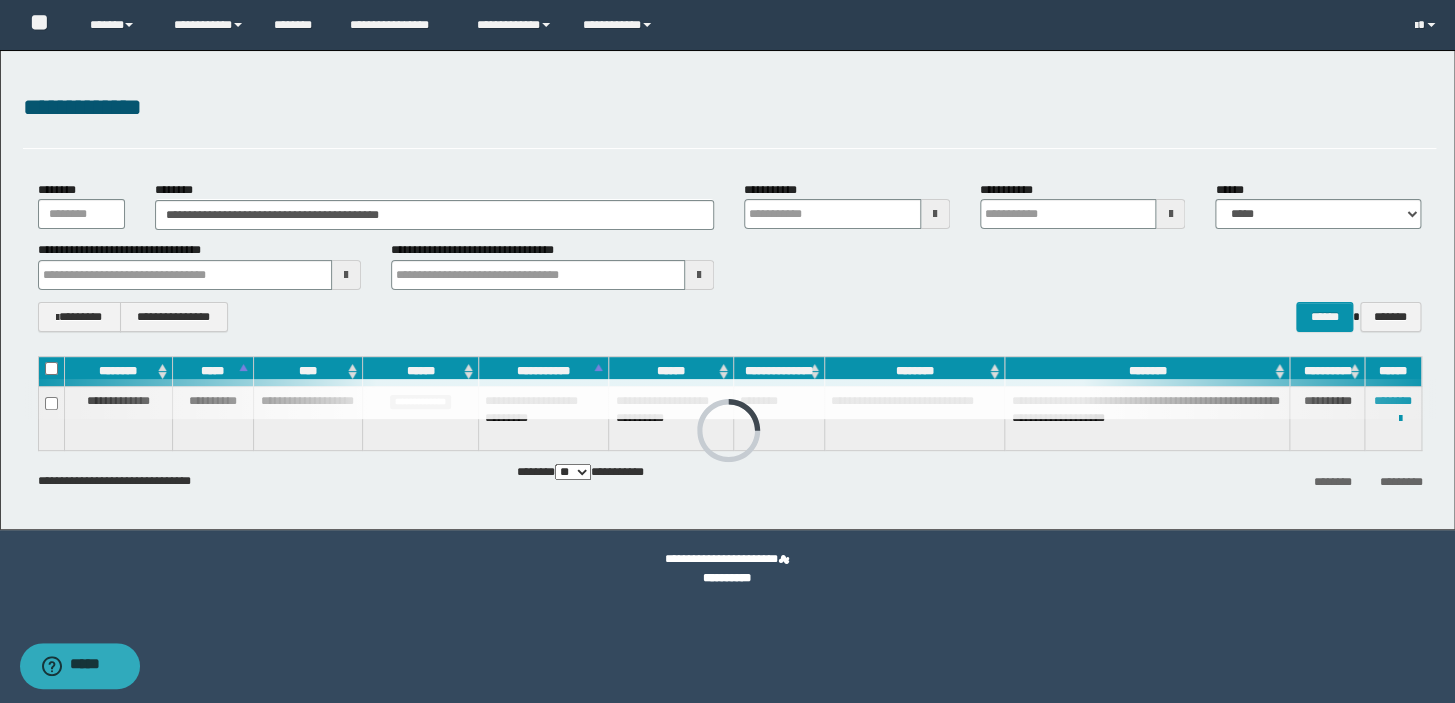type 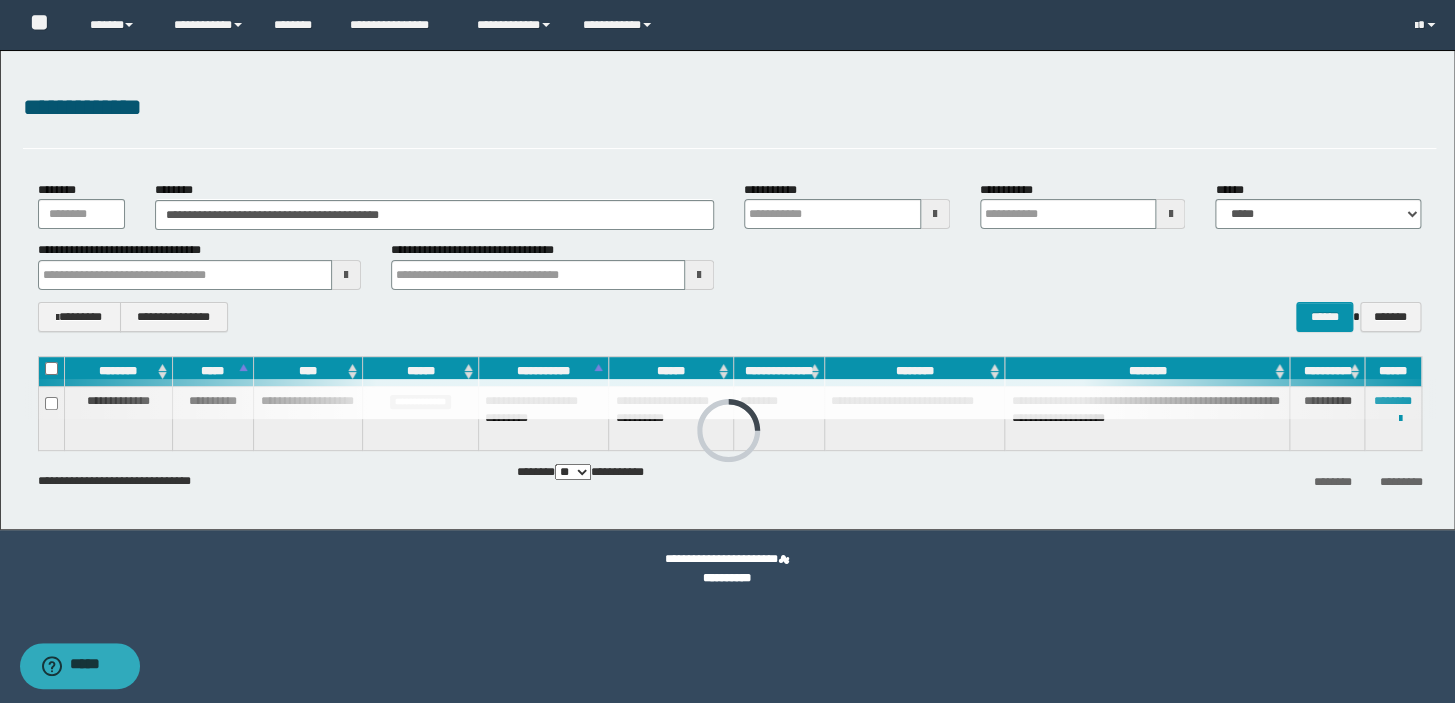 type 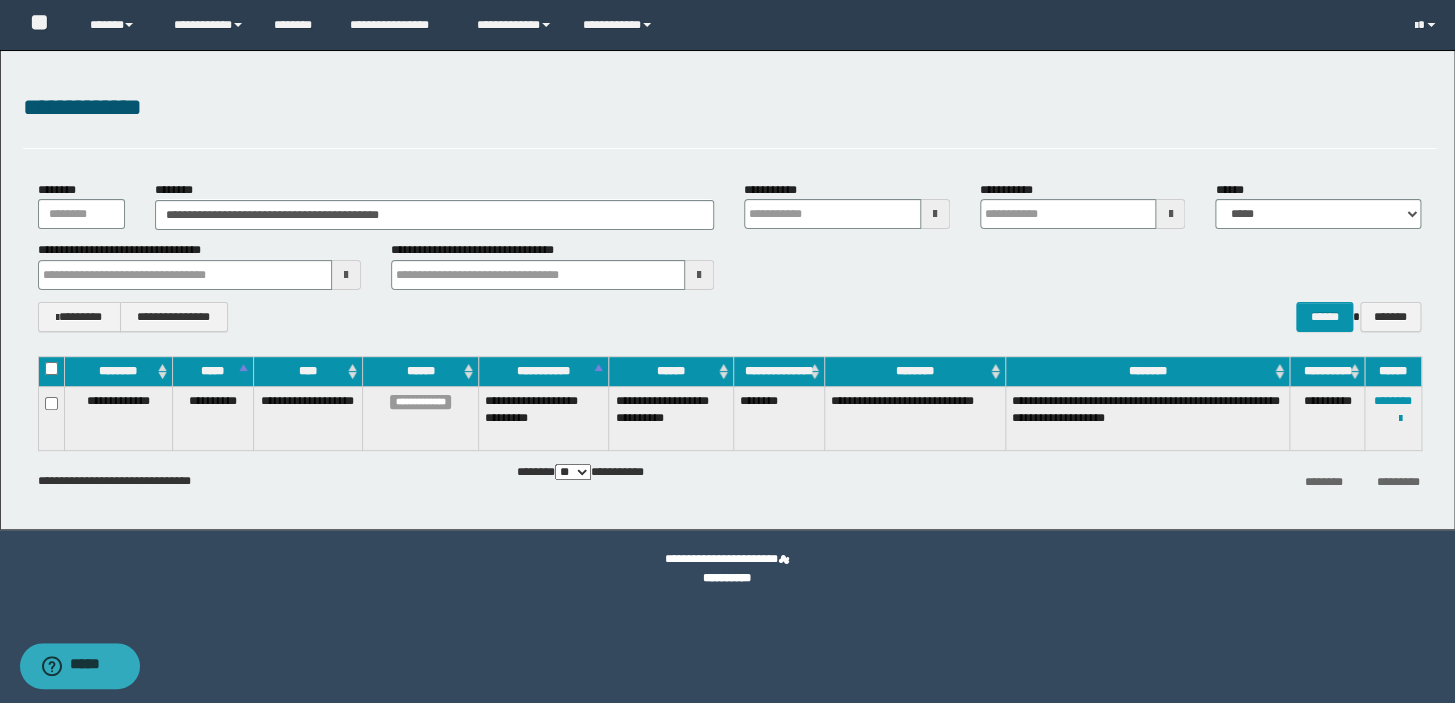 type 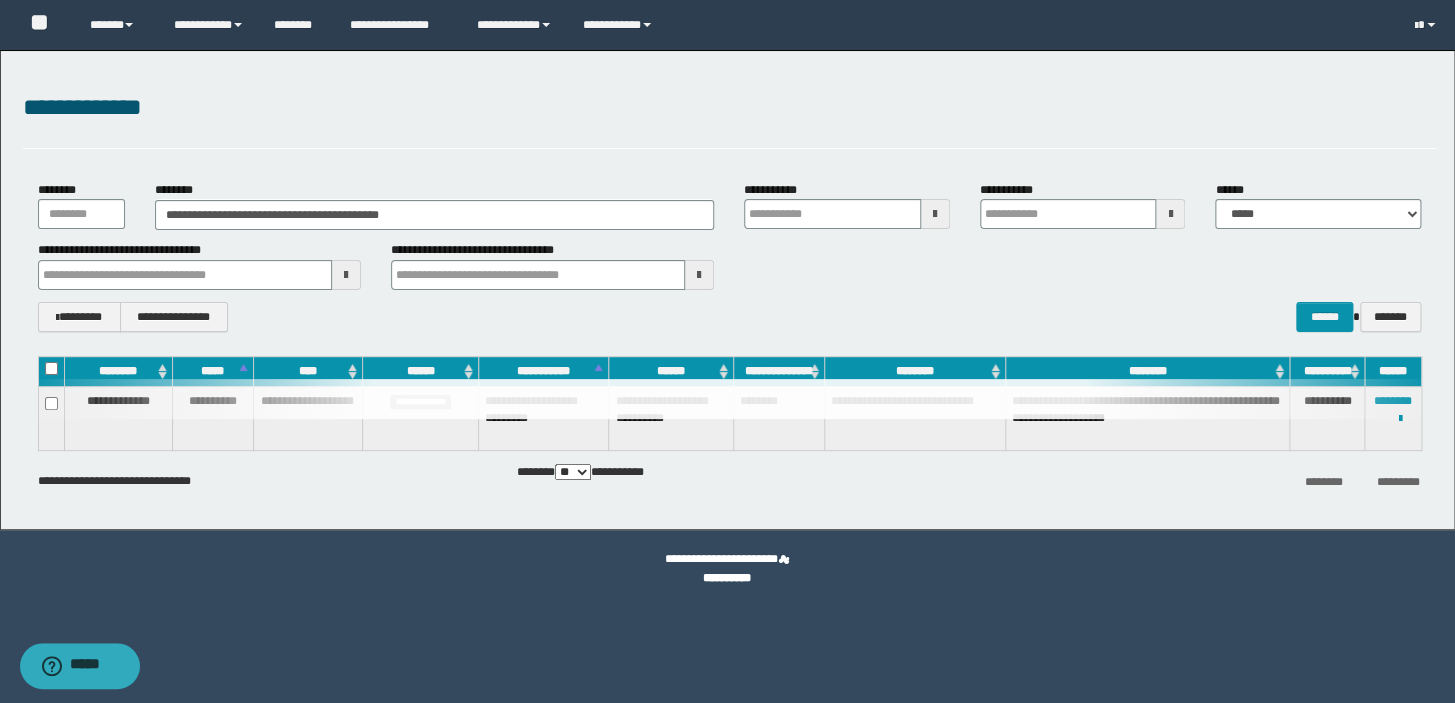 type 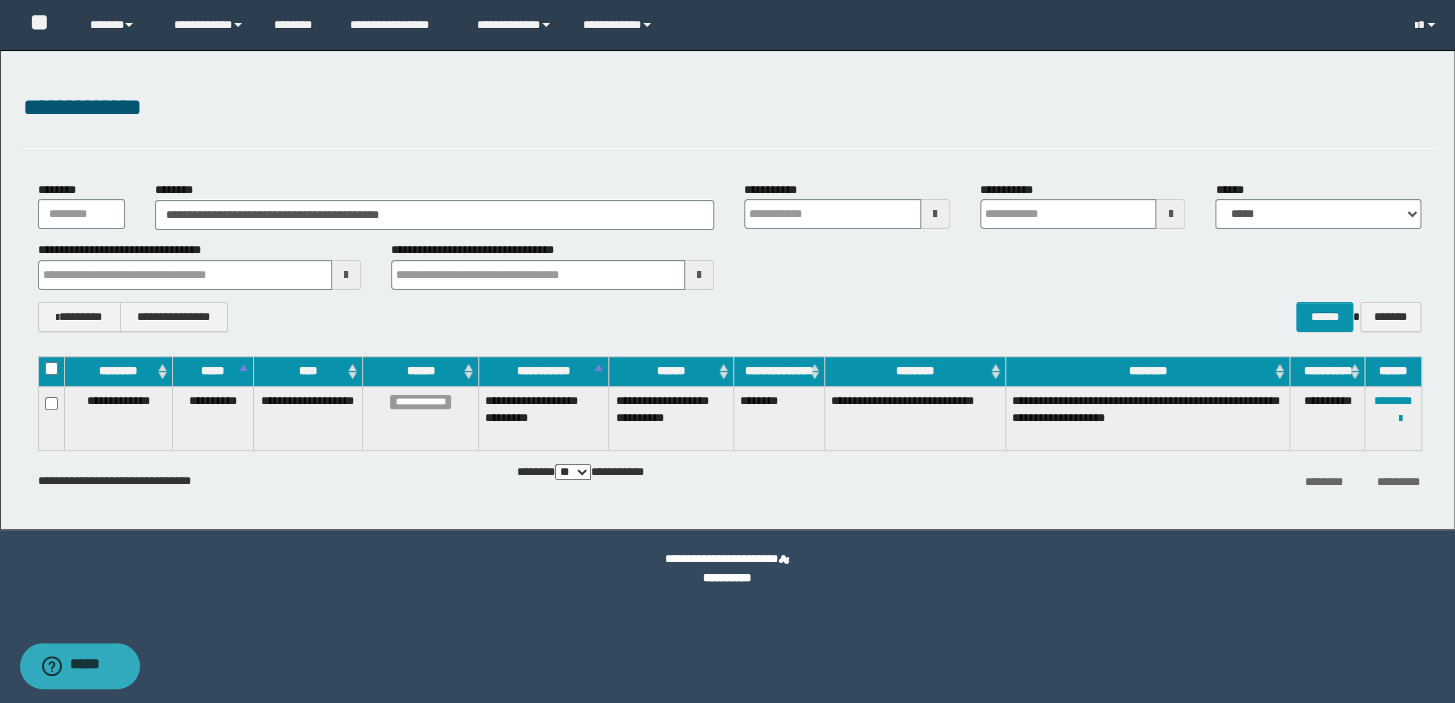 type 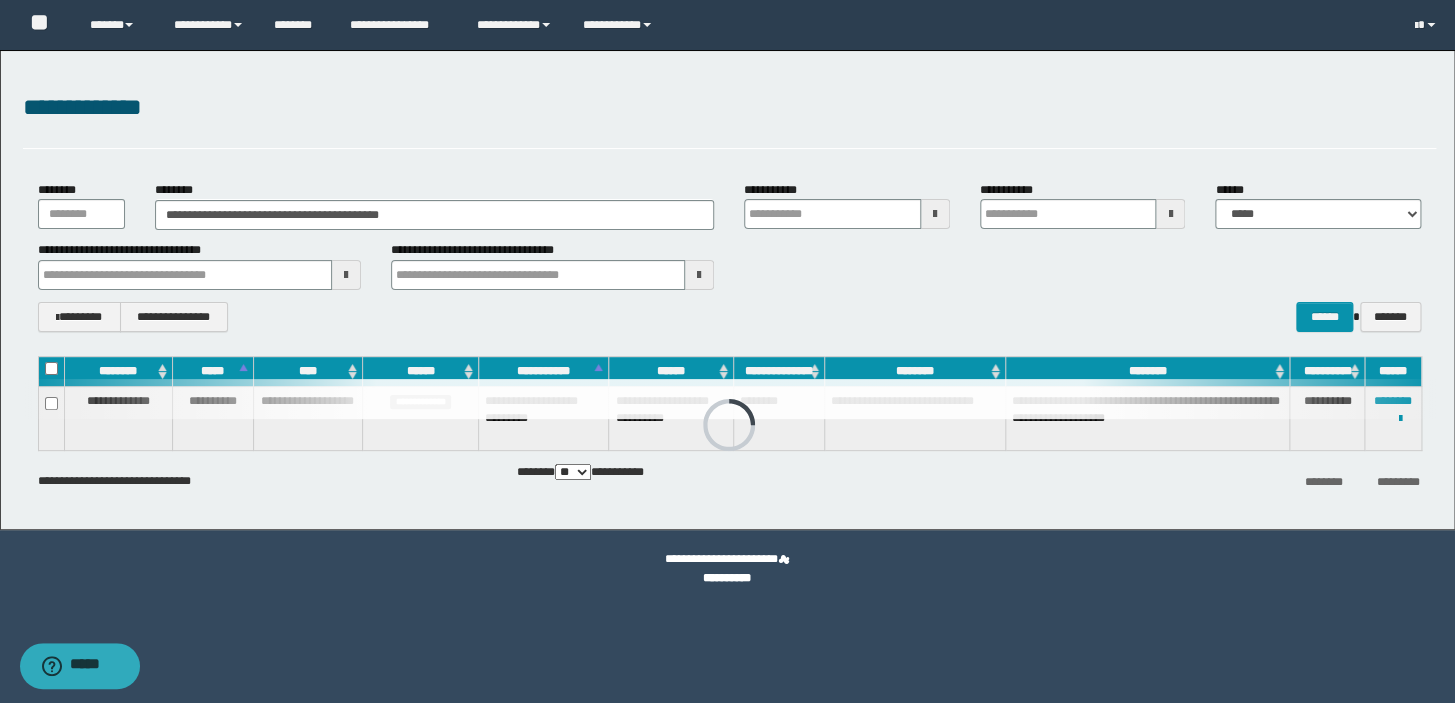 type 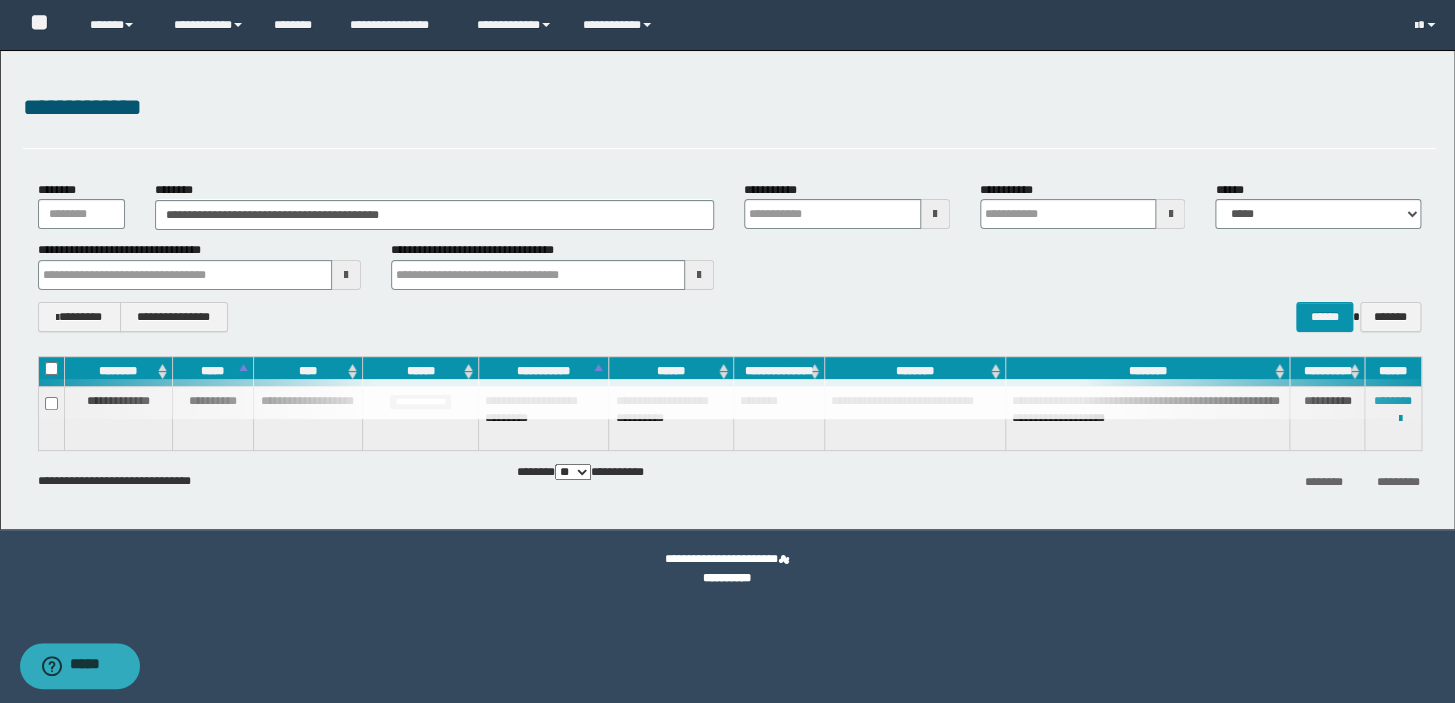type 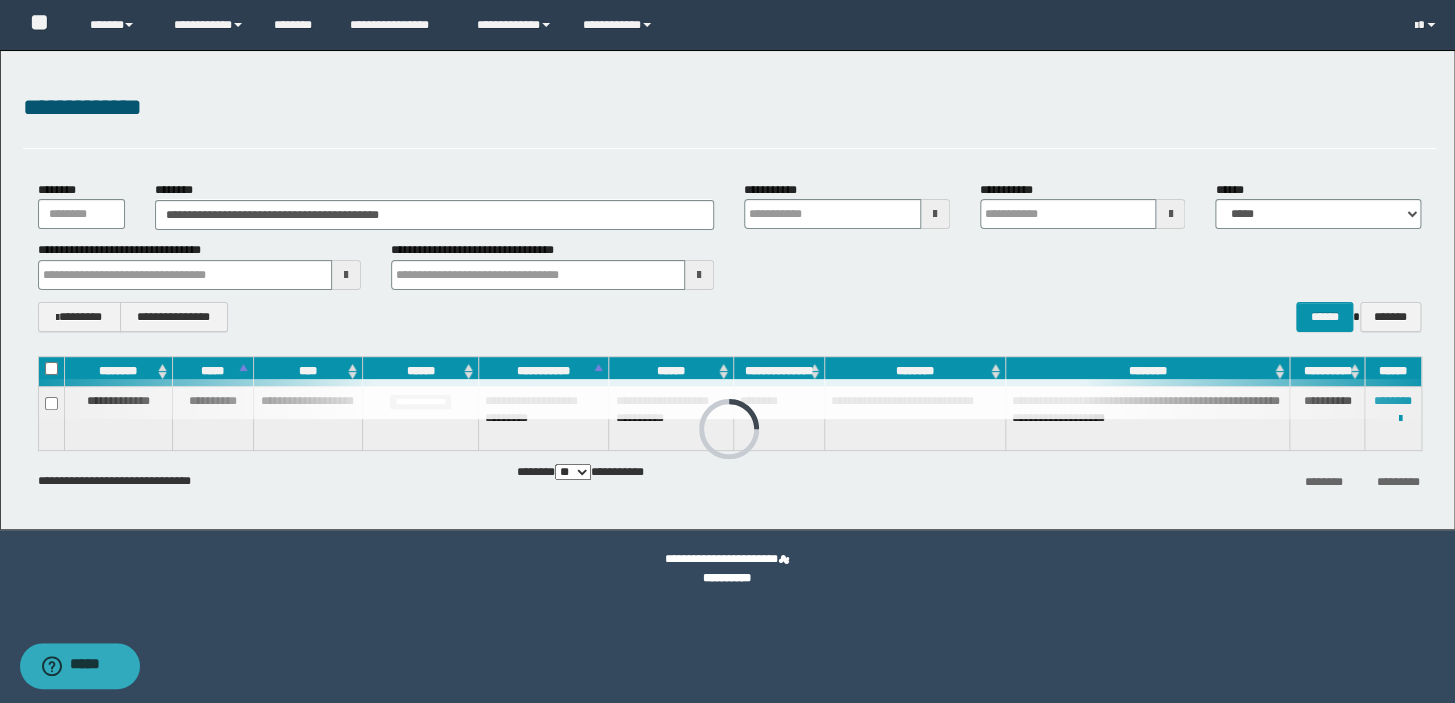 type 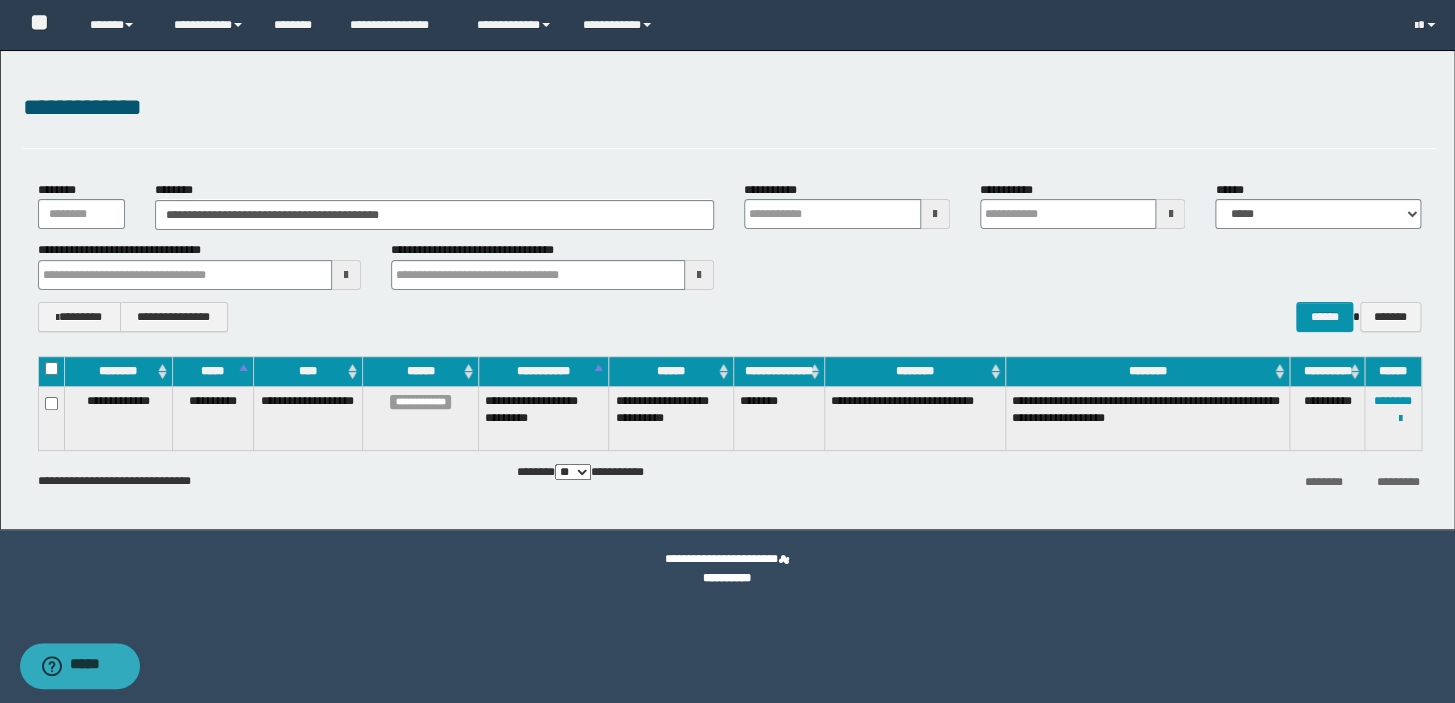 click on "**********" at bounding box center [434, 205] 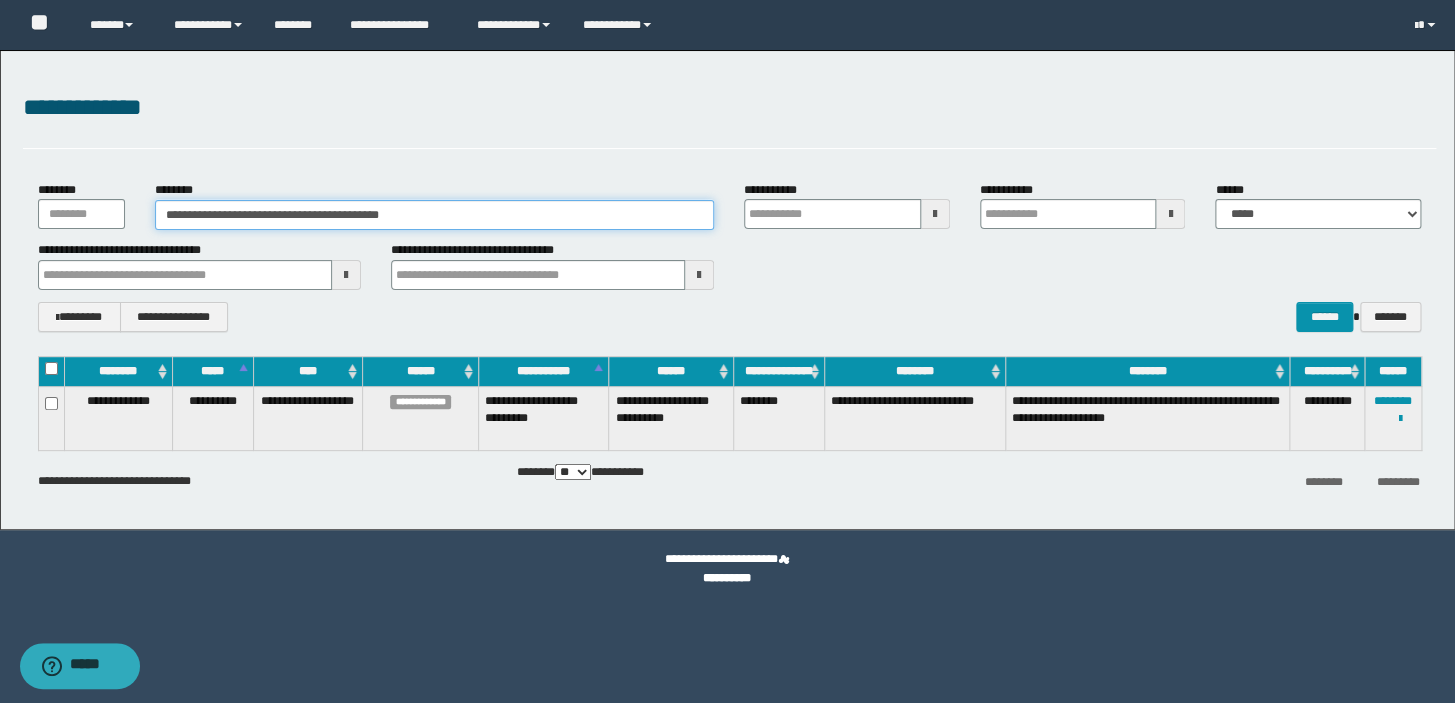 drag, startPoint x: 446, startPoint y: 211, endPoint x: 0, endPoint y: 260, distance: 448.68362 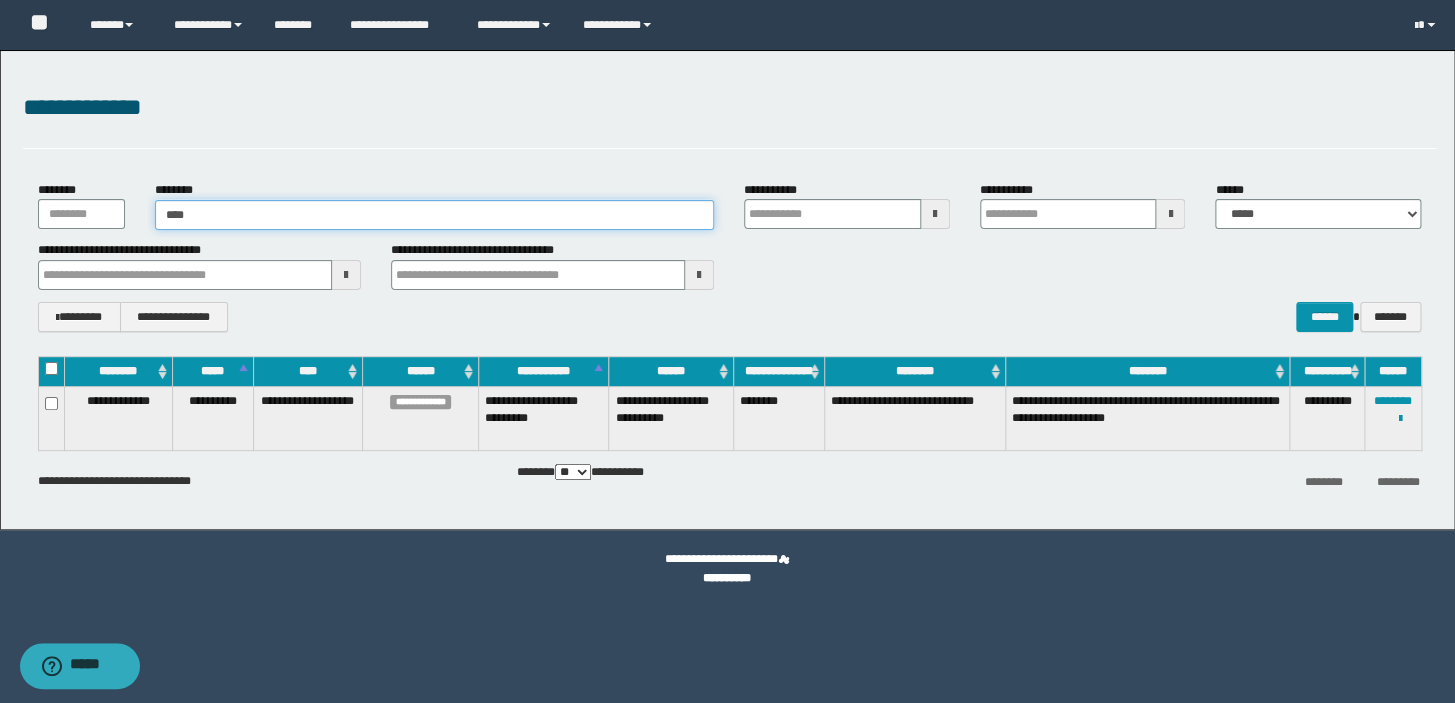 type on "*****" 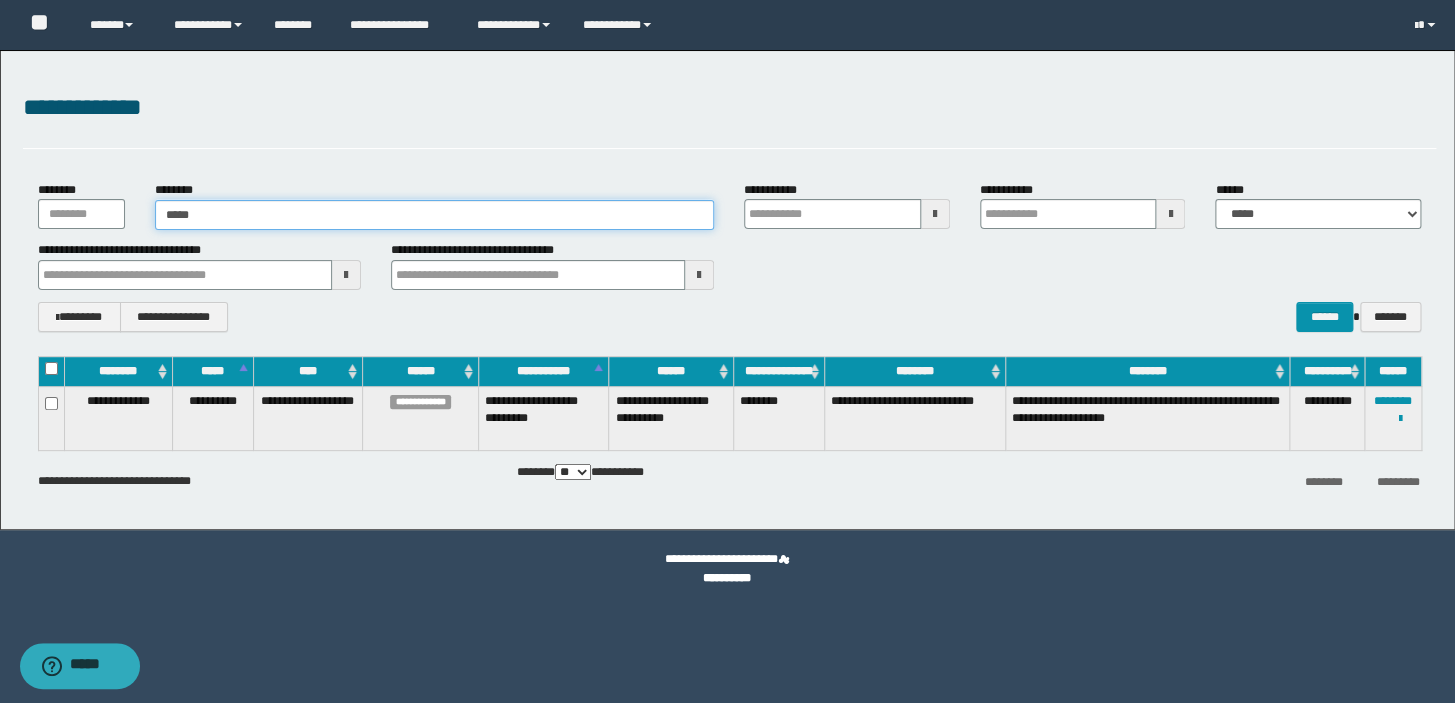 type on "*****" 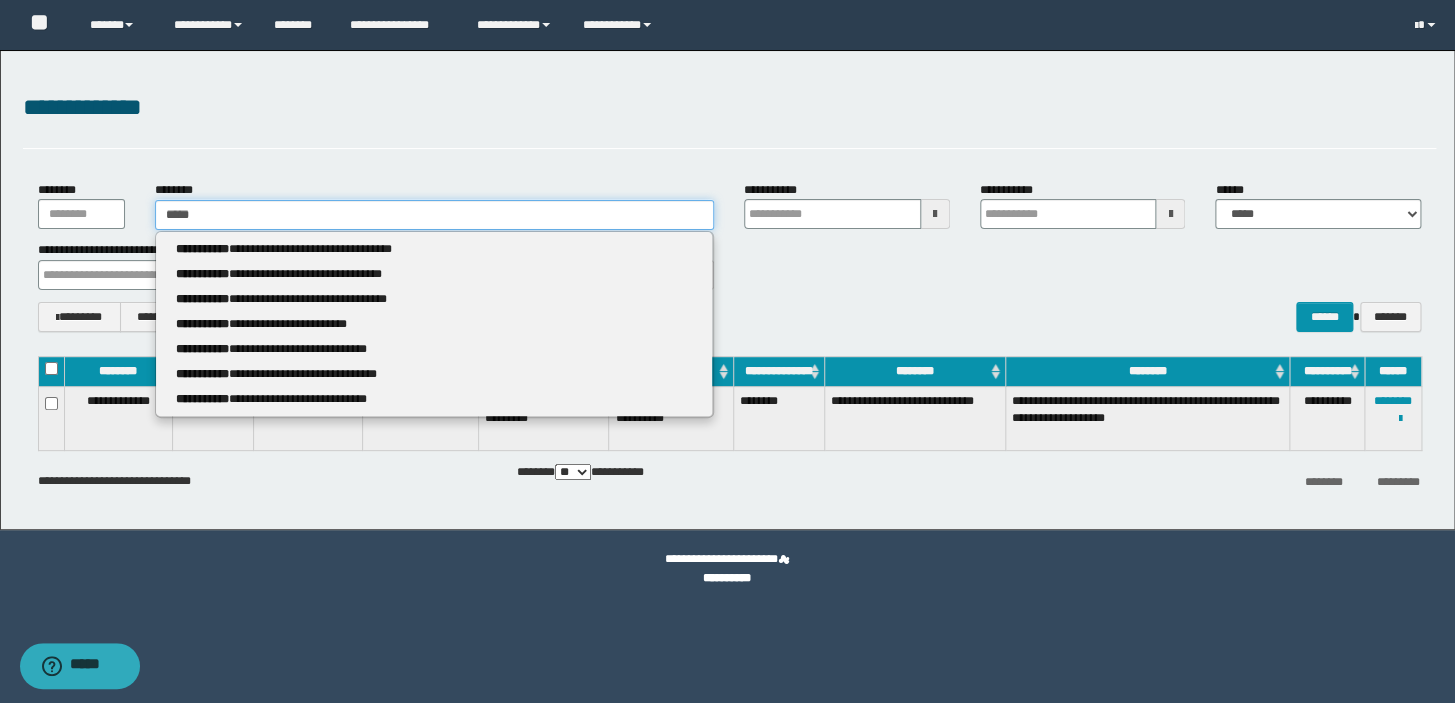 type 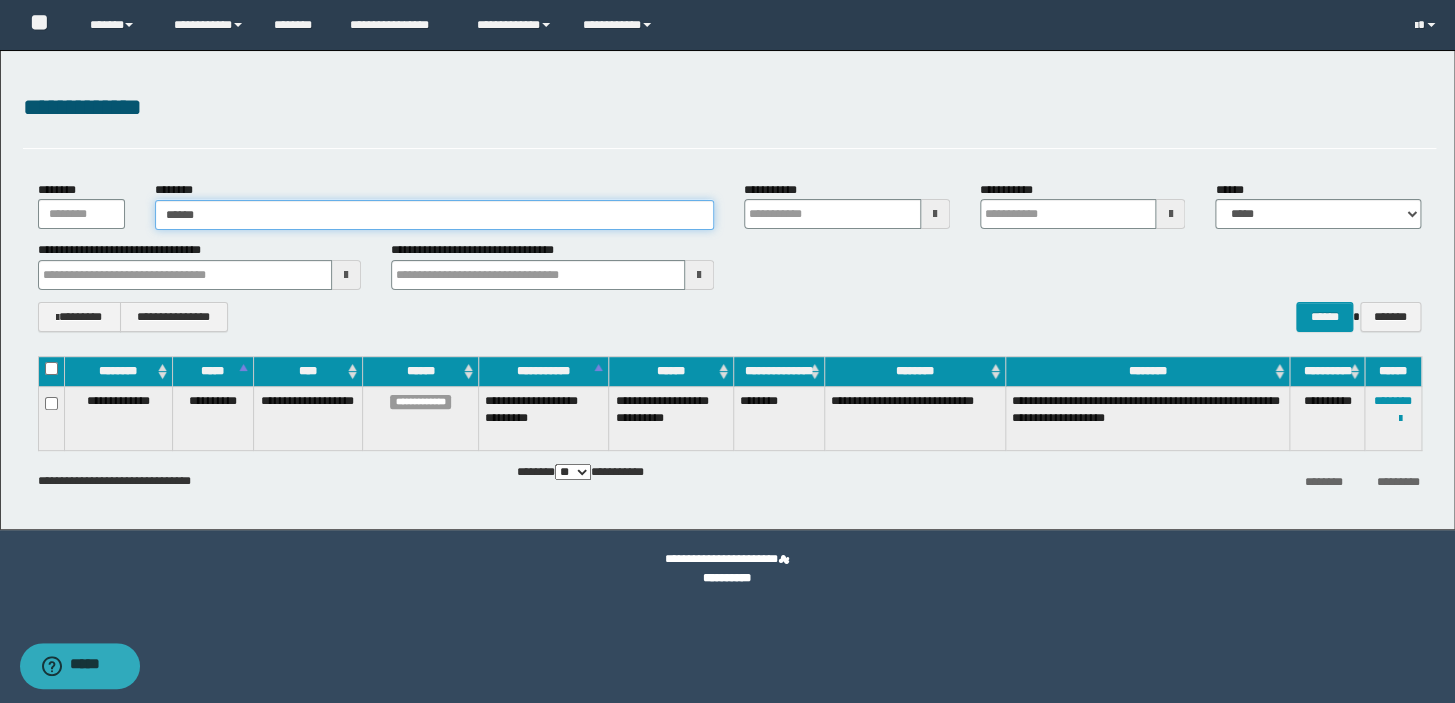 type on "*****" 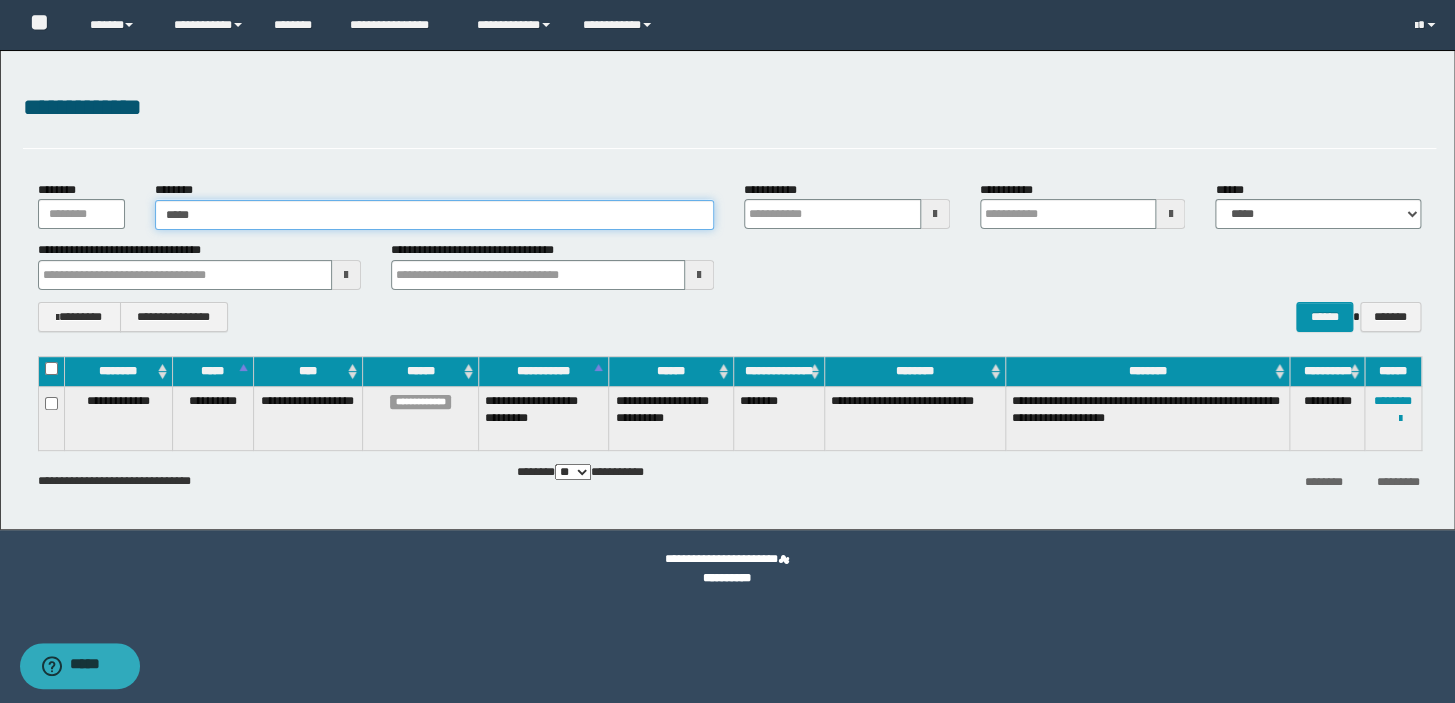 type on "*****" 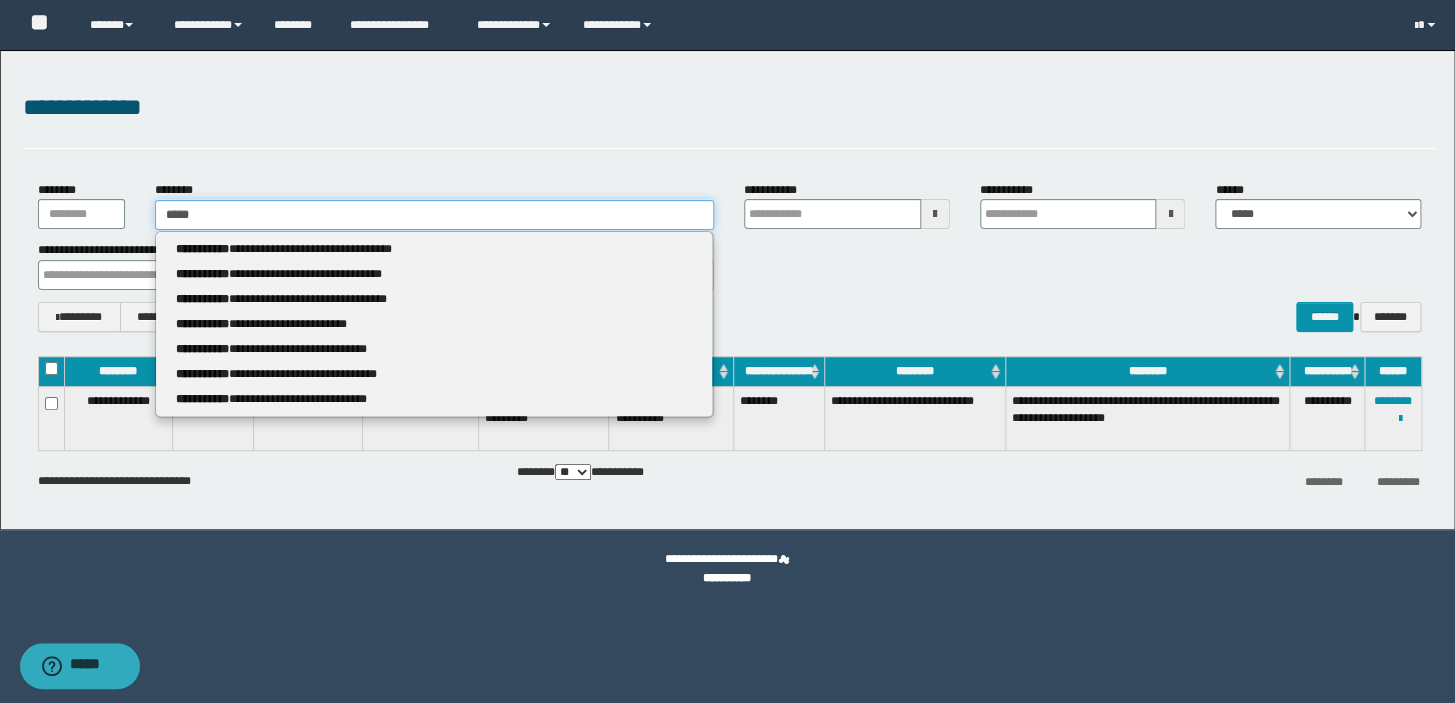 type 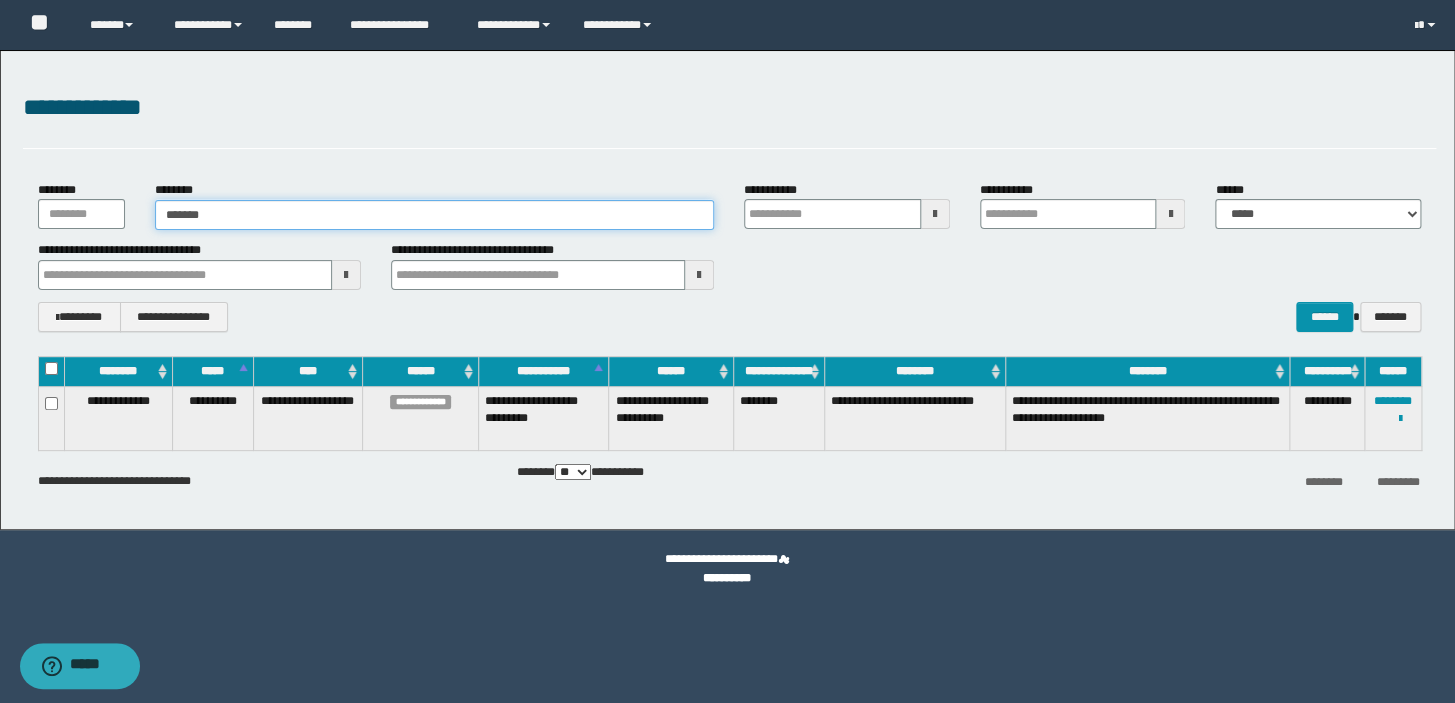 type on "********" 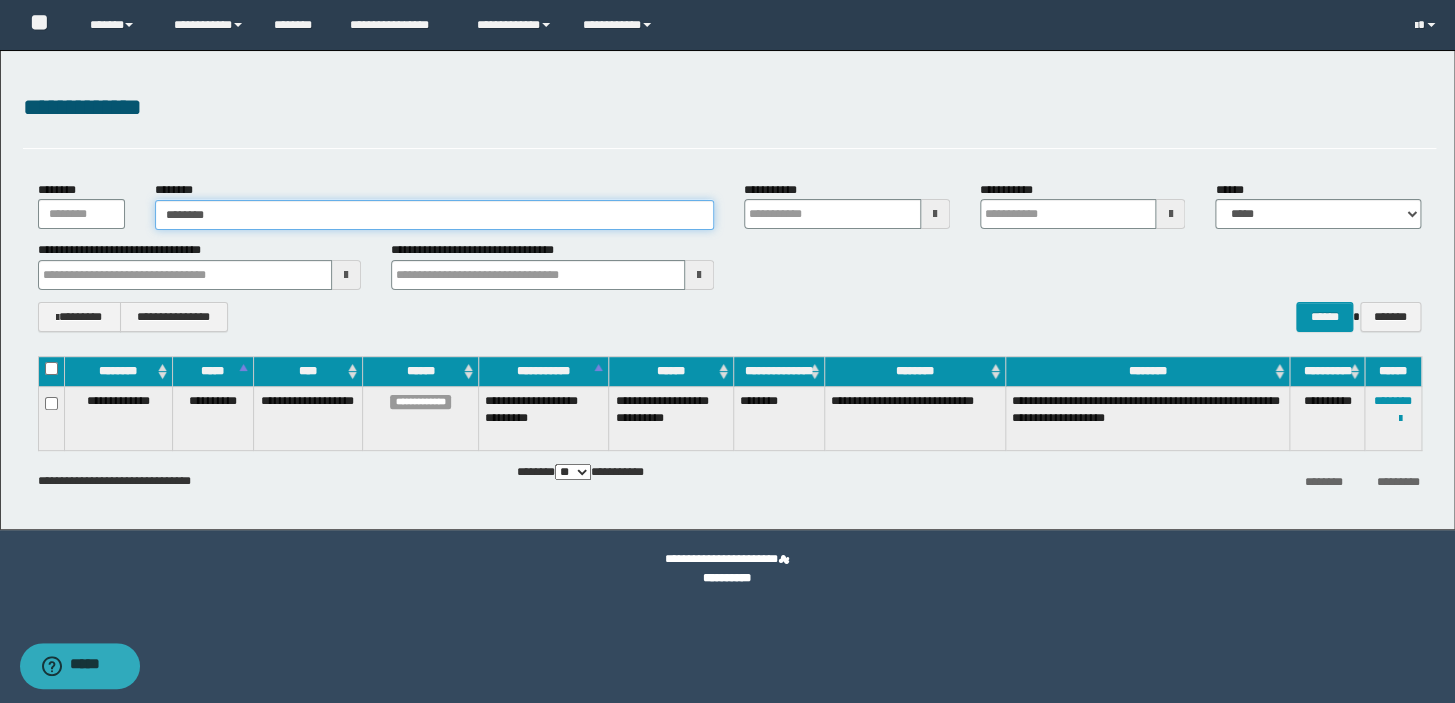 type on "********" 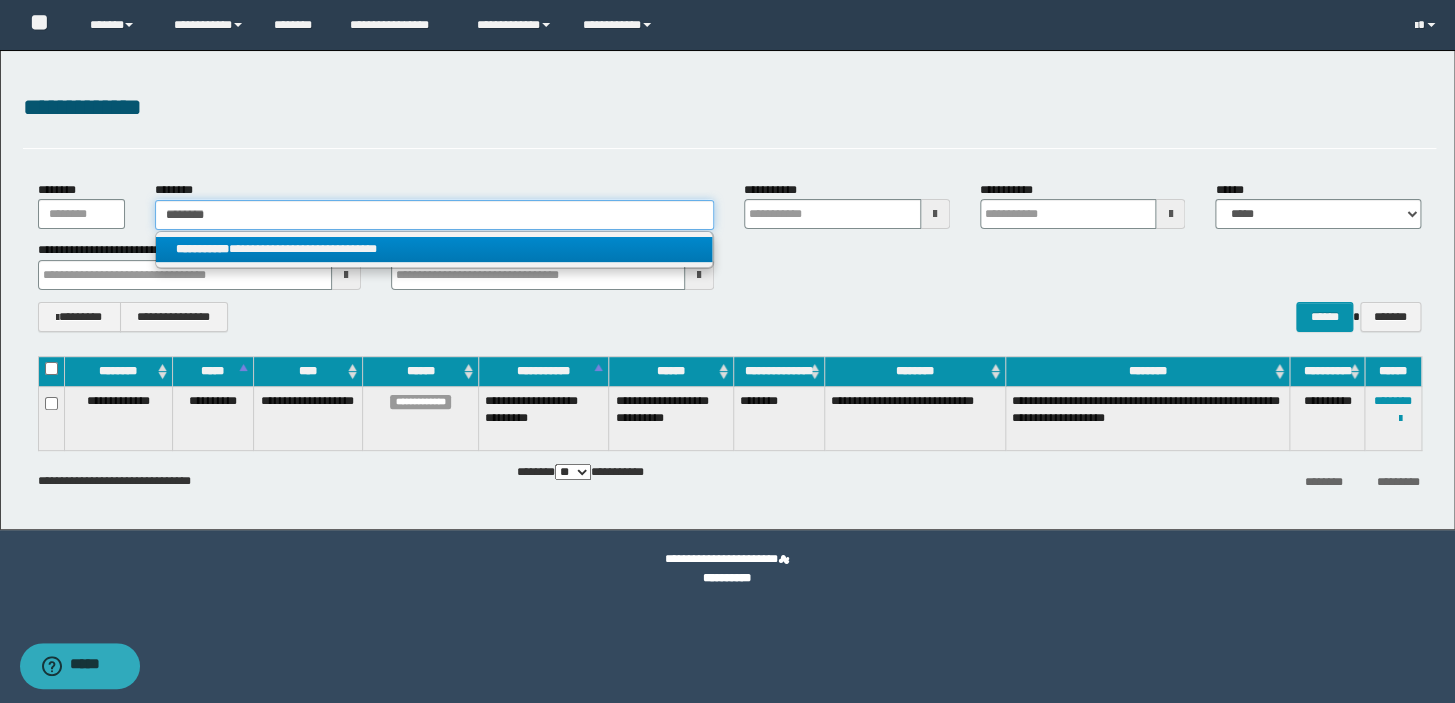 type on "********" 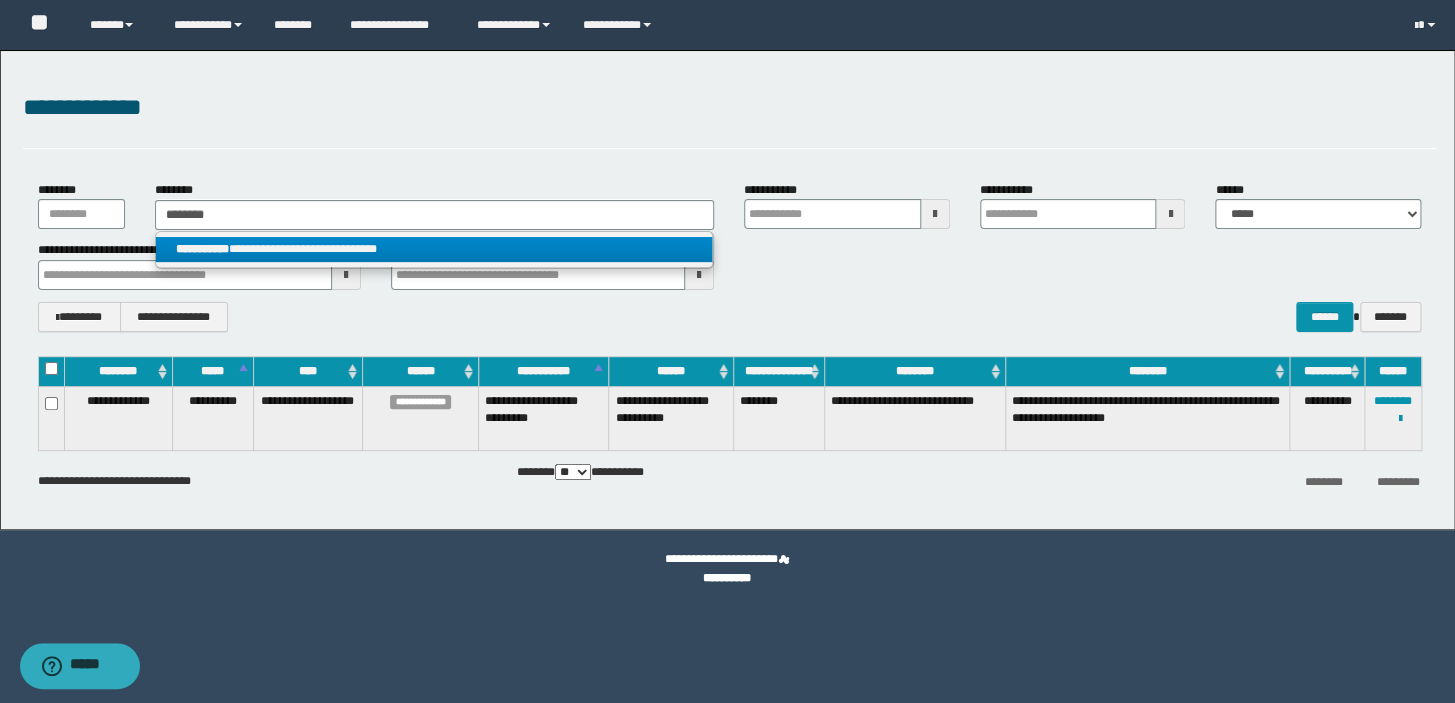 click on "**********" at bounding box center (434, 249) 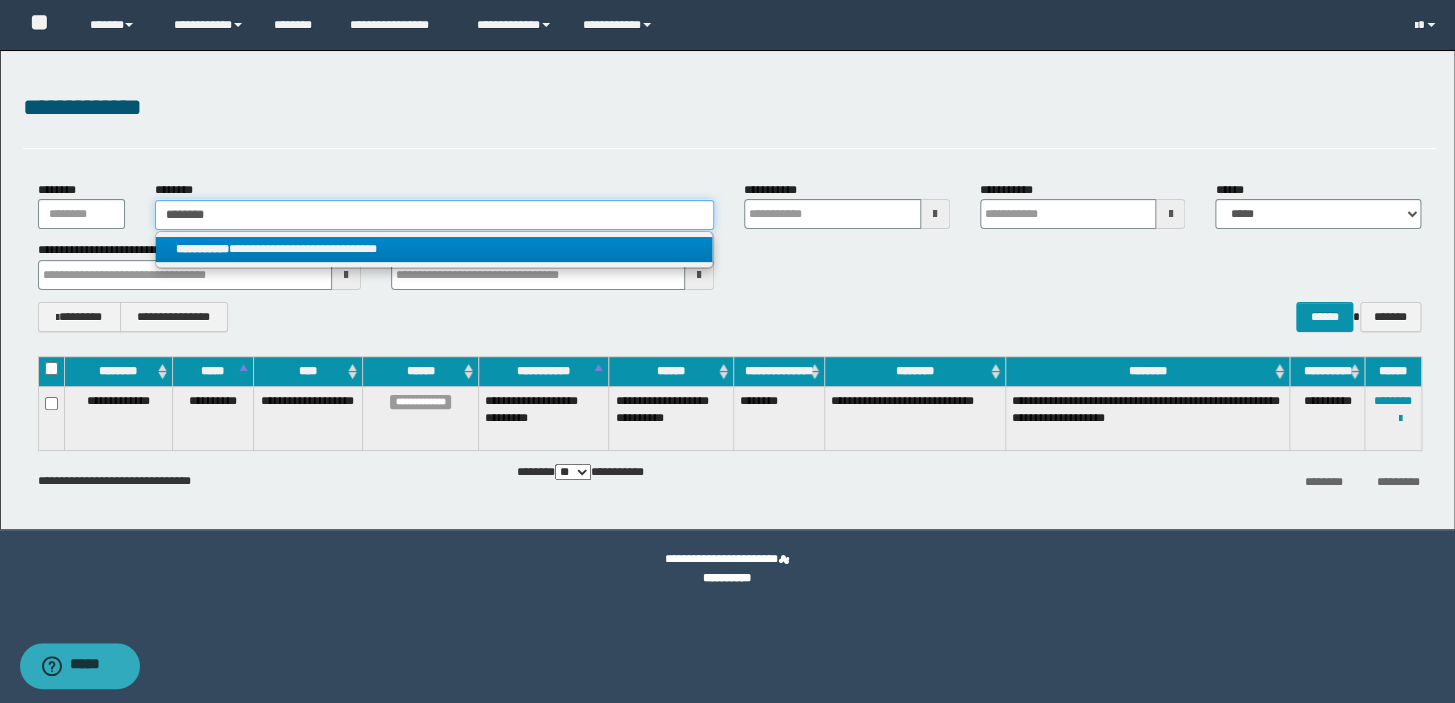 type 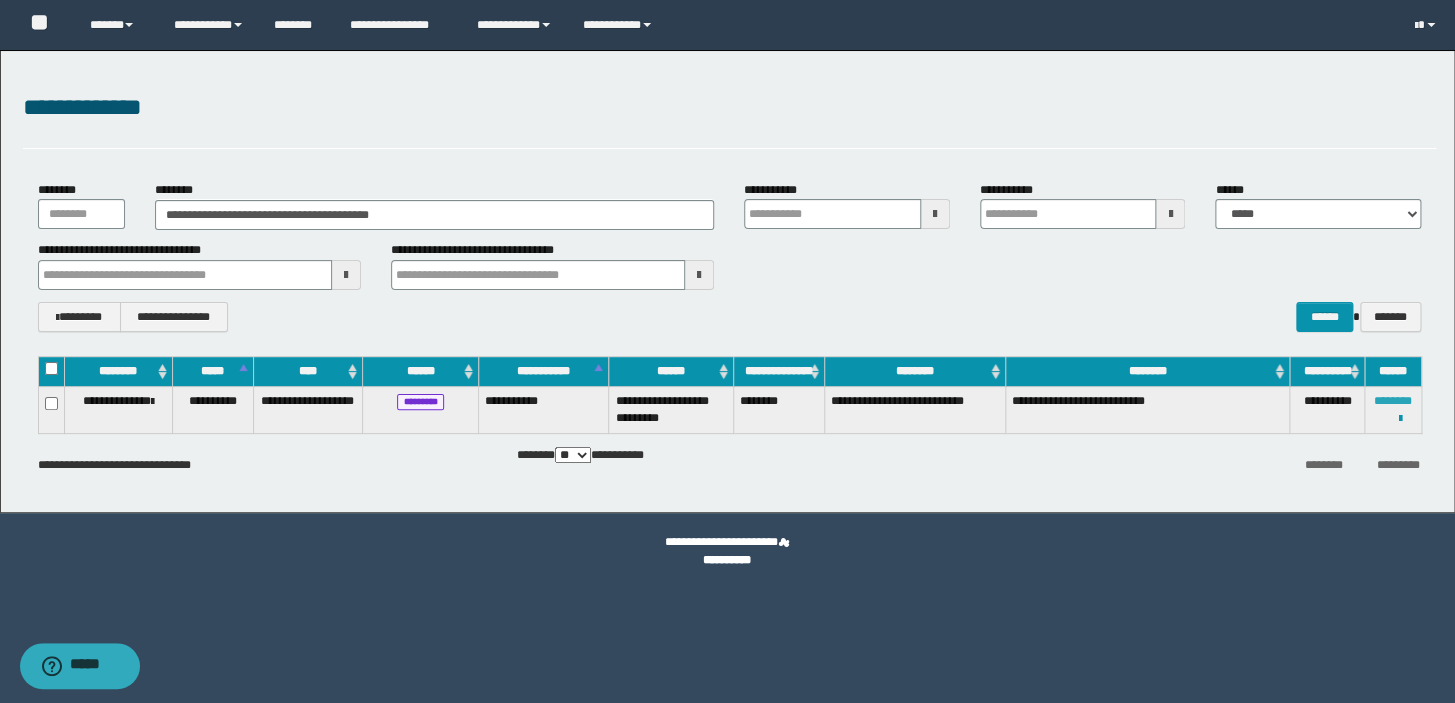 click on "********" at bounding box center [1393, 401] 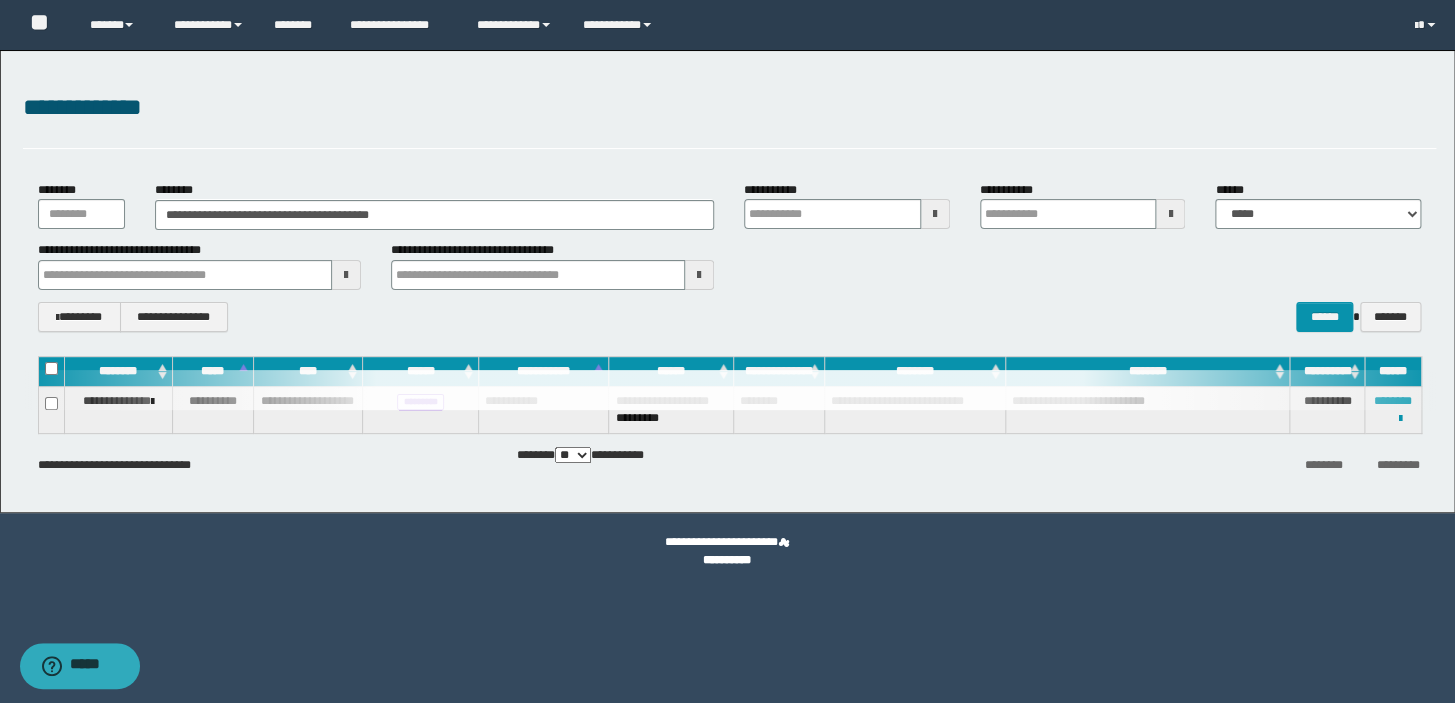 type 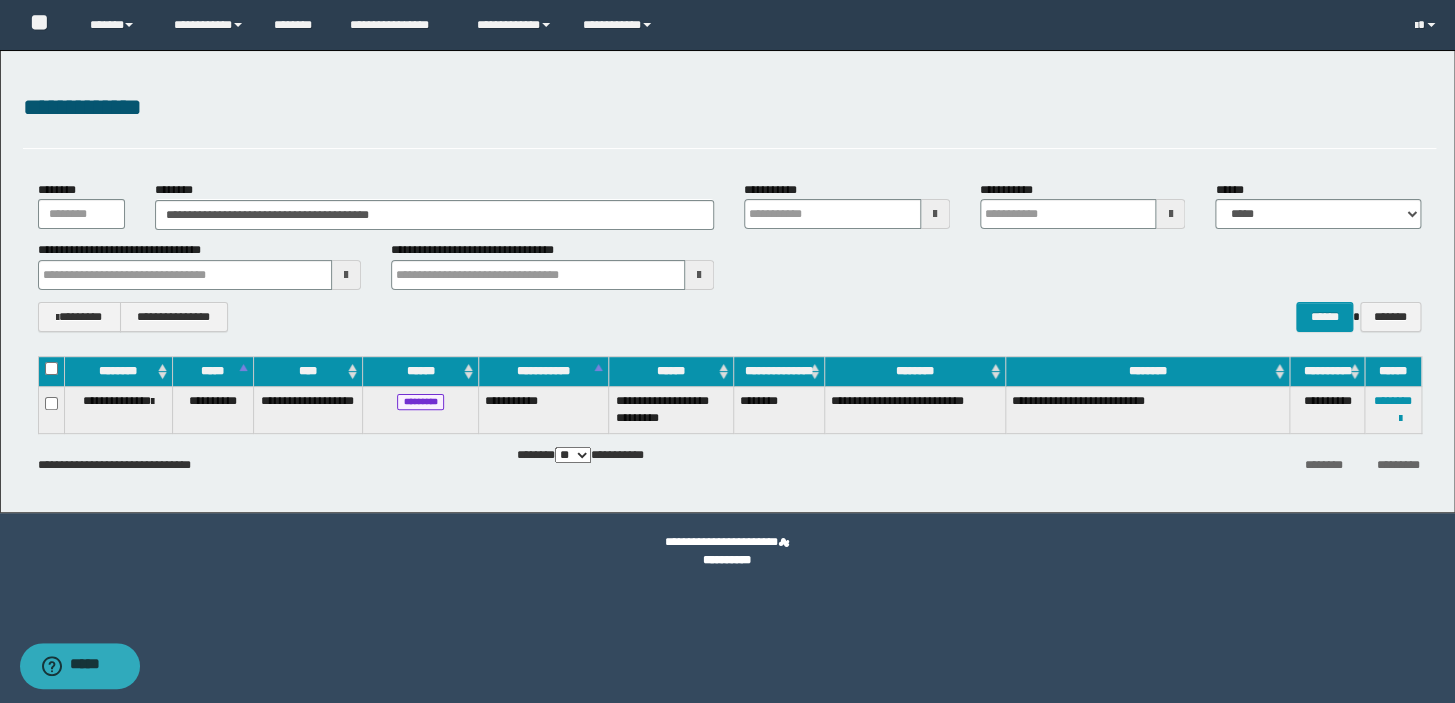 type 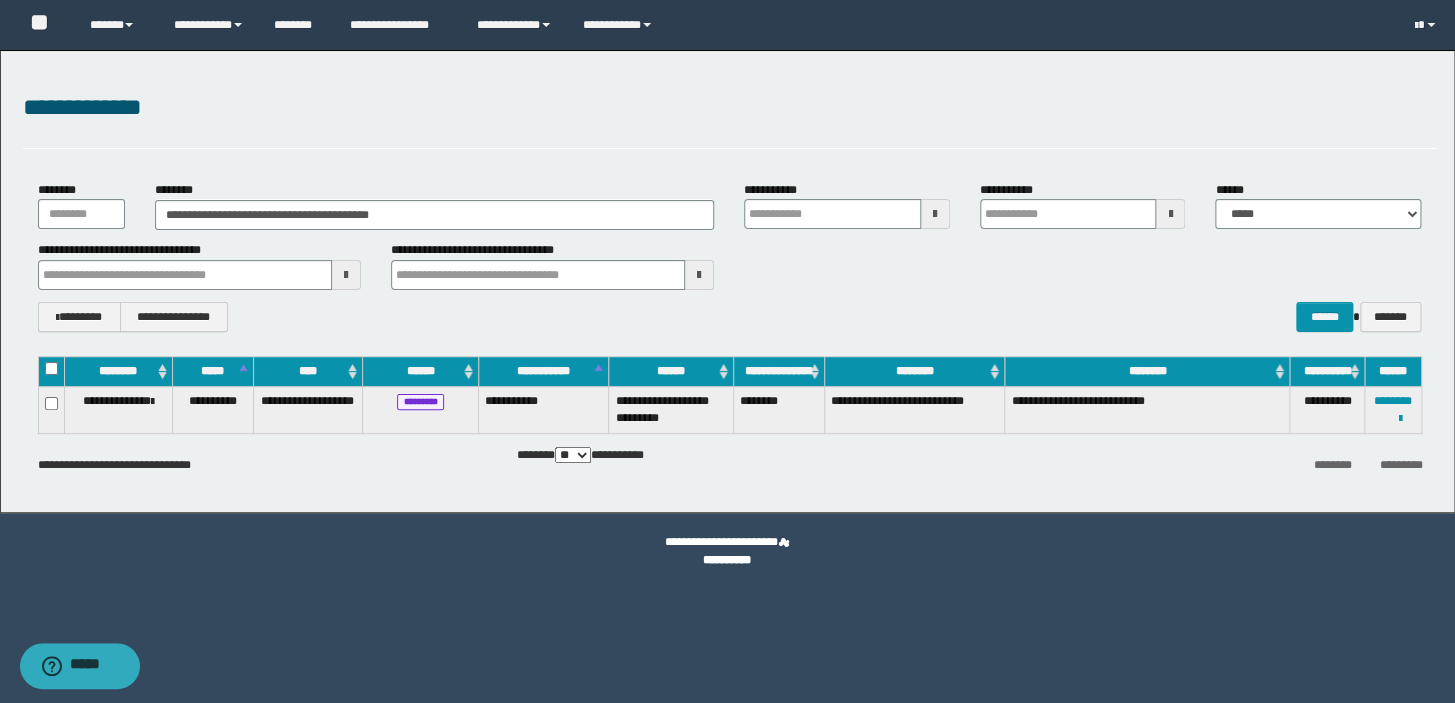type 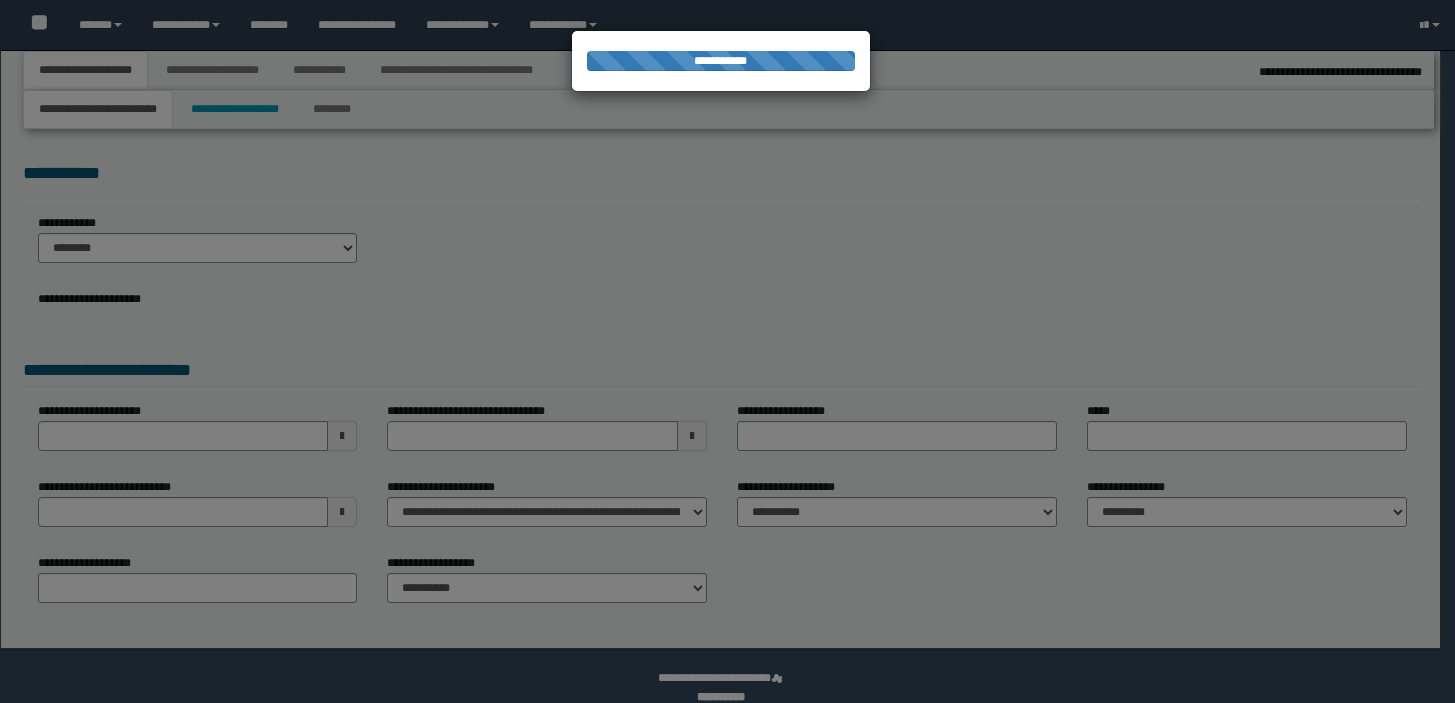 select on "*" 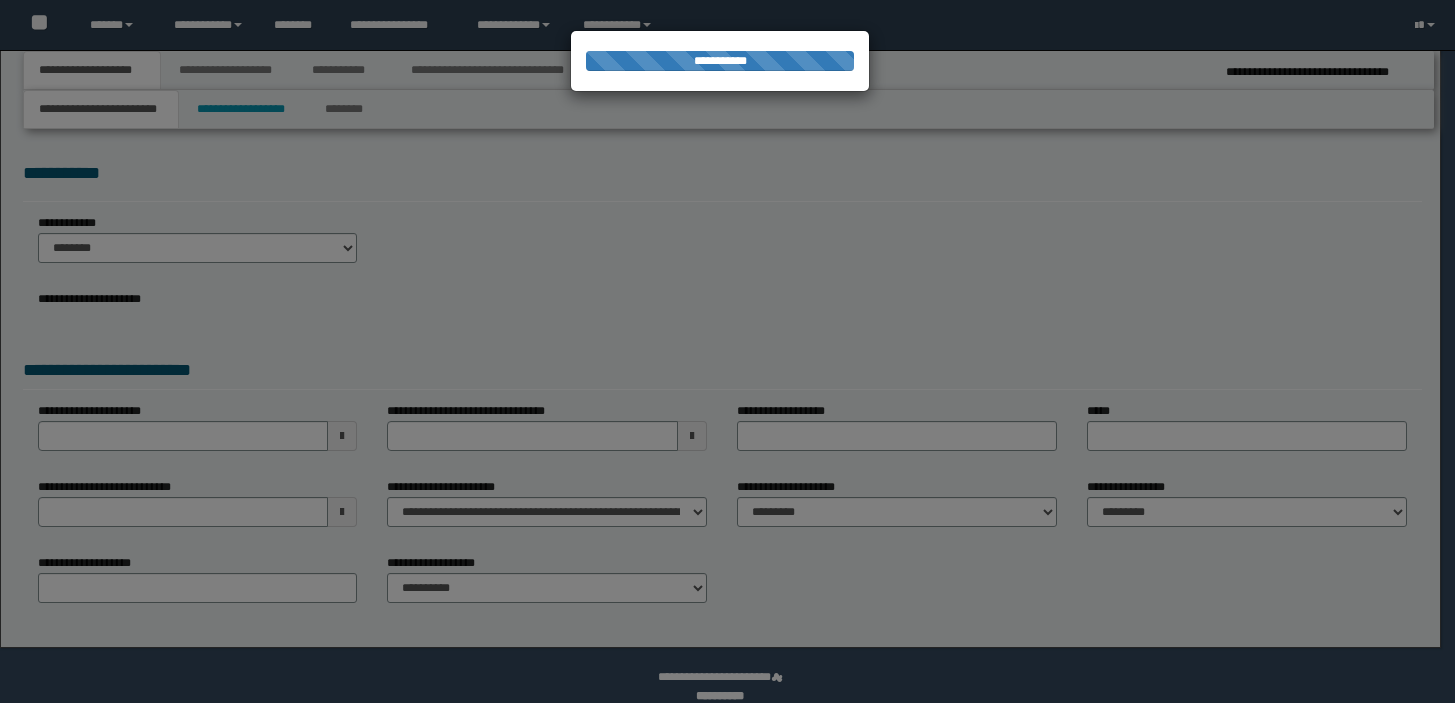 scroll, scrollTop: 0, scrollLeft: 0, axis: both 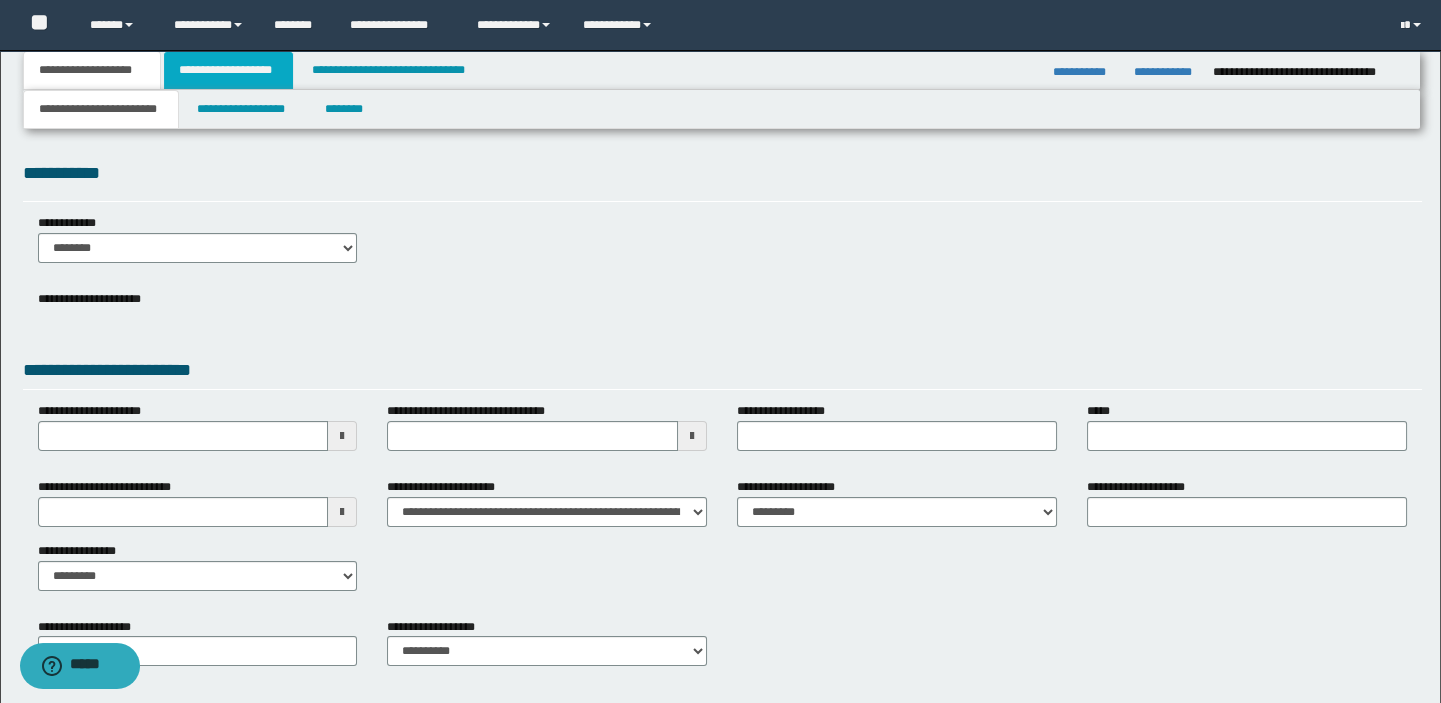 click on "**********" at bounding box center [228, 70] 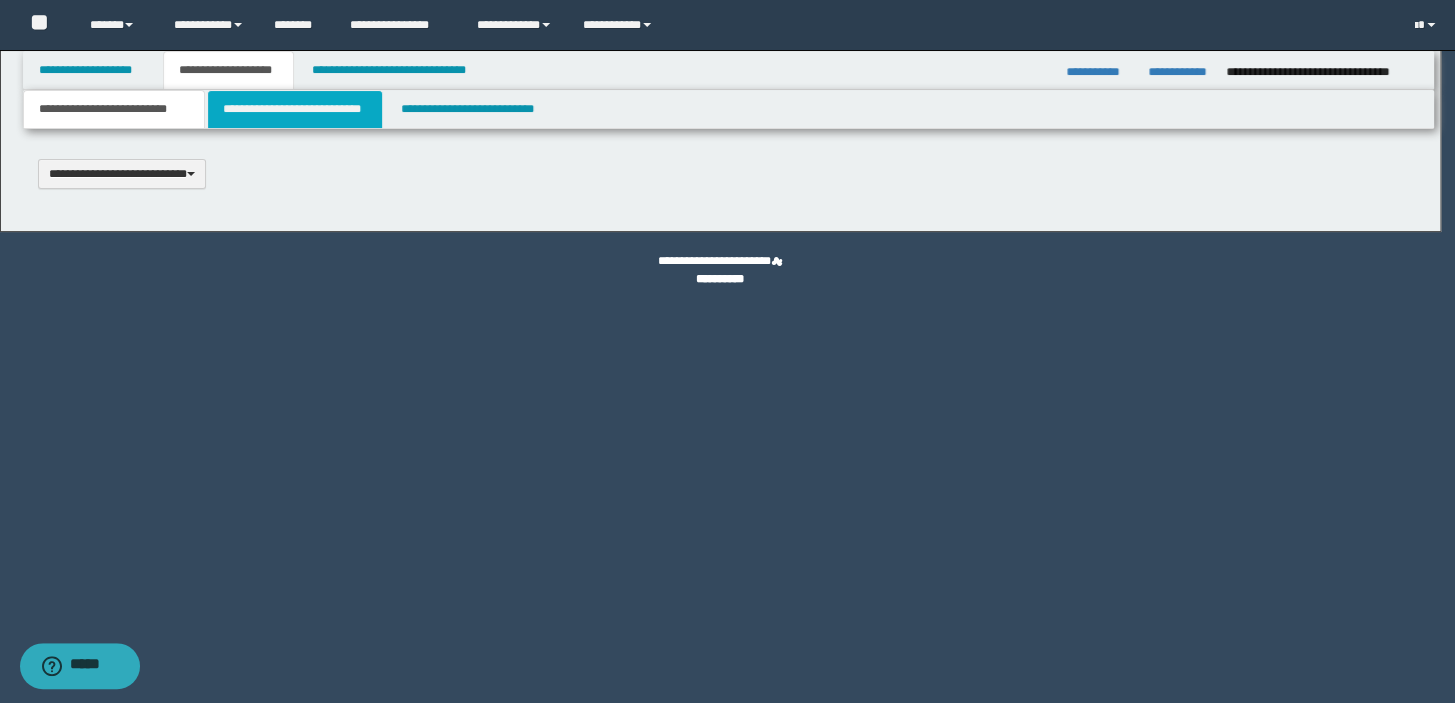 scroll, scrollTop: 0, scrollLeft: 0, axis: both 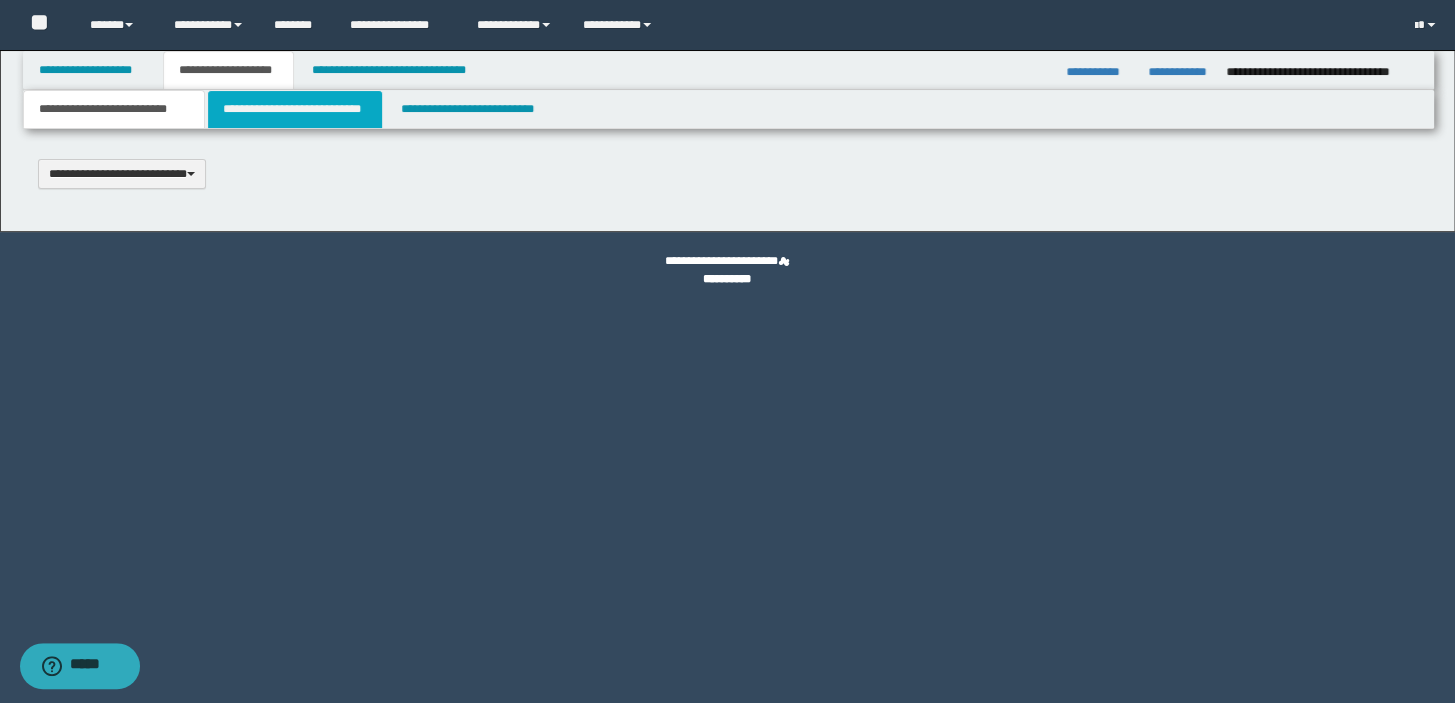 click on "**********" at bounding box center [294, 109] 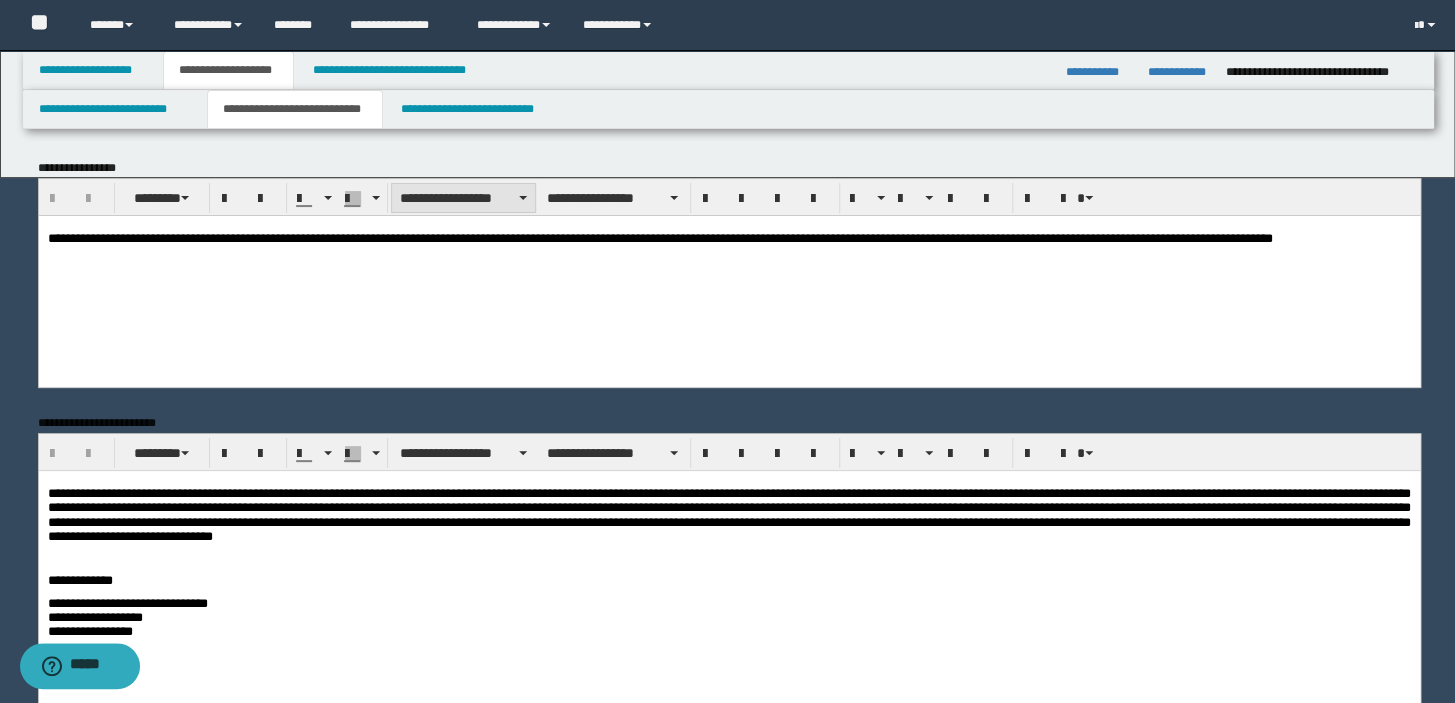 scroll, scrollTop: 0, scrollLeft: 0, axis: both 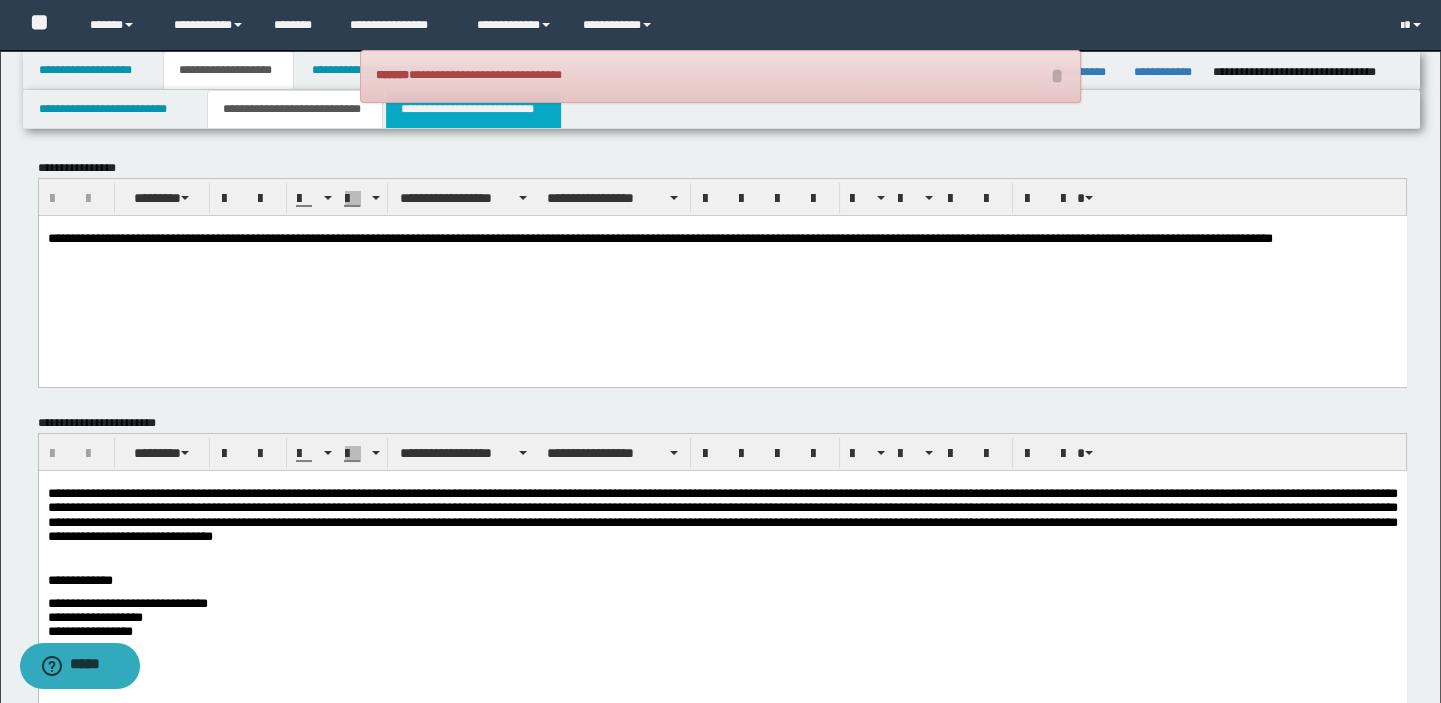 click on "**********" at bounding box center (473, 109) 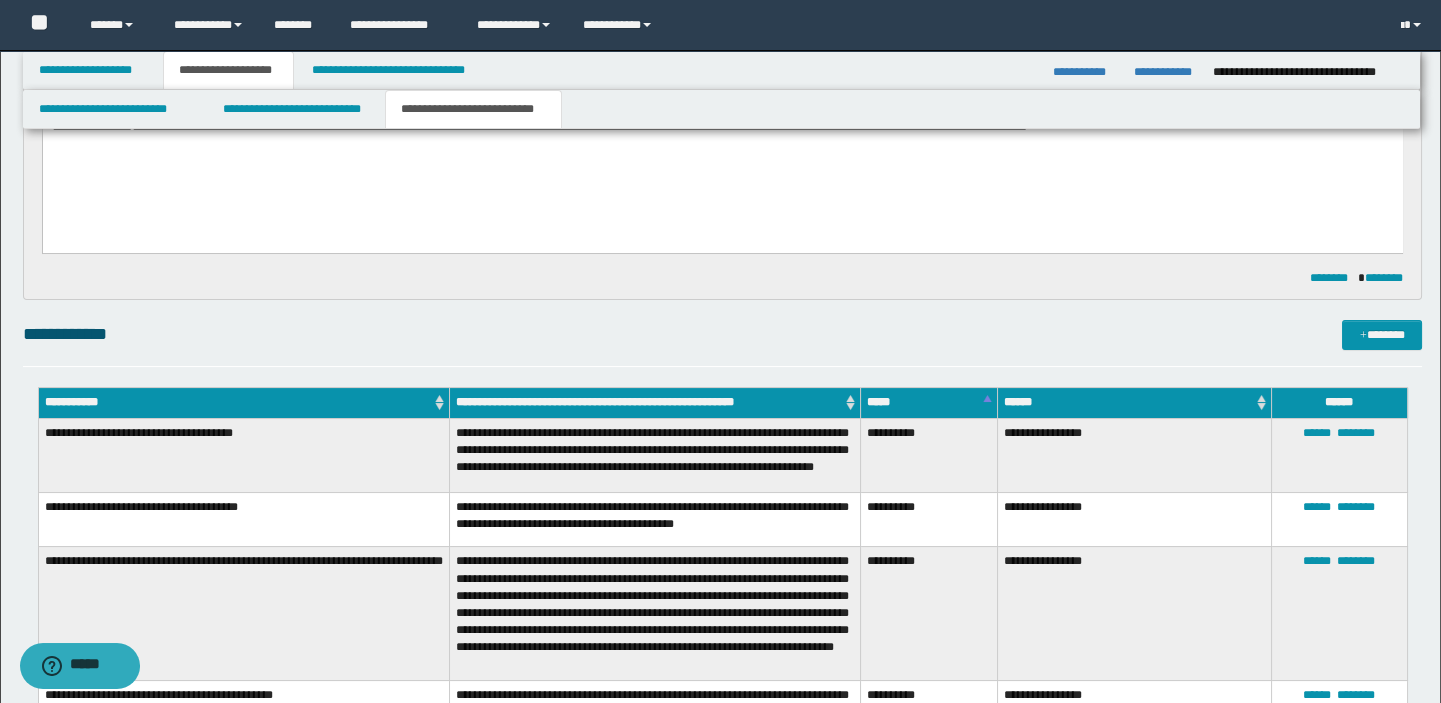 scroll, scrollTop: 454, scrollLeft: 0, axis: vertical 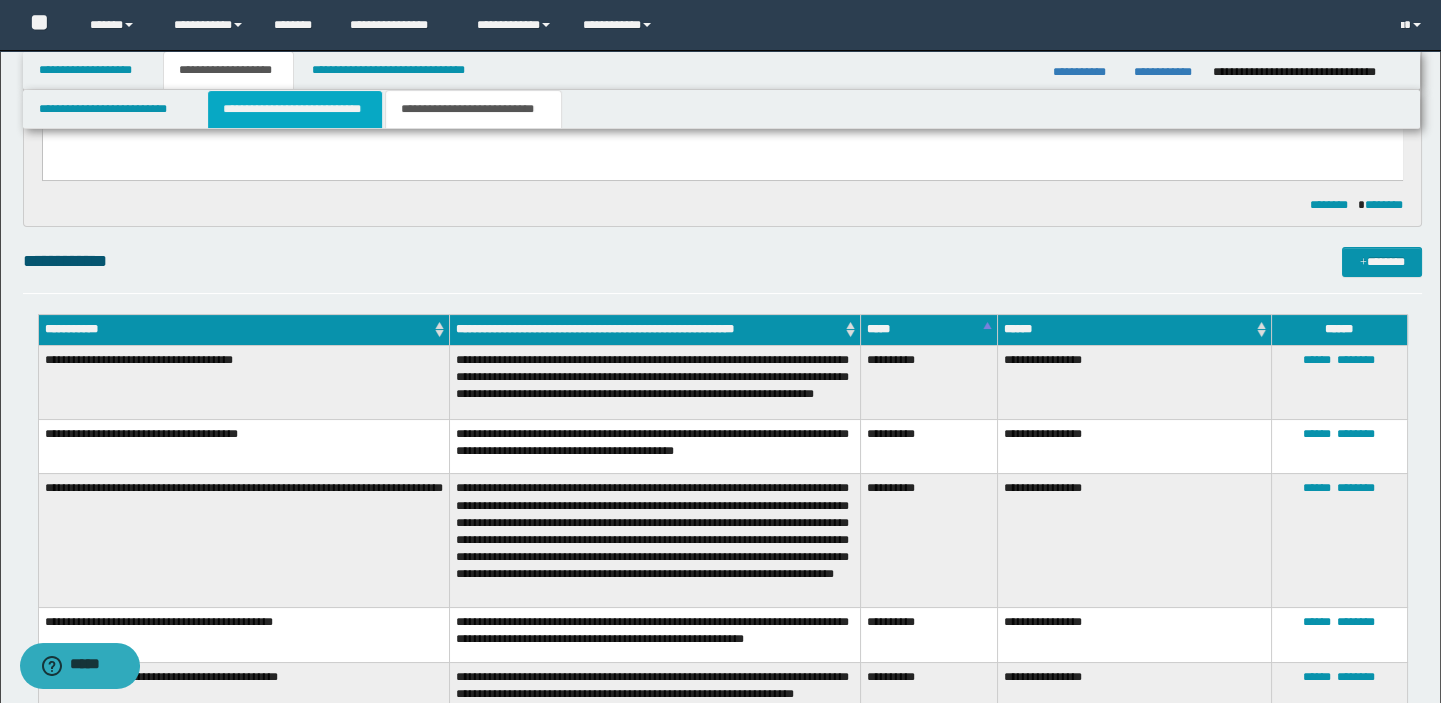 click on "**********" at bounding box center (294, 109) 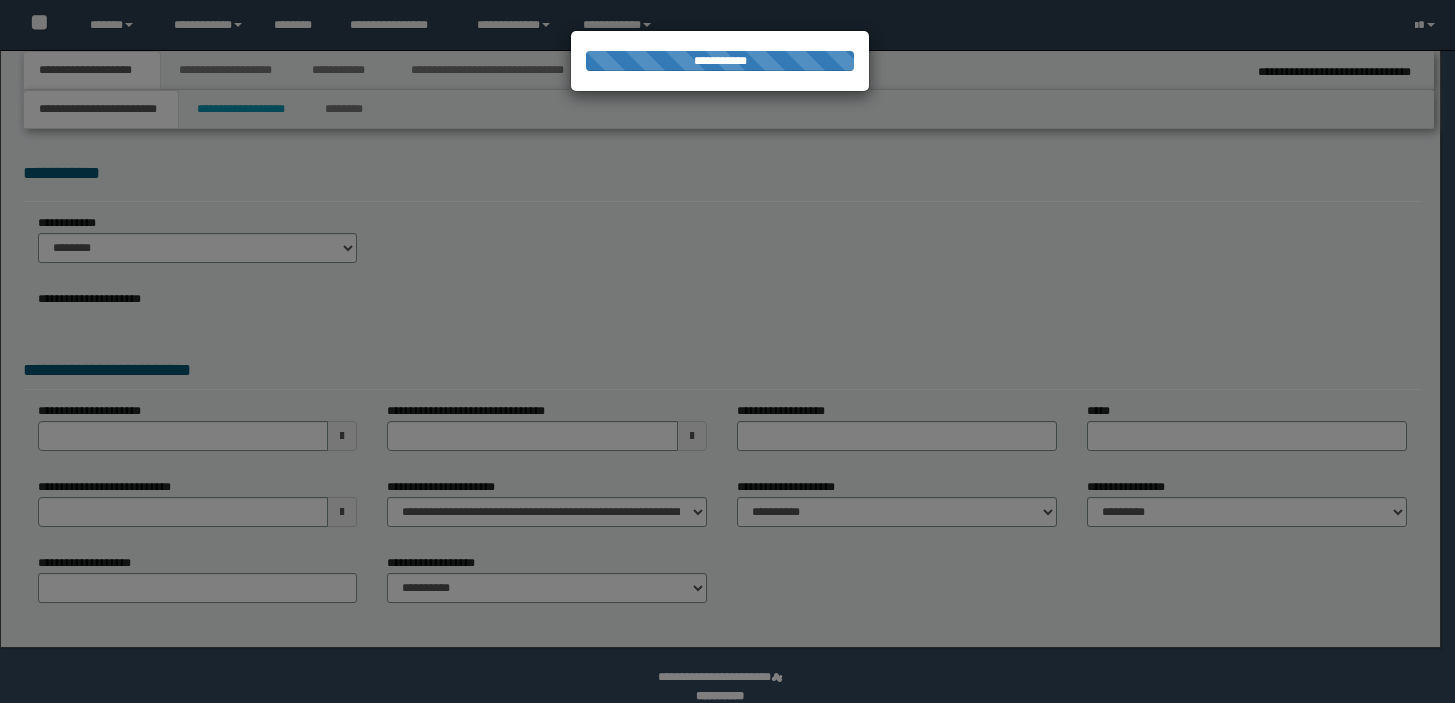 scroll, scrollTop: 0, scrollLeft: 0, axis: both 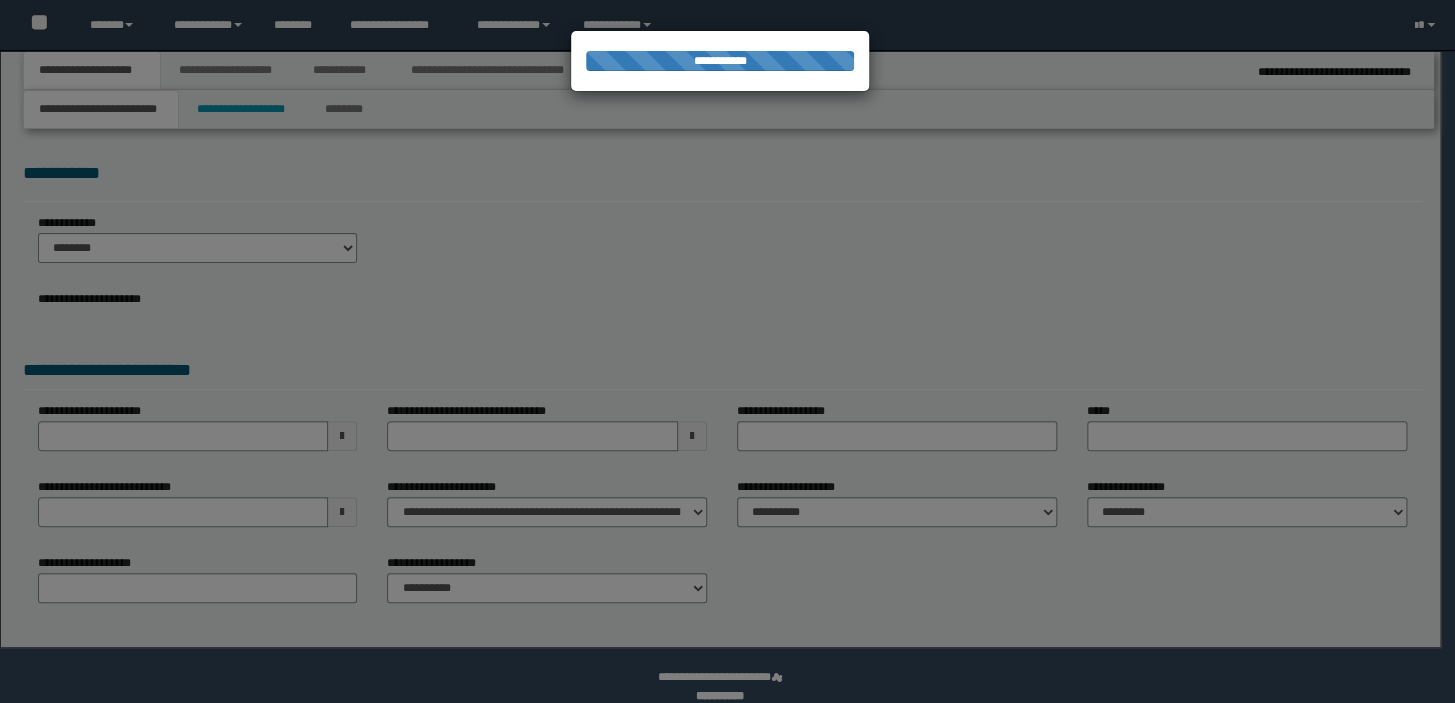 select on "*" 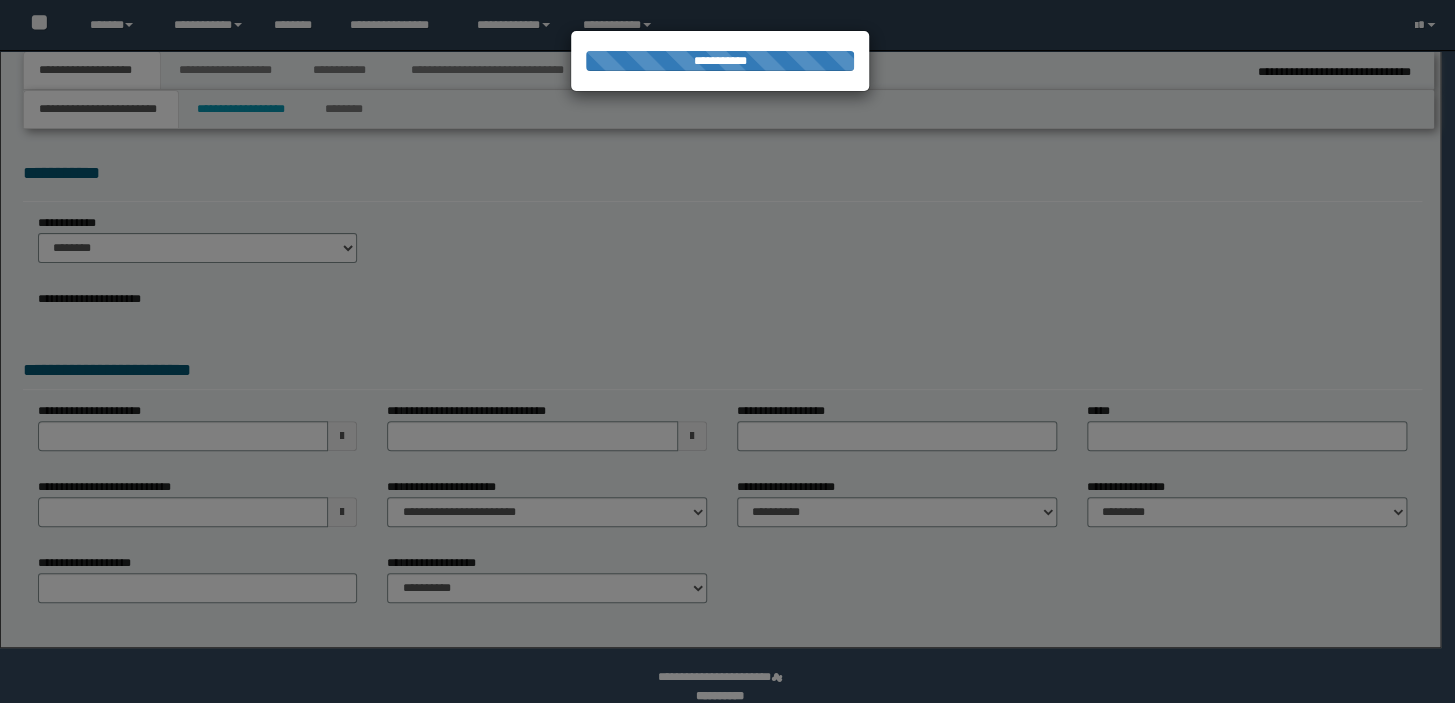 select on "*" 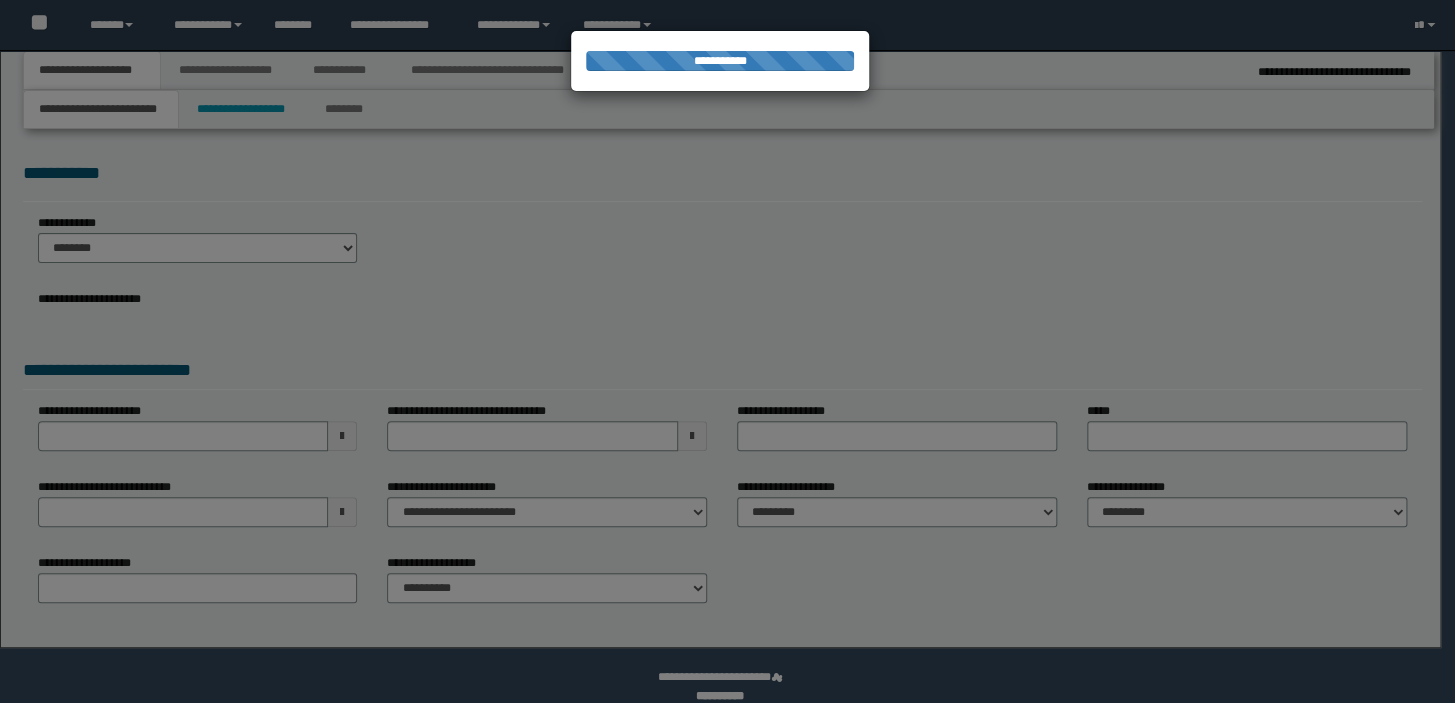 scroll, scrollTop: 0, scrollLeft: 0, axis: both 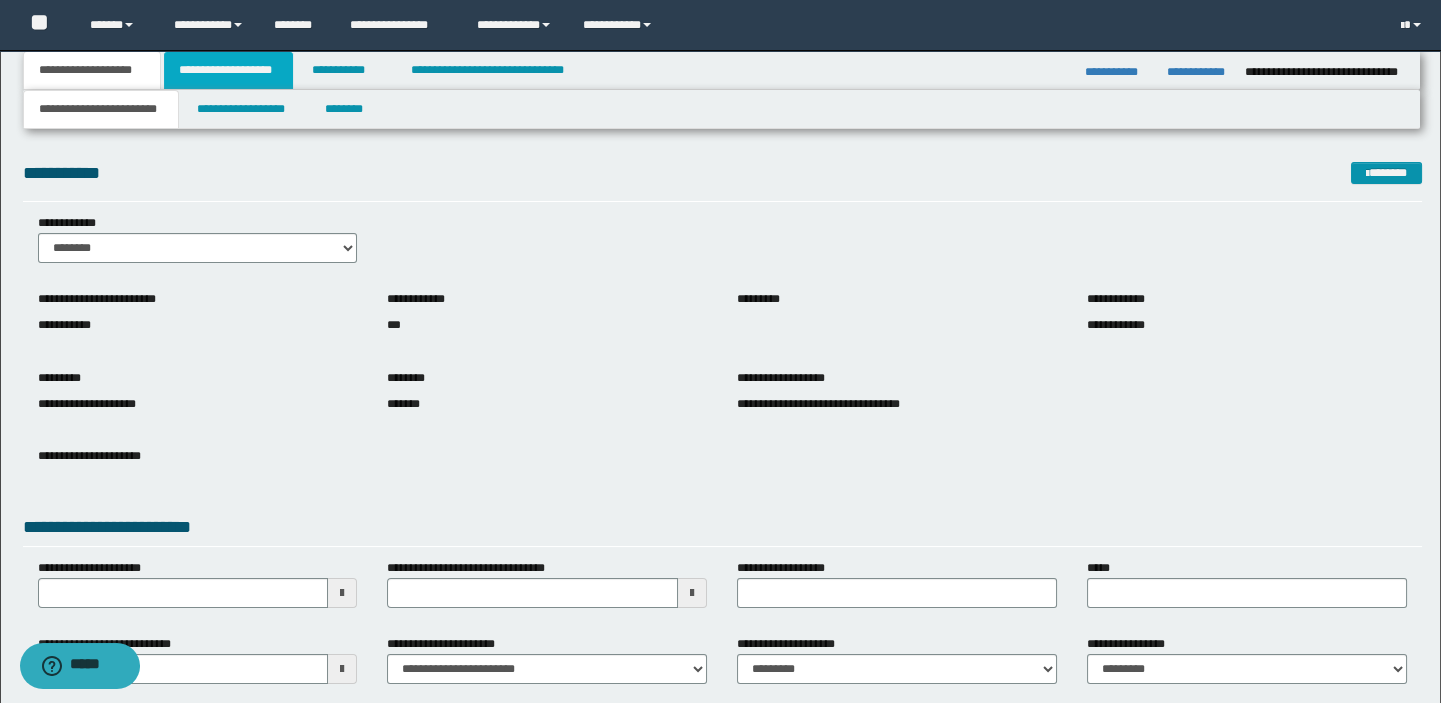 click on "**********" at bounding box center (228, 70) 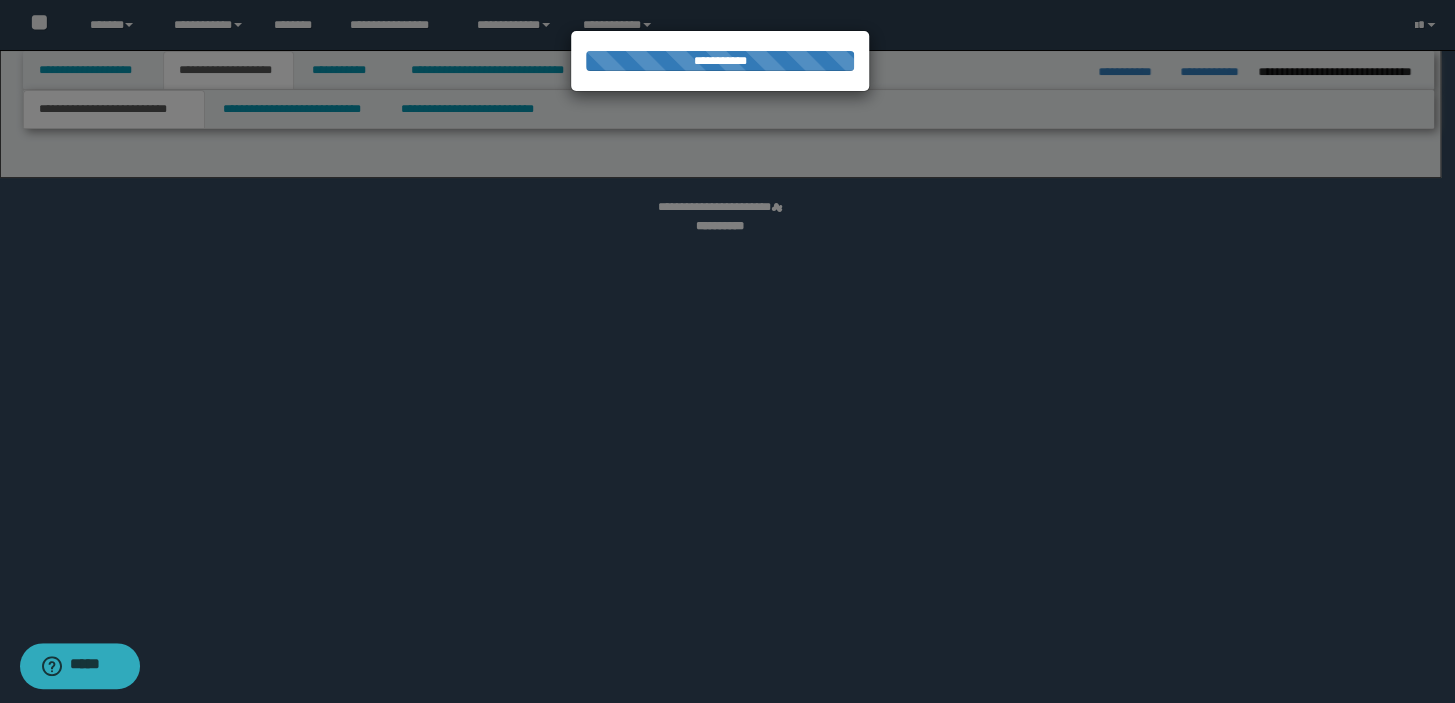click at bounding box center [727, 351] 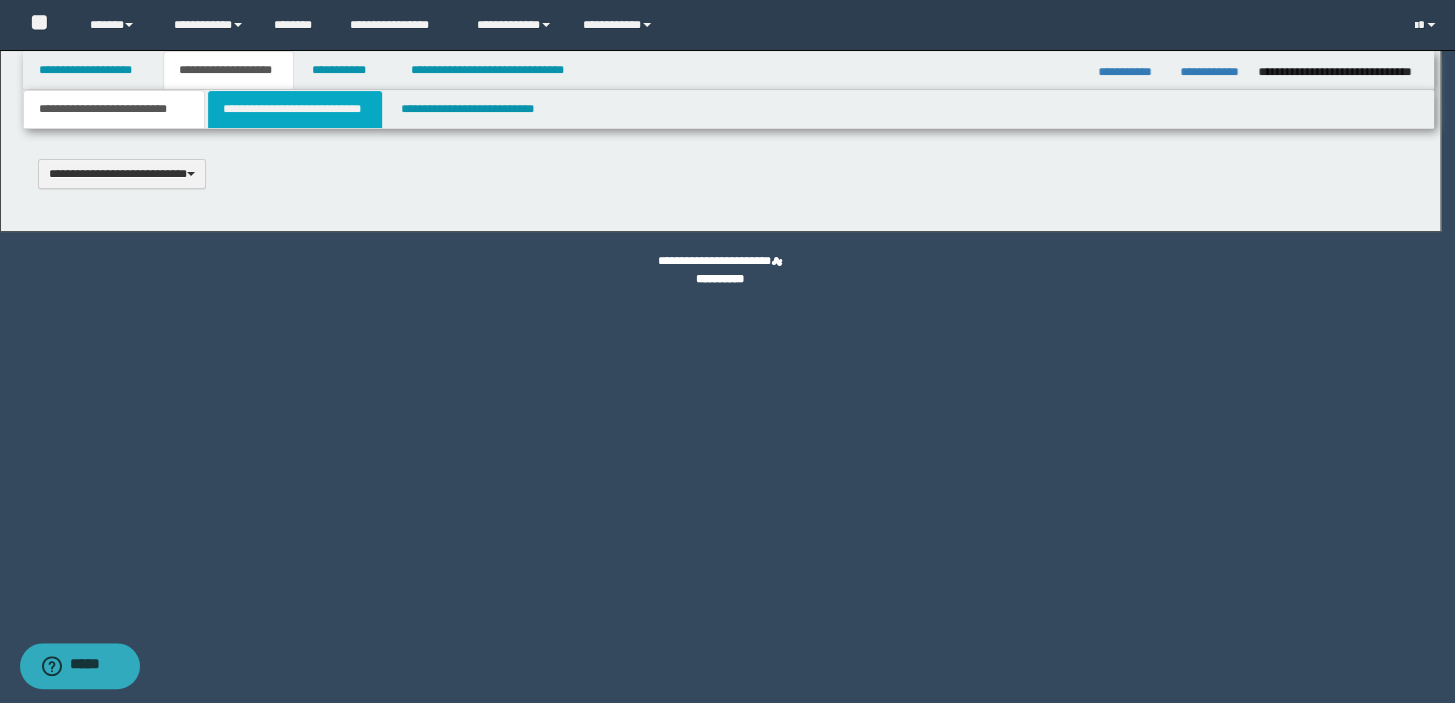 scroll, scrollTop: 0, scrollLeft: 0, axis: both 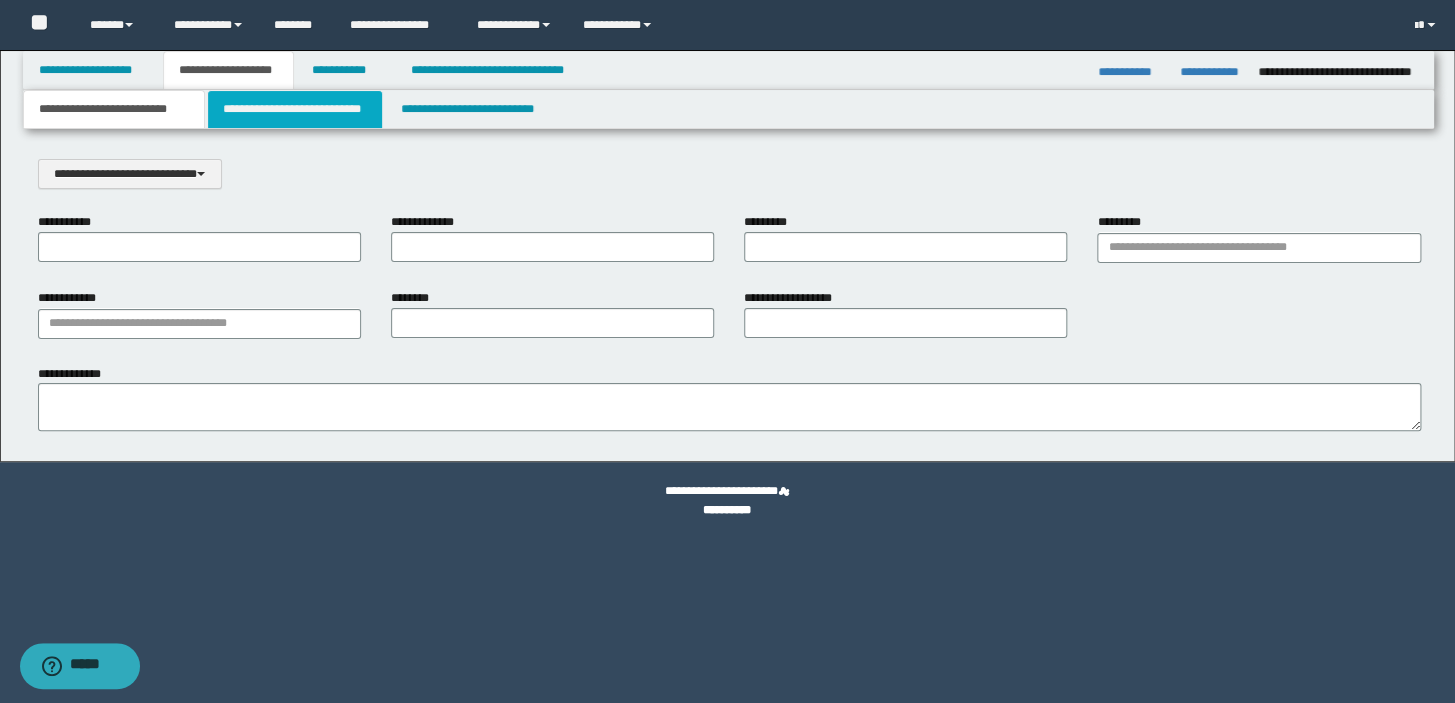 click on "**********" at bounding box center [294, 109] 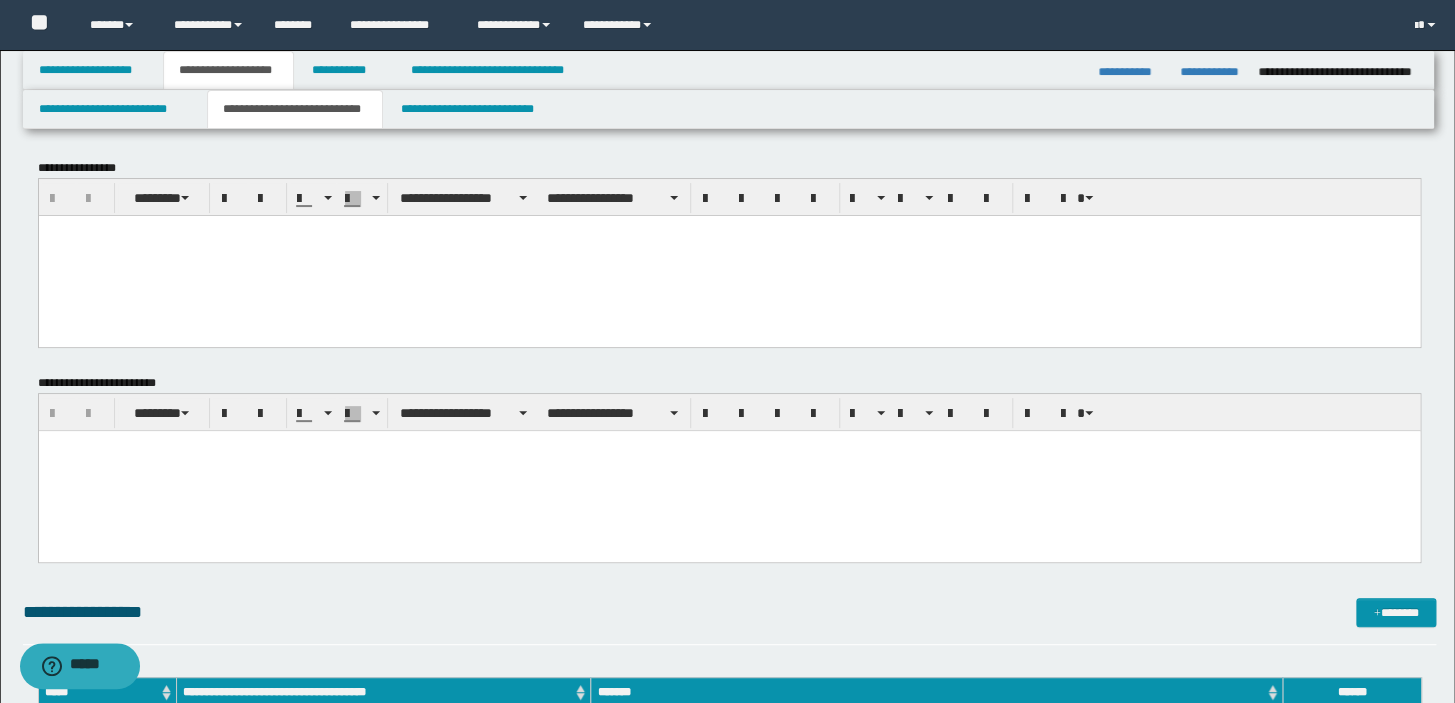 scroll, scrollTop: 0, scrollLeft: 0, axis: both 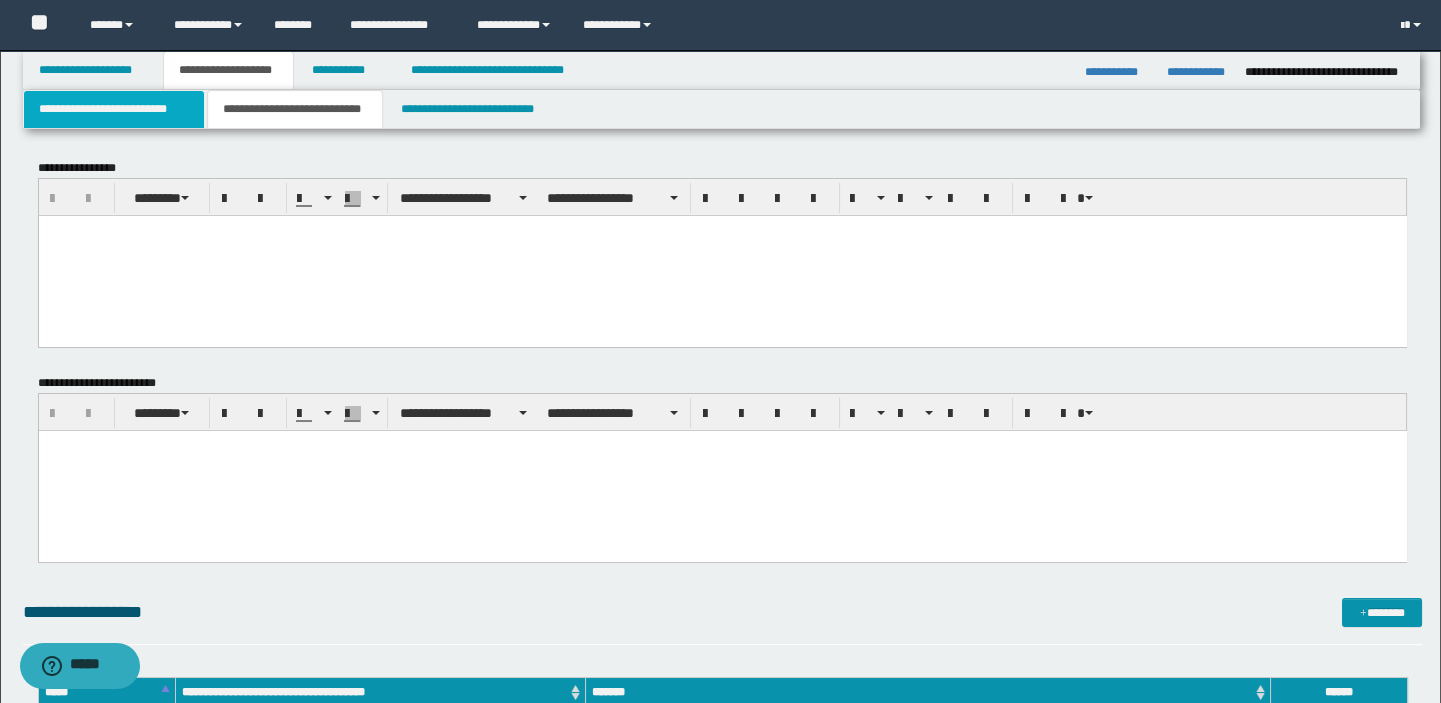 click on "**********" at bounding box center (114, 109) 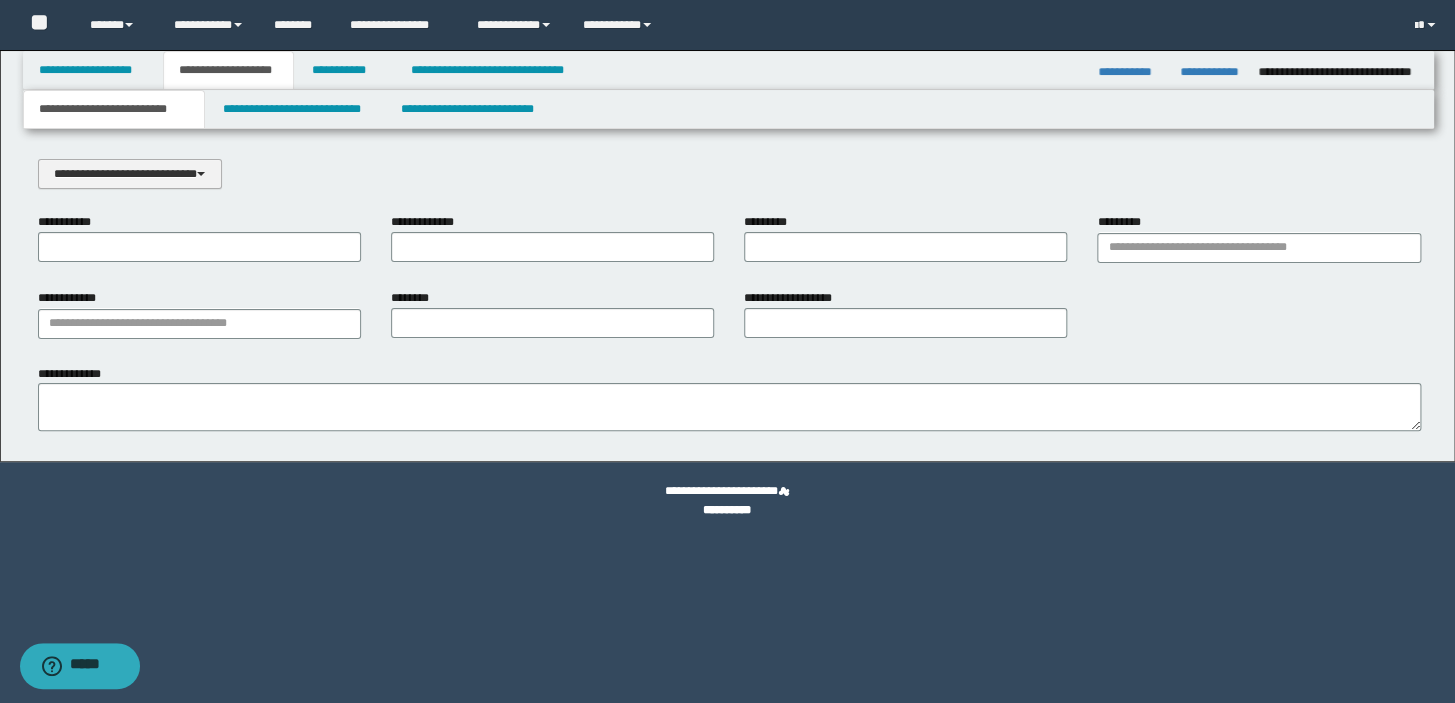 click on "**********" at bounding box center (130, 174) 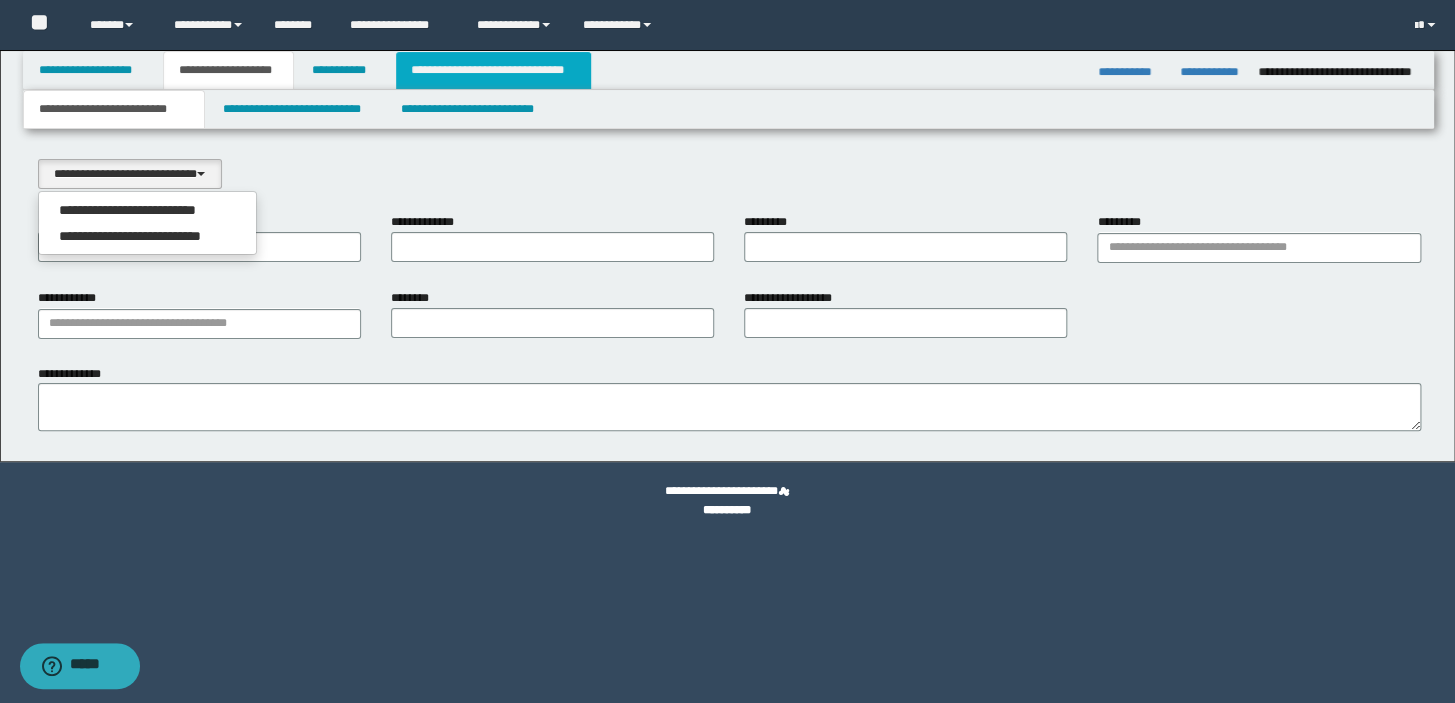 click on "**********" at bounding box center [493, 70] 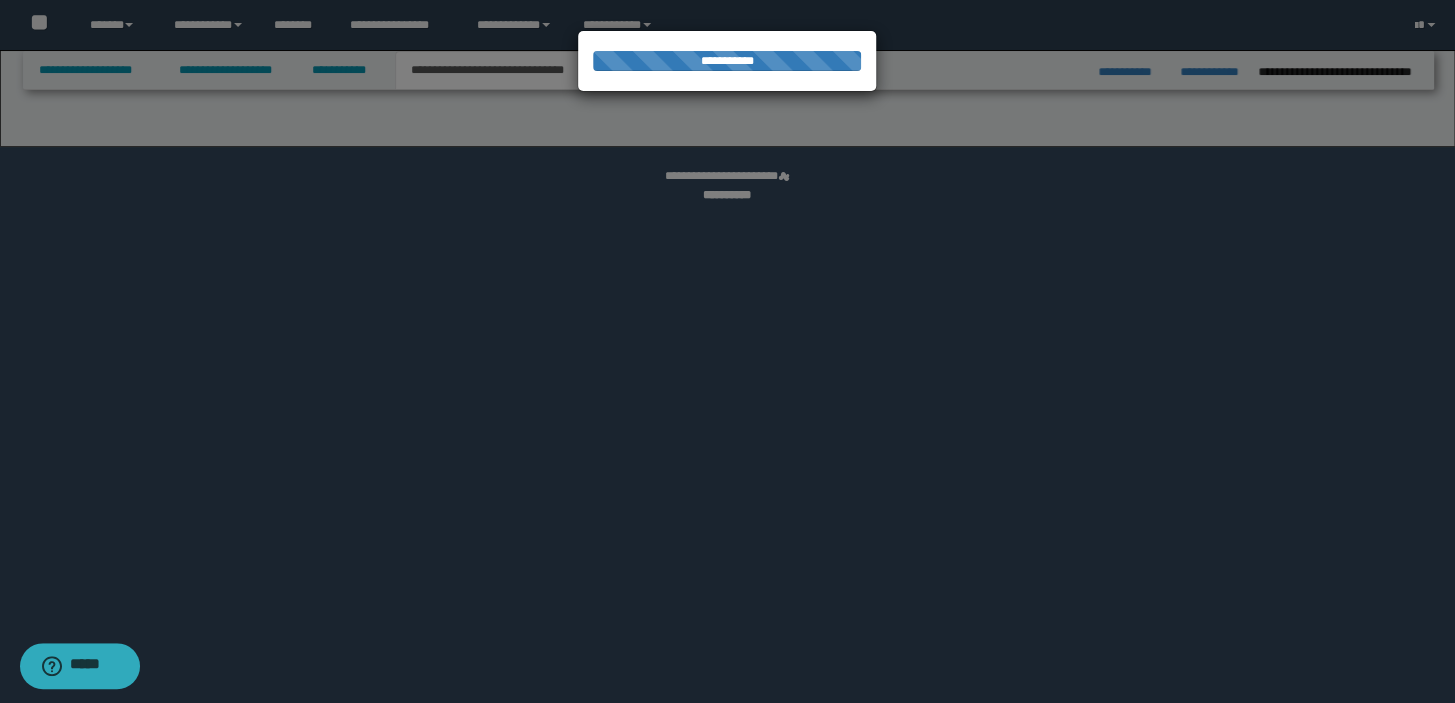 select on "*" 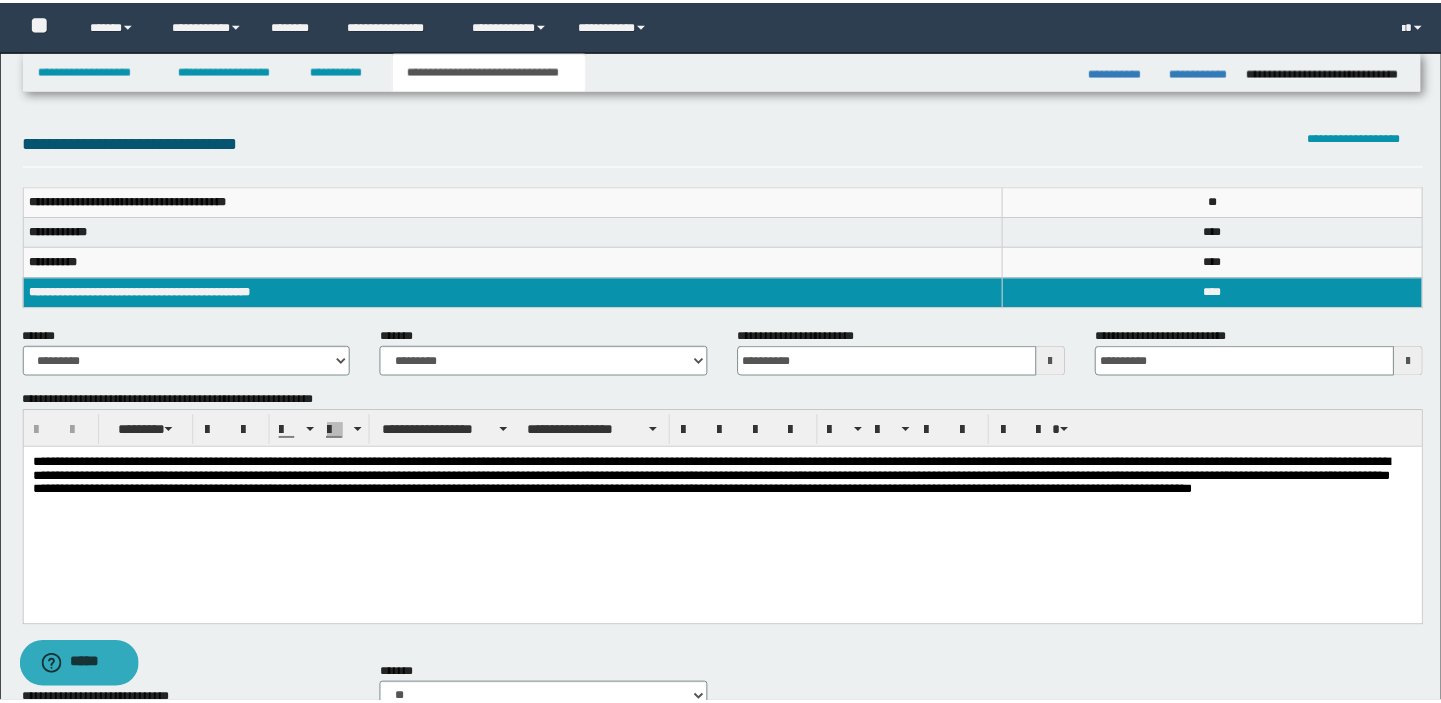 scroll, scrollTop: 0, scrollLeft: 0, axis: both 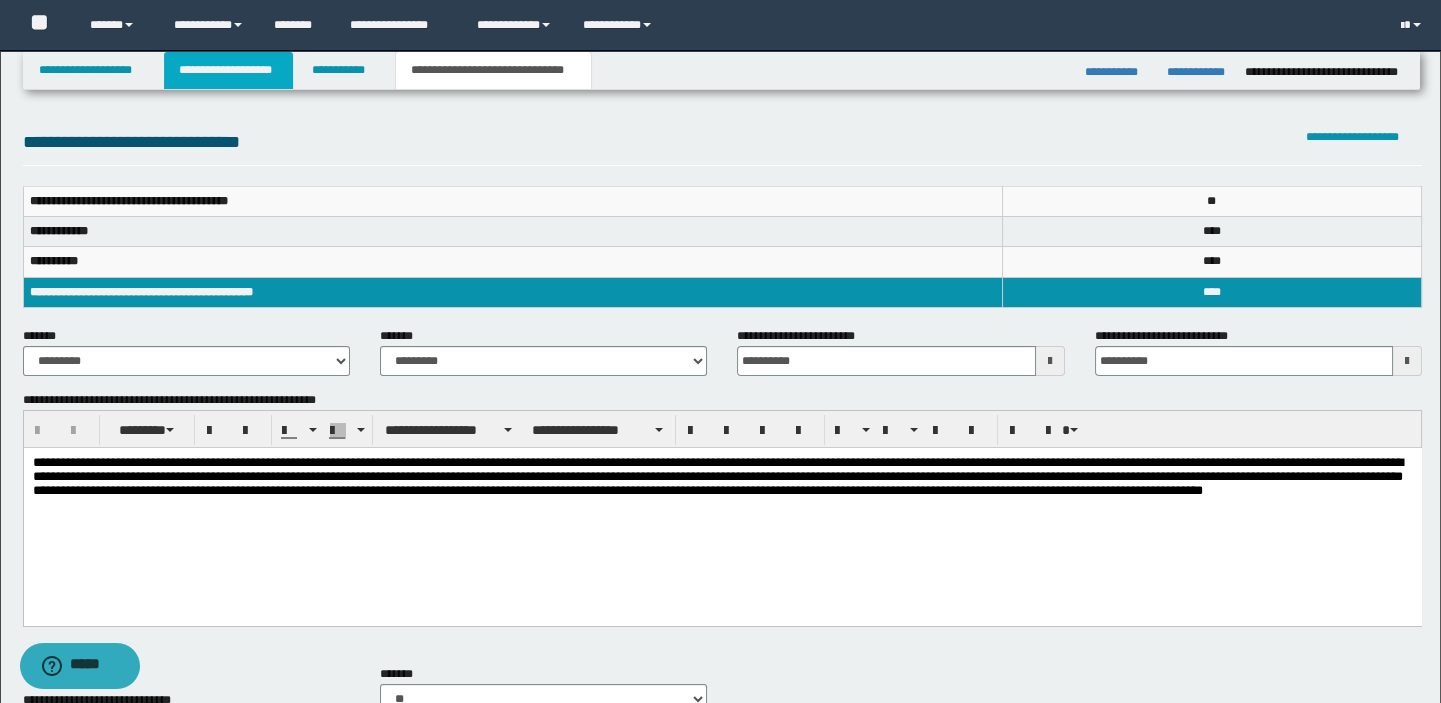 click on "**********" at bounding box center [228, 70] 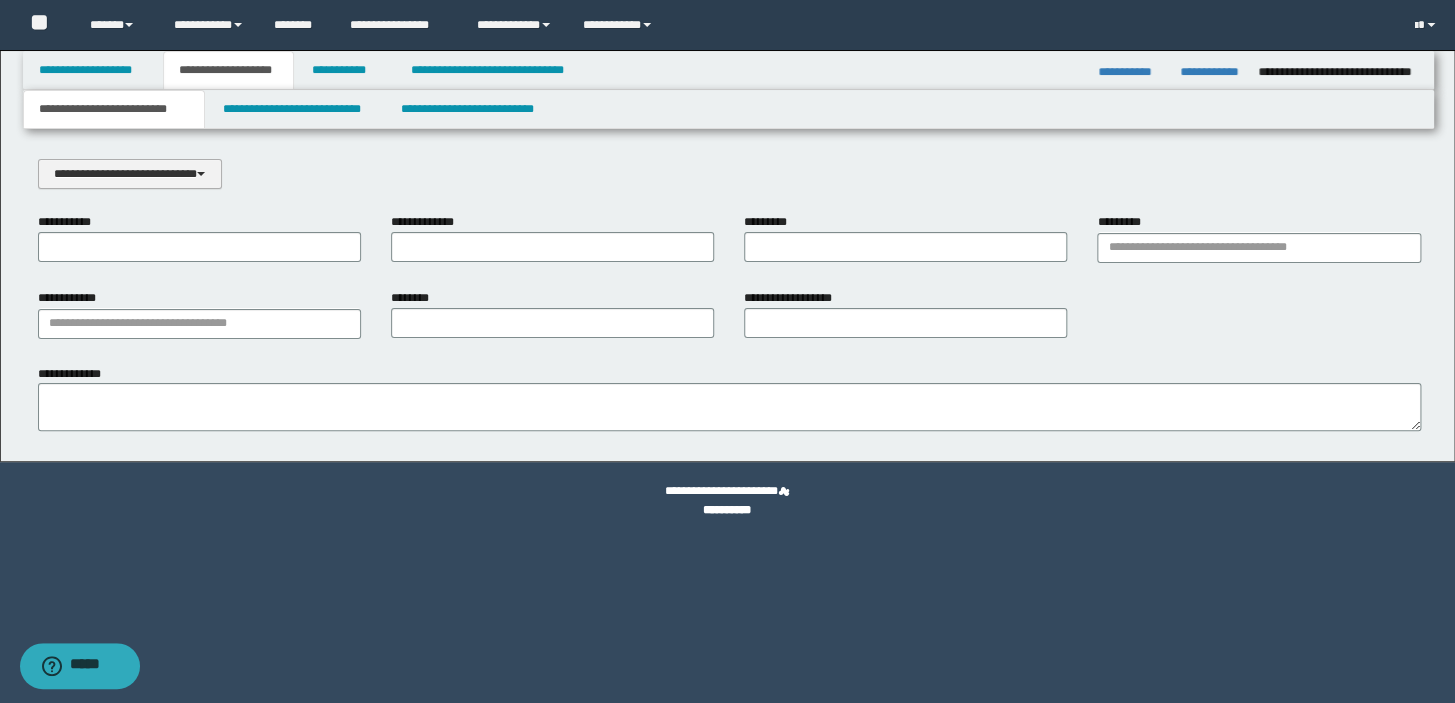 click on "**********" at bounding box center (130, 174) 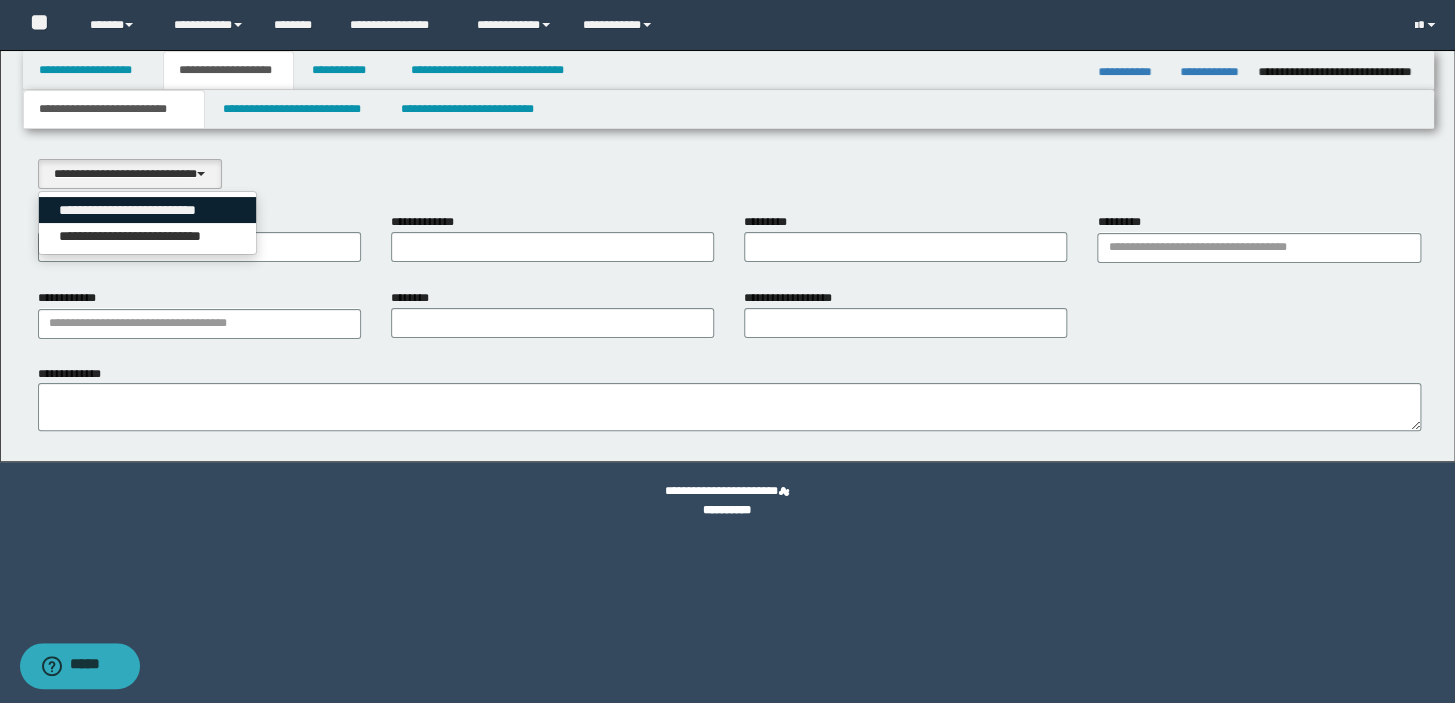 click on "**********" at bounding box center [148, 210] 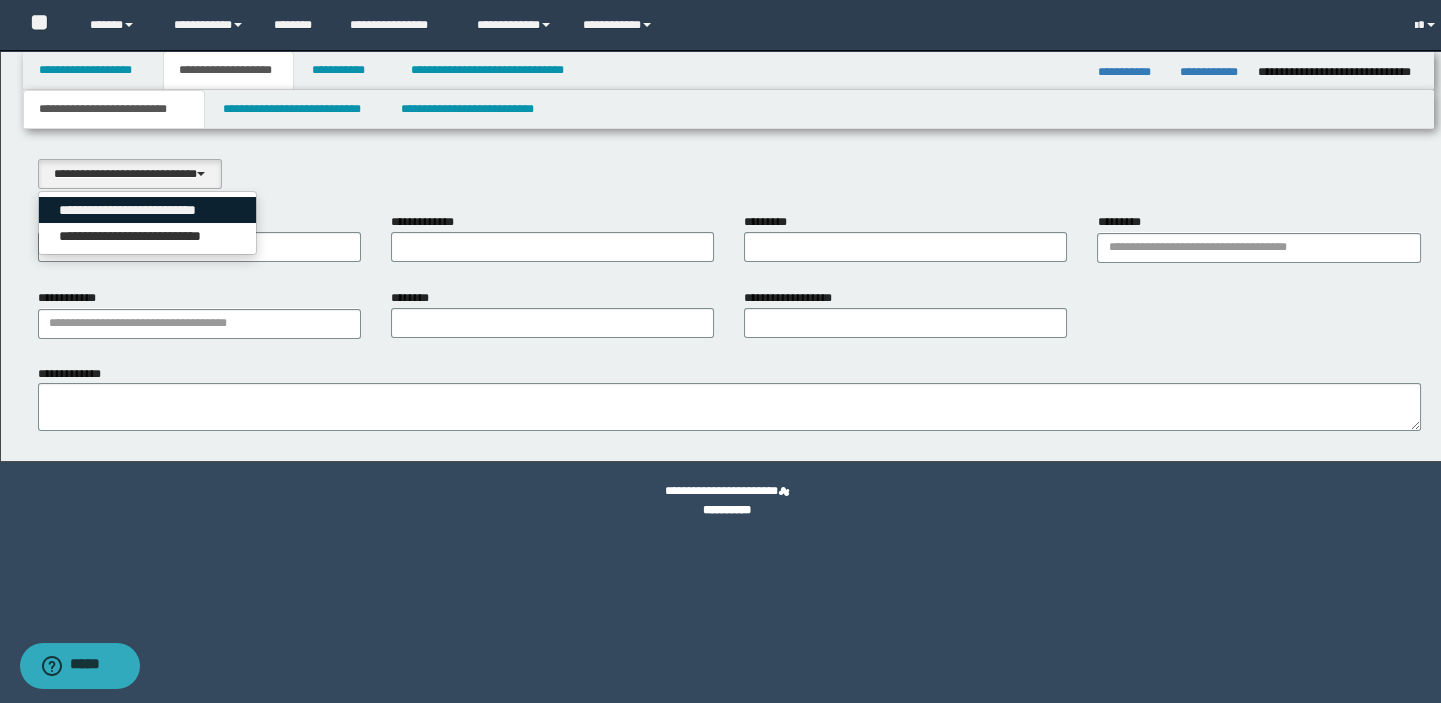select on "*" 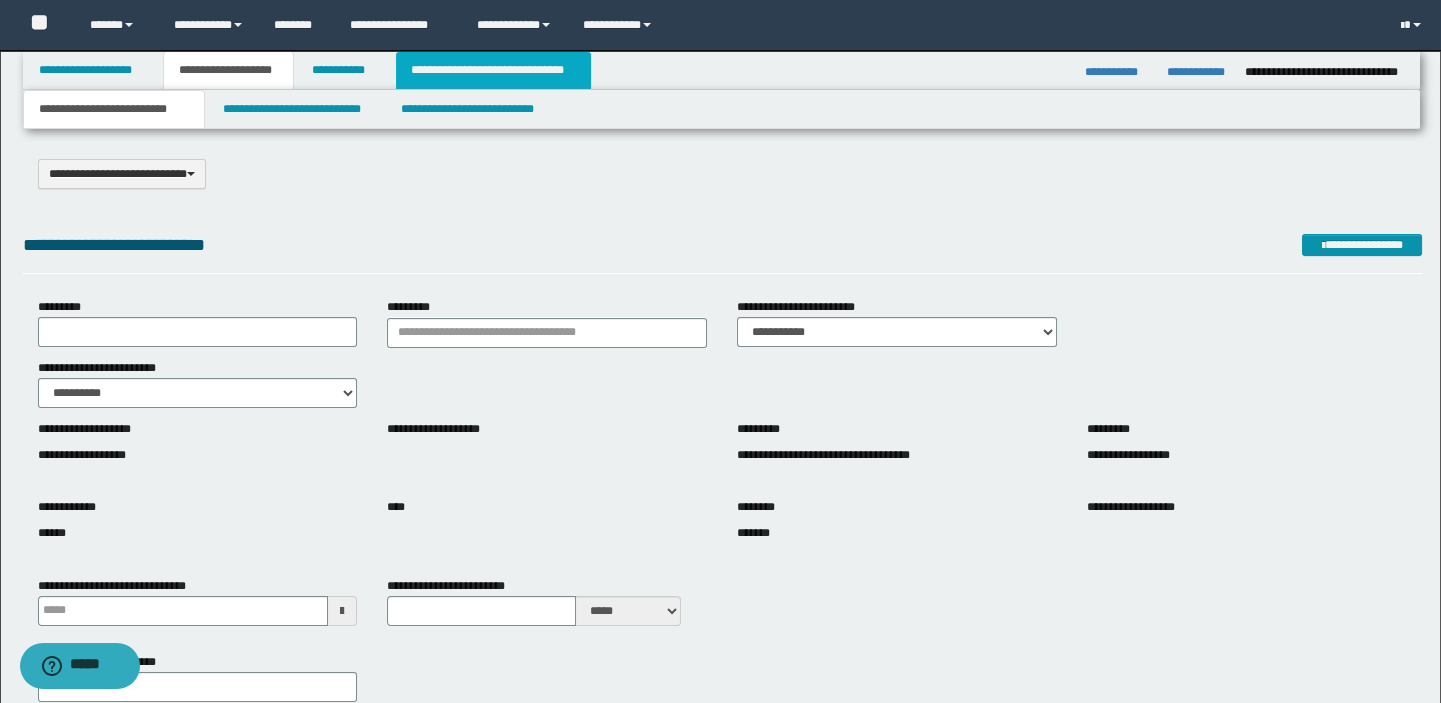 click on "**********" at bounding box center [493, 70] 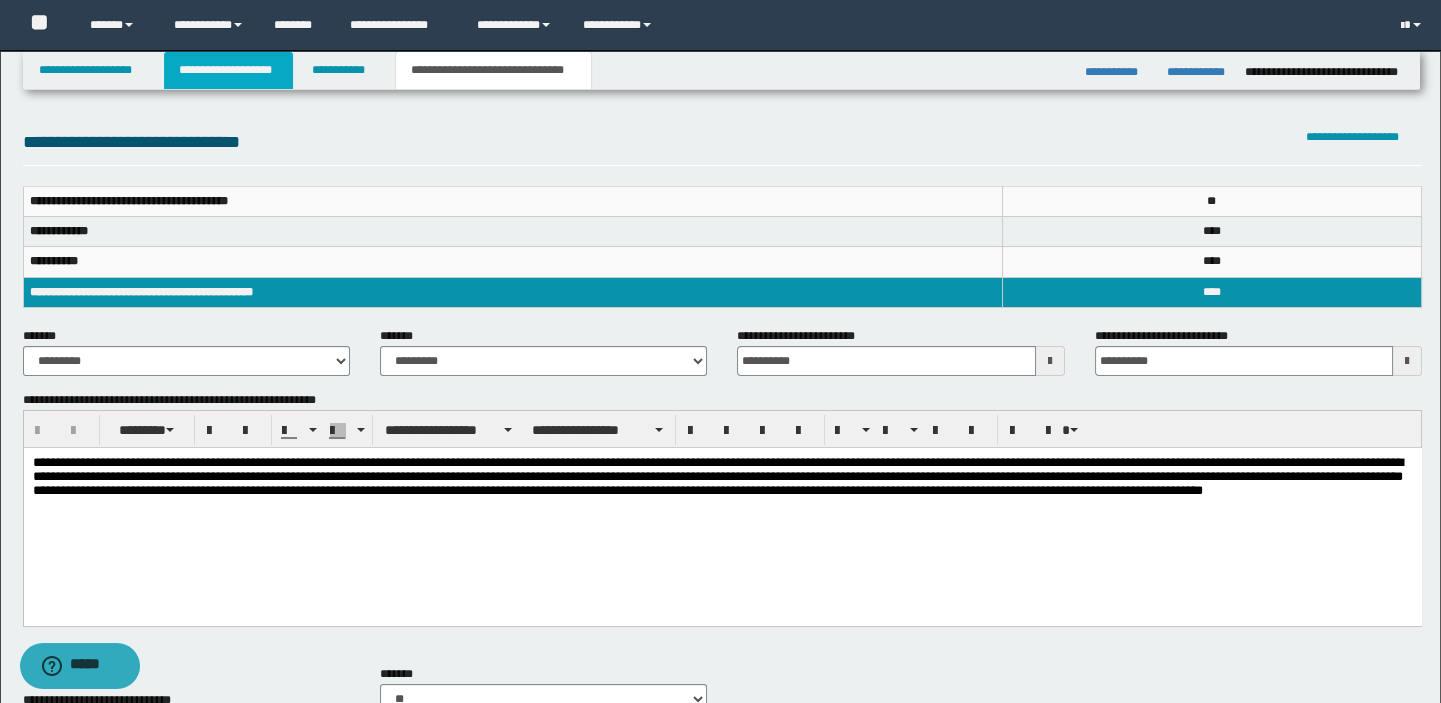 click on "**********" at bounding box center [228, 70] 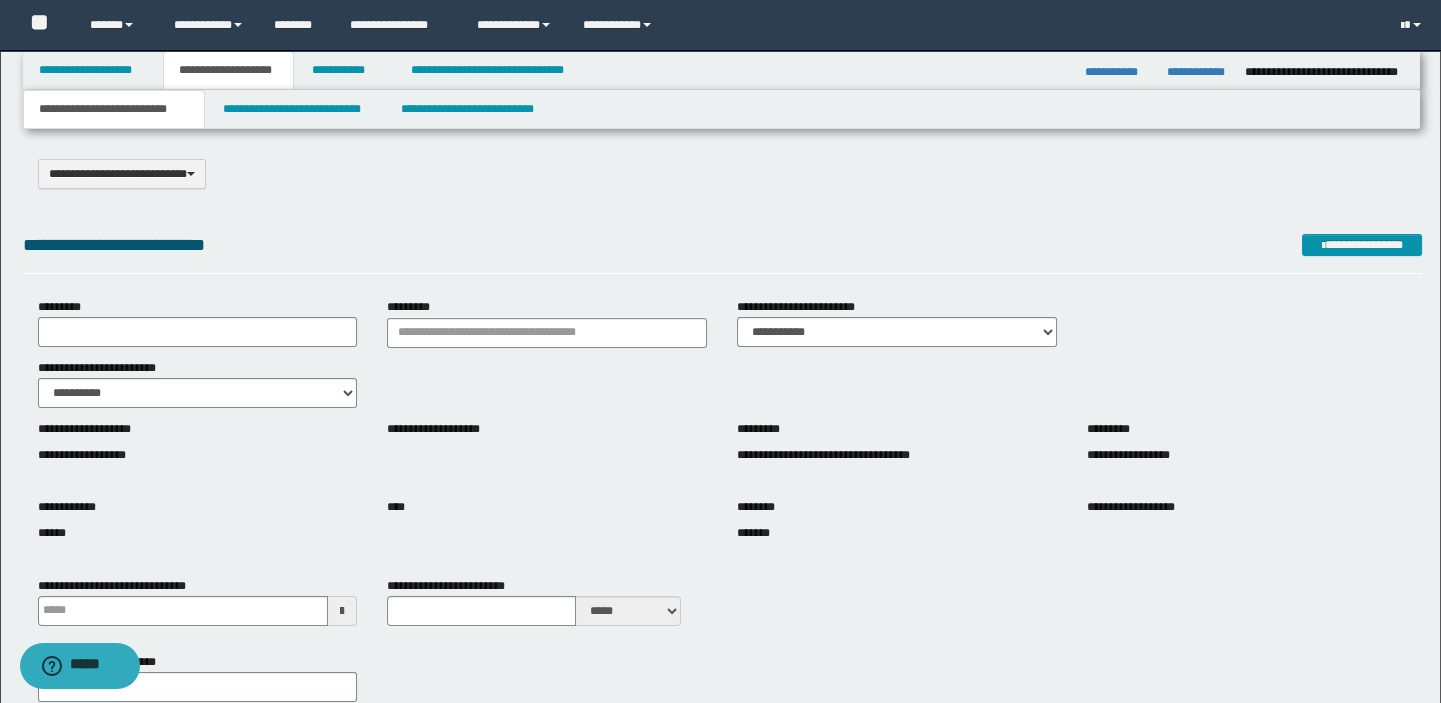 click on "**********" at bounding box center [114, 109] 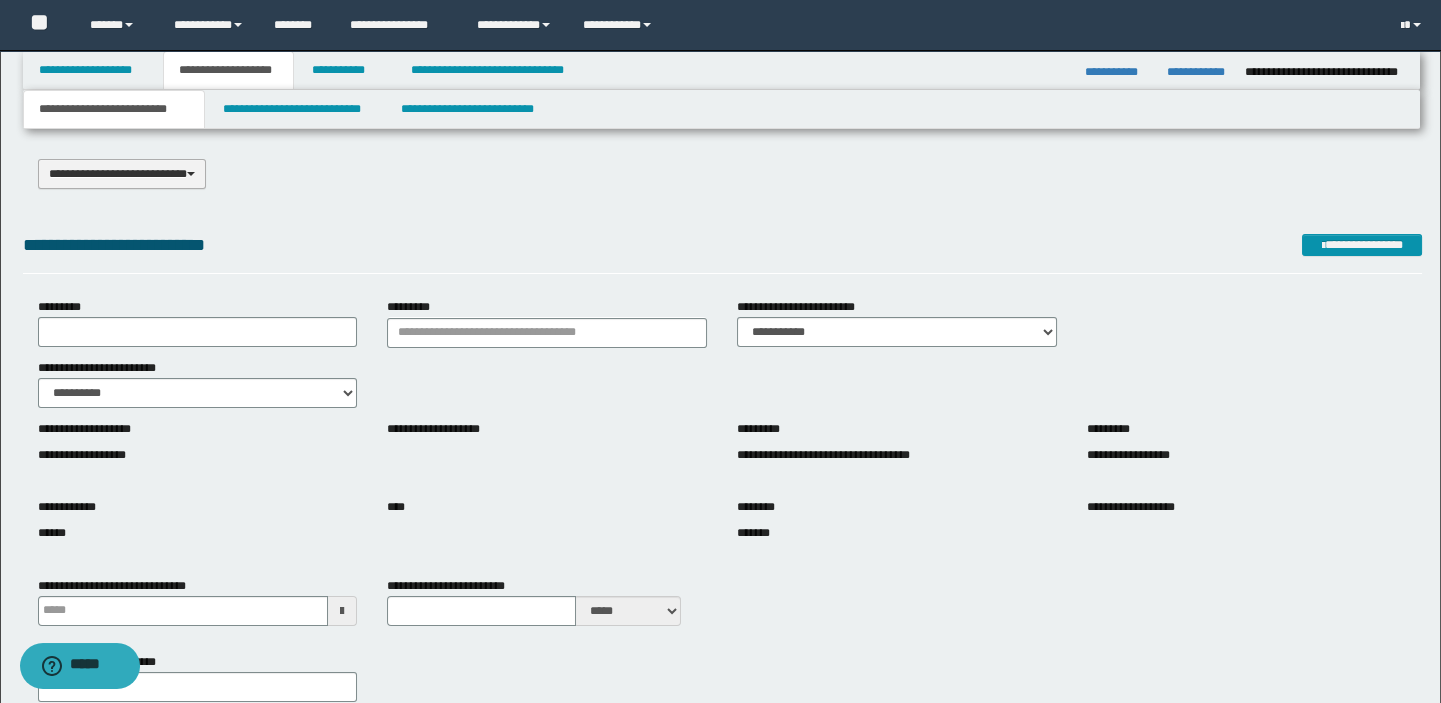click on "**********" at bounding box center [122, 174] 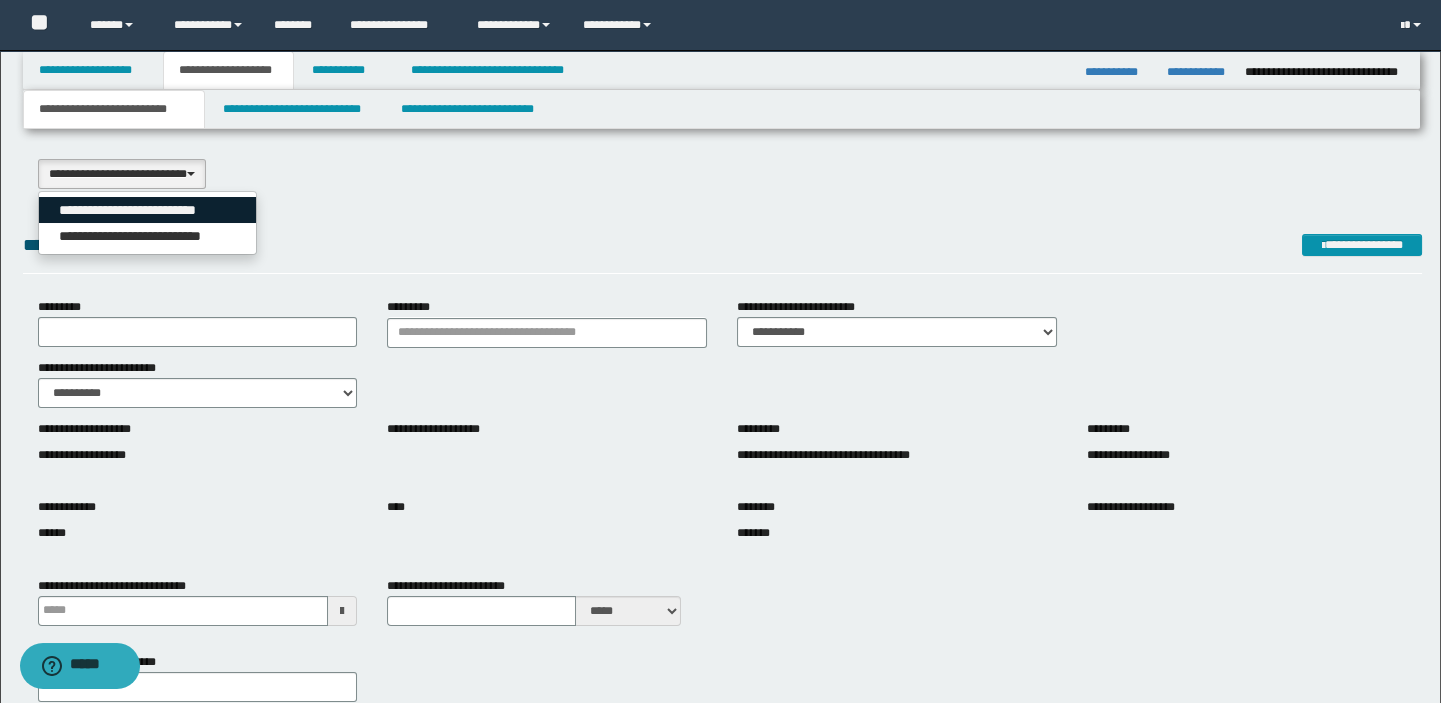 click on "**********" at bounding box center [148, 210] 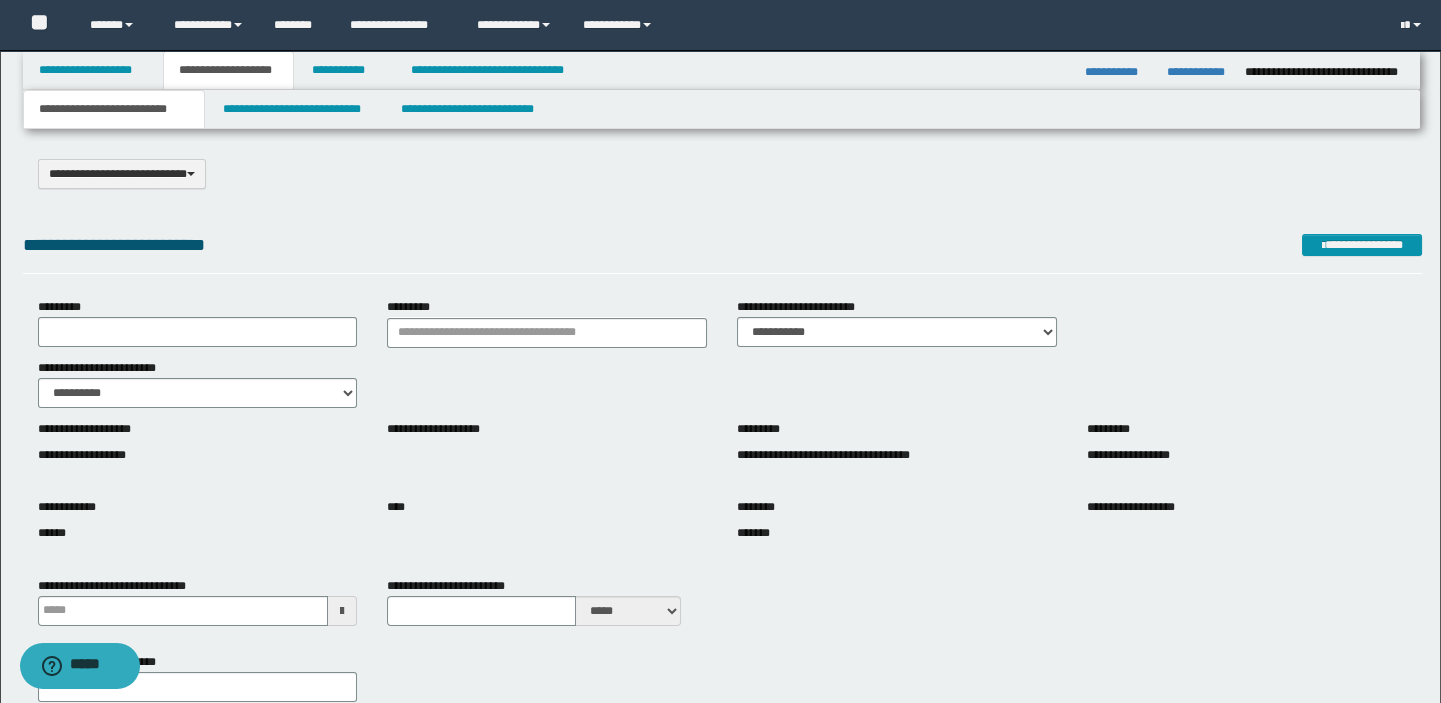 type 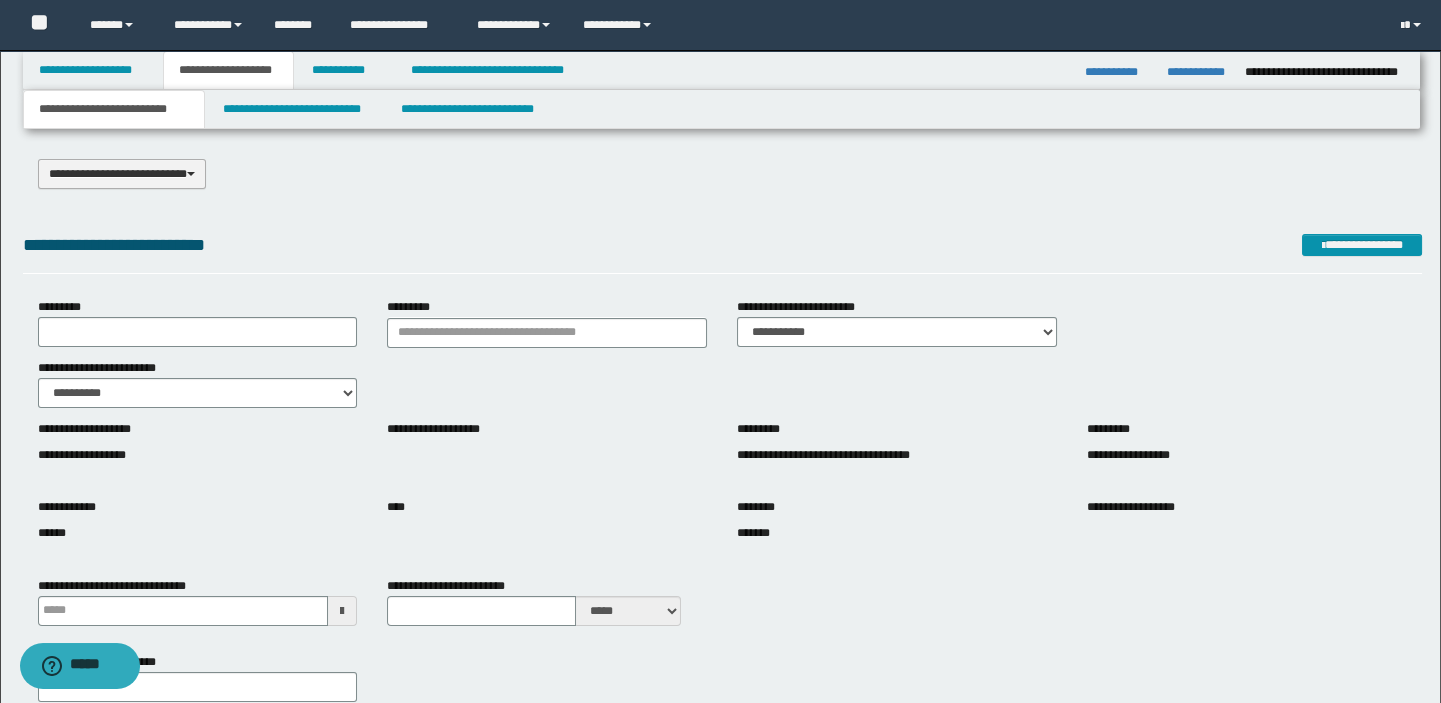 click on "**********" at bounding box center [122, 174] 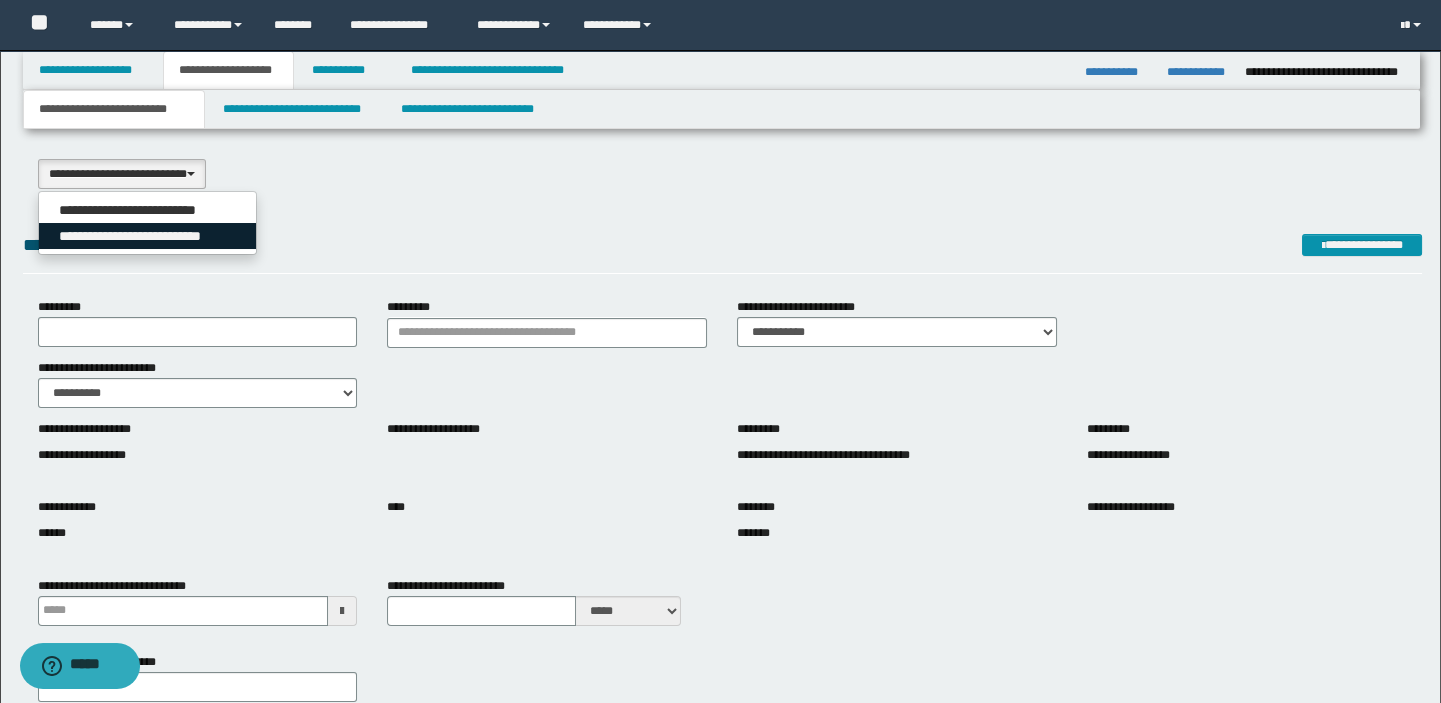click on "**********" at bounding box center [148, 236] 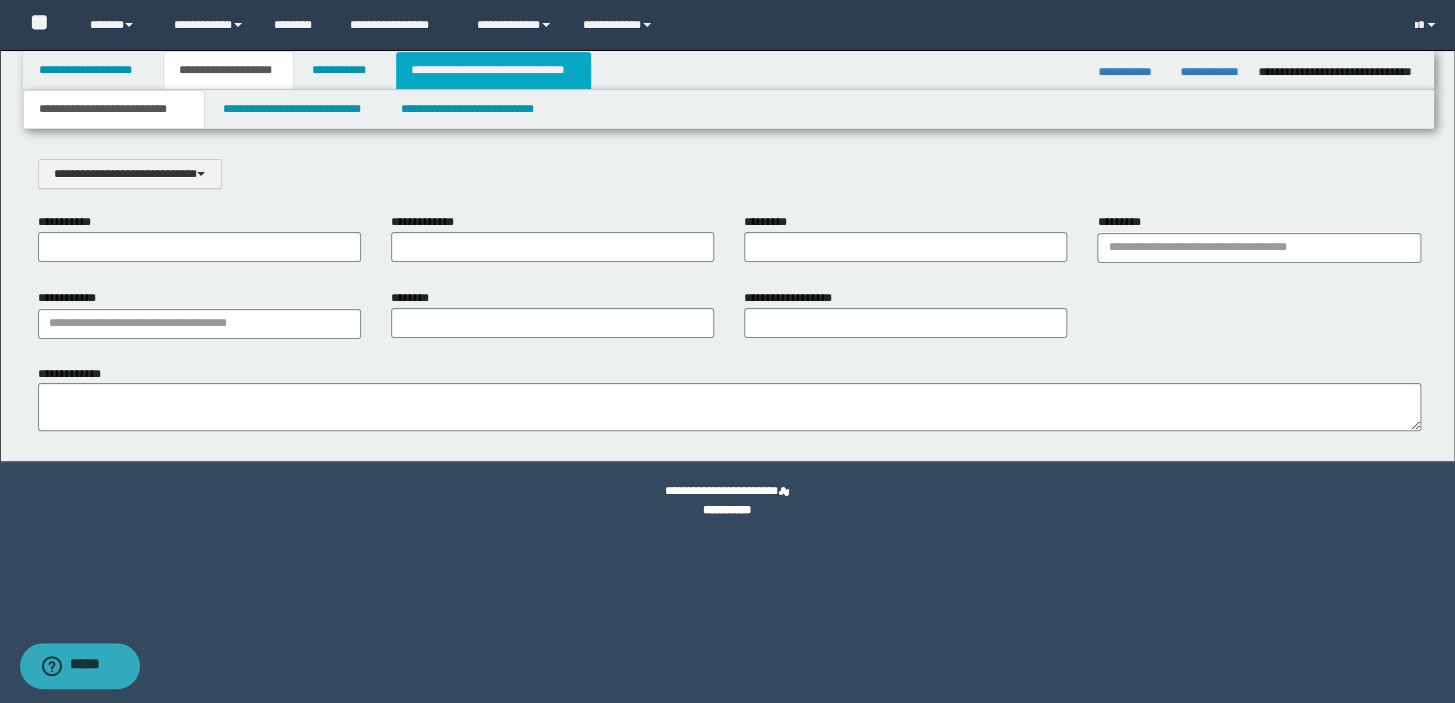 click on "**********" at bounding box center [493, 70] 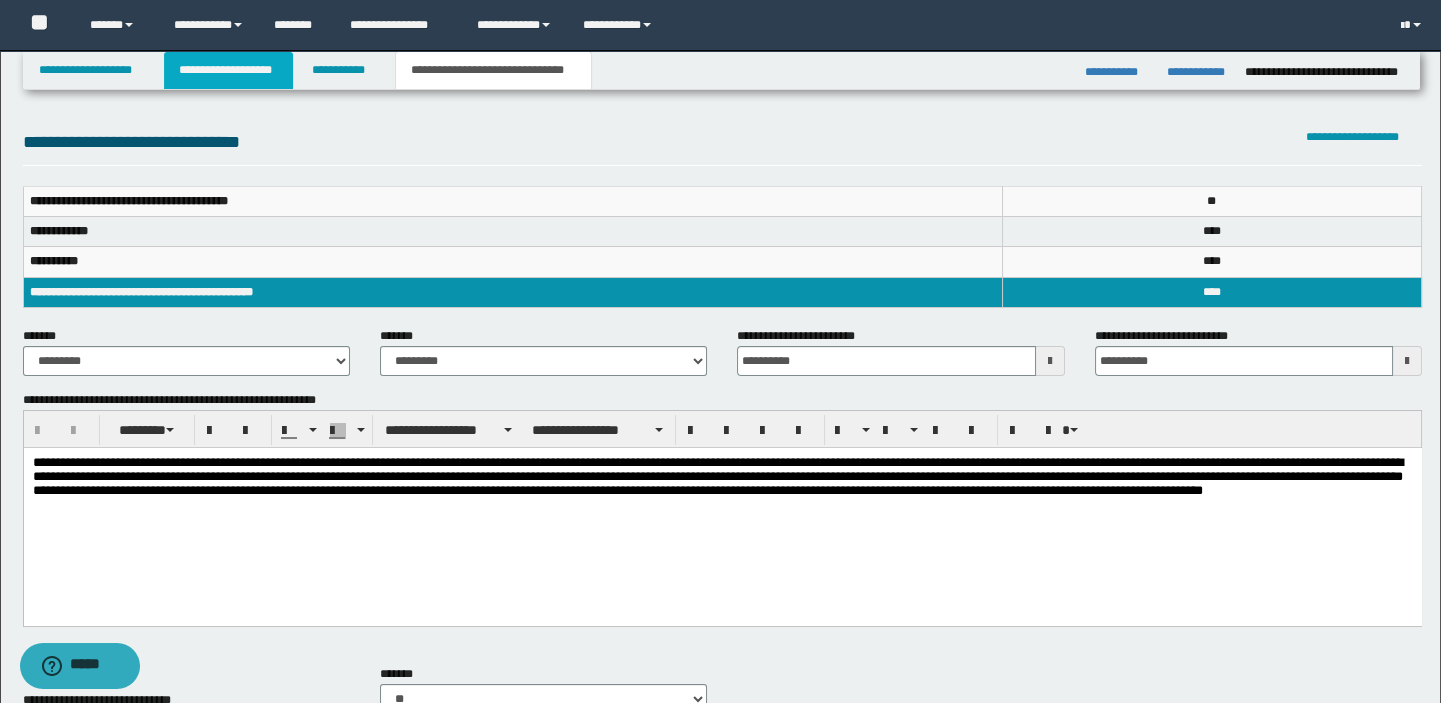 click on "**********" at bounding box center (228, 70) 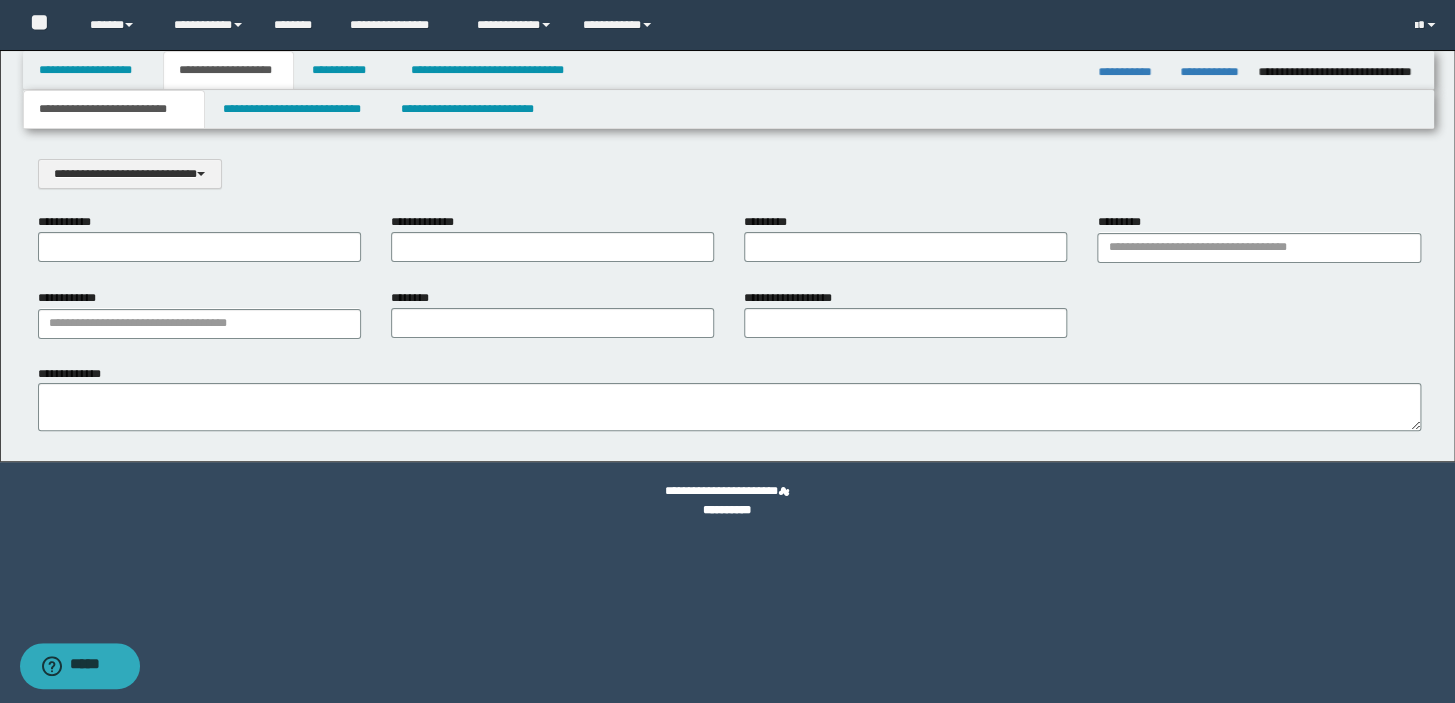 click on "**********" at bounding box center [114, 109] 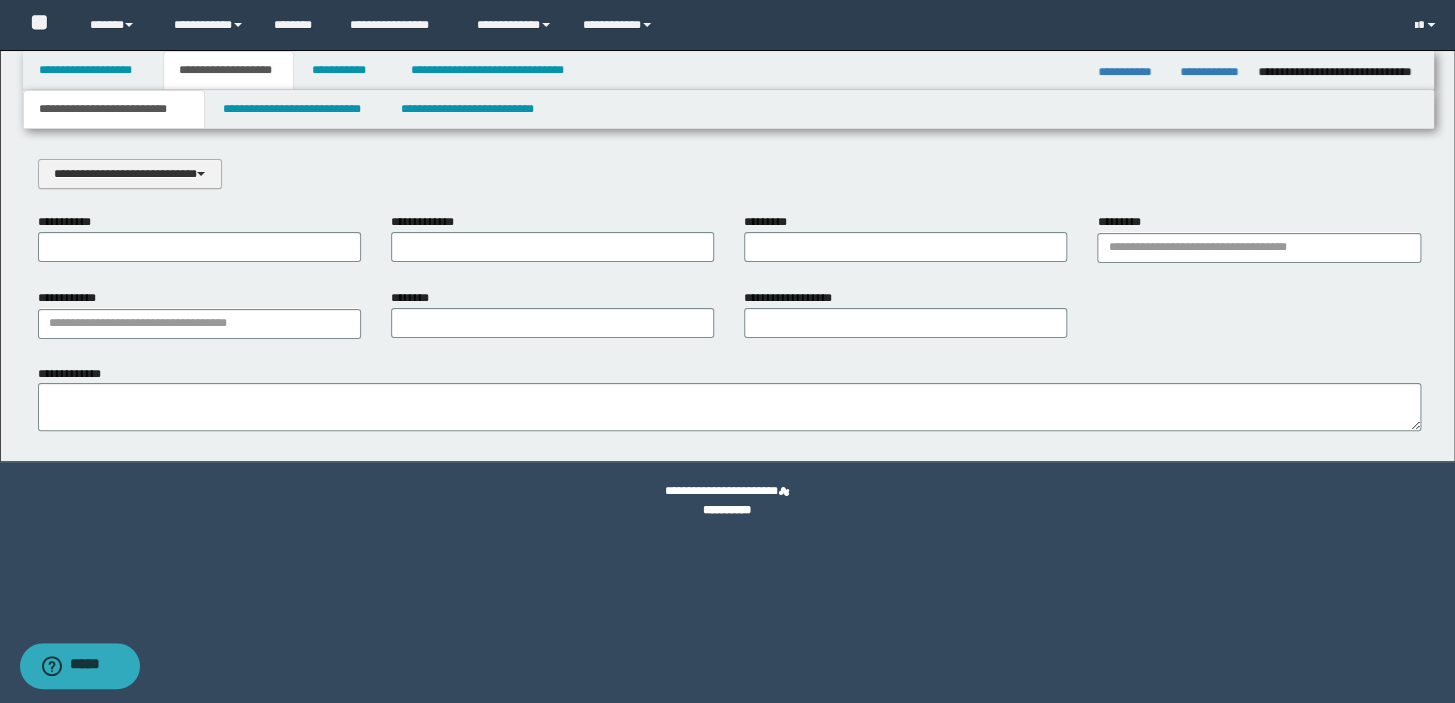 click on "**********" at bounding box center [130, 174] 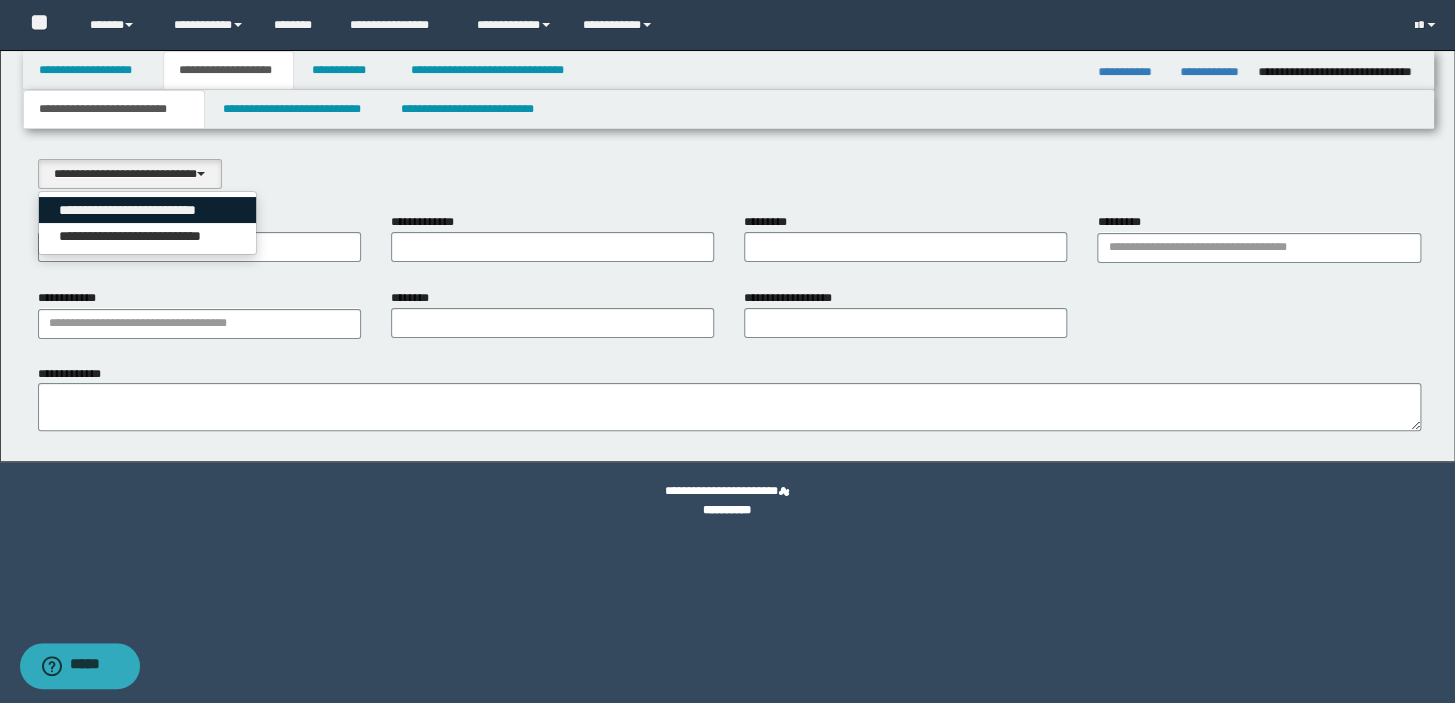 click on "**********" at bounding box center [148, 210] 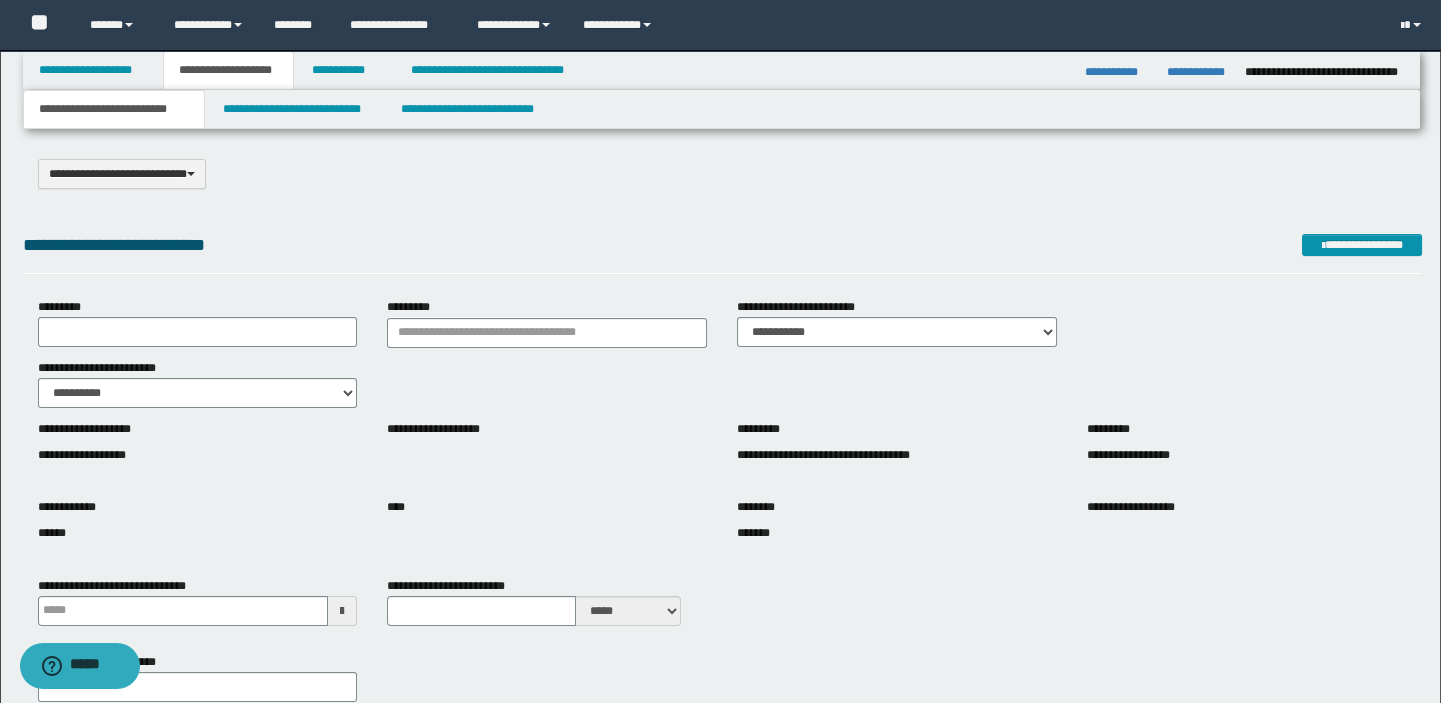 type 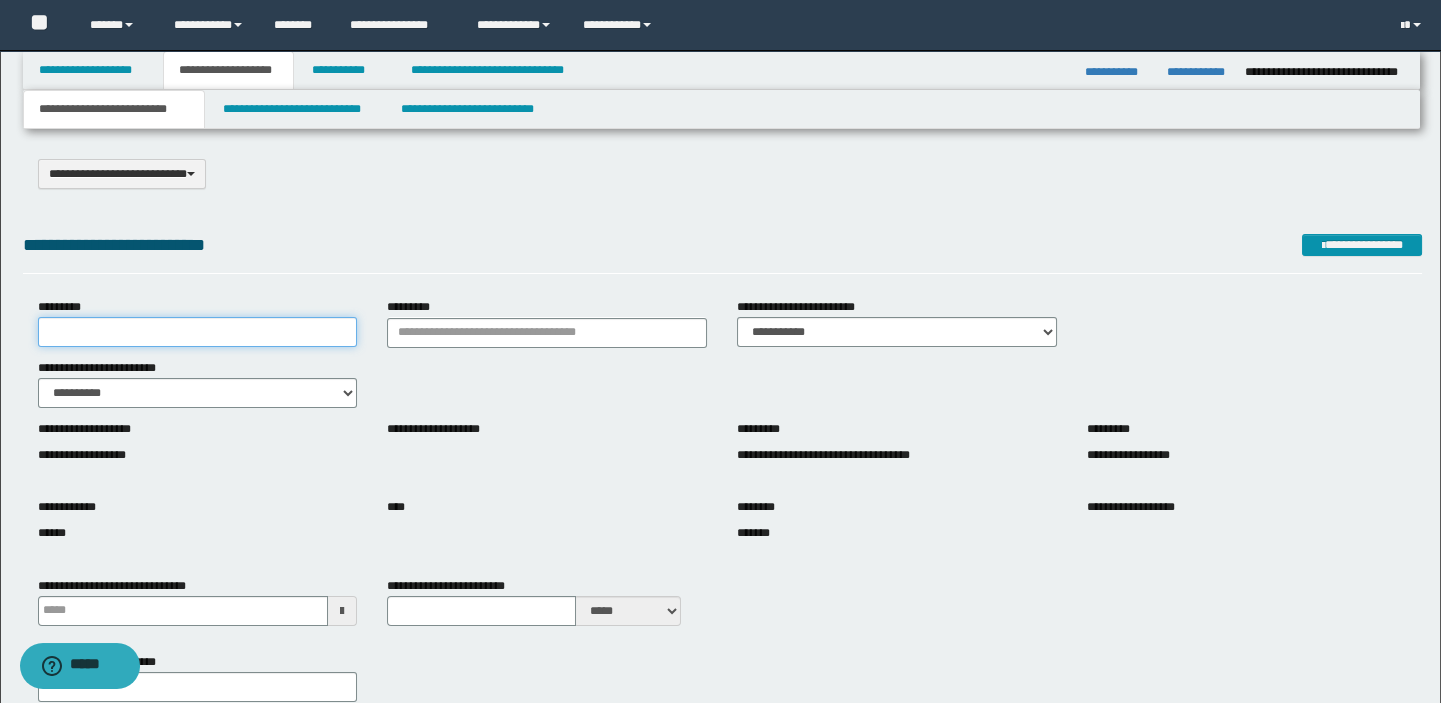 click on "*********" at bounding box center (198, 332) 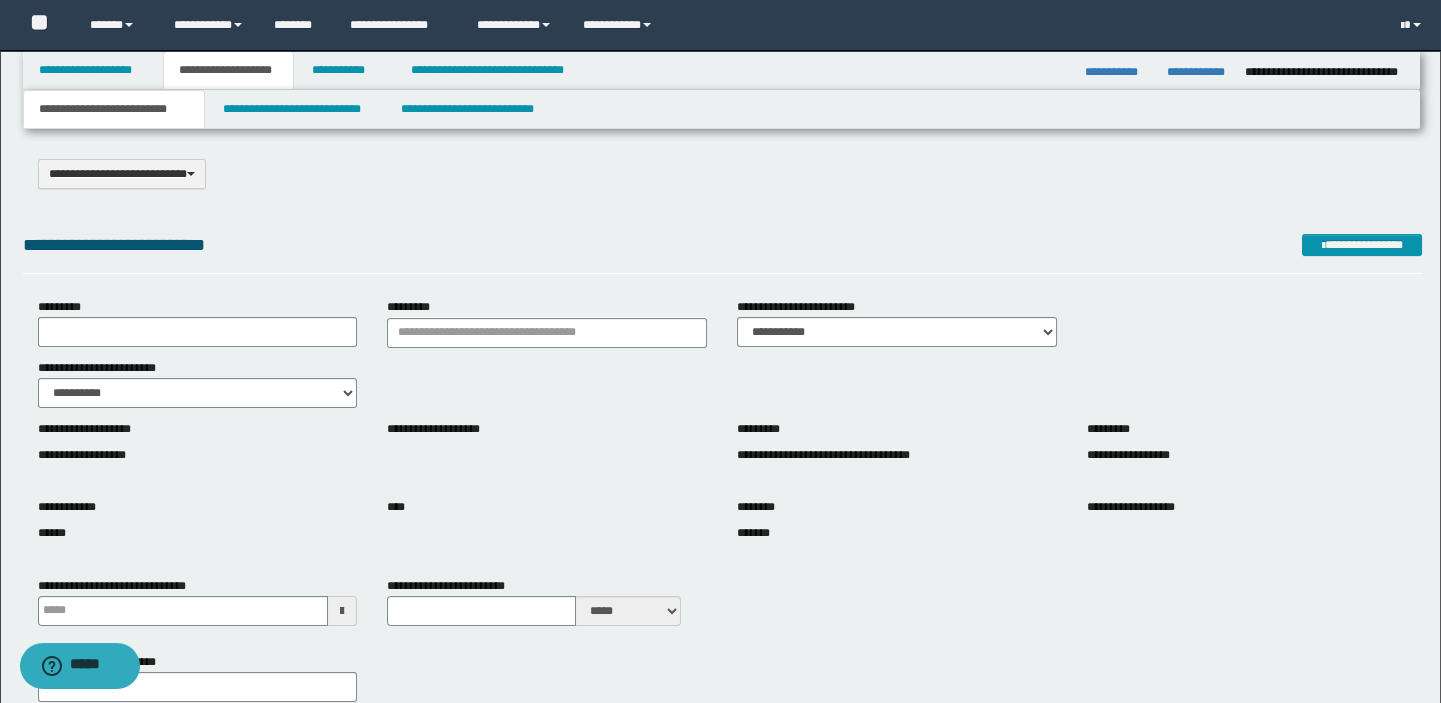 click on "**********" at bounding box center (100, 368) 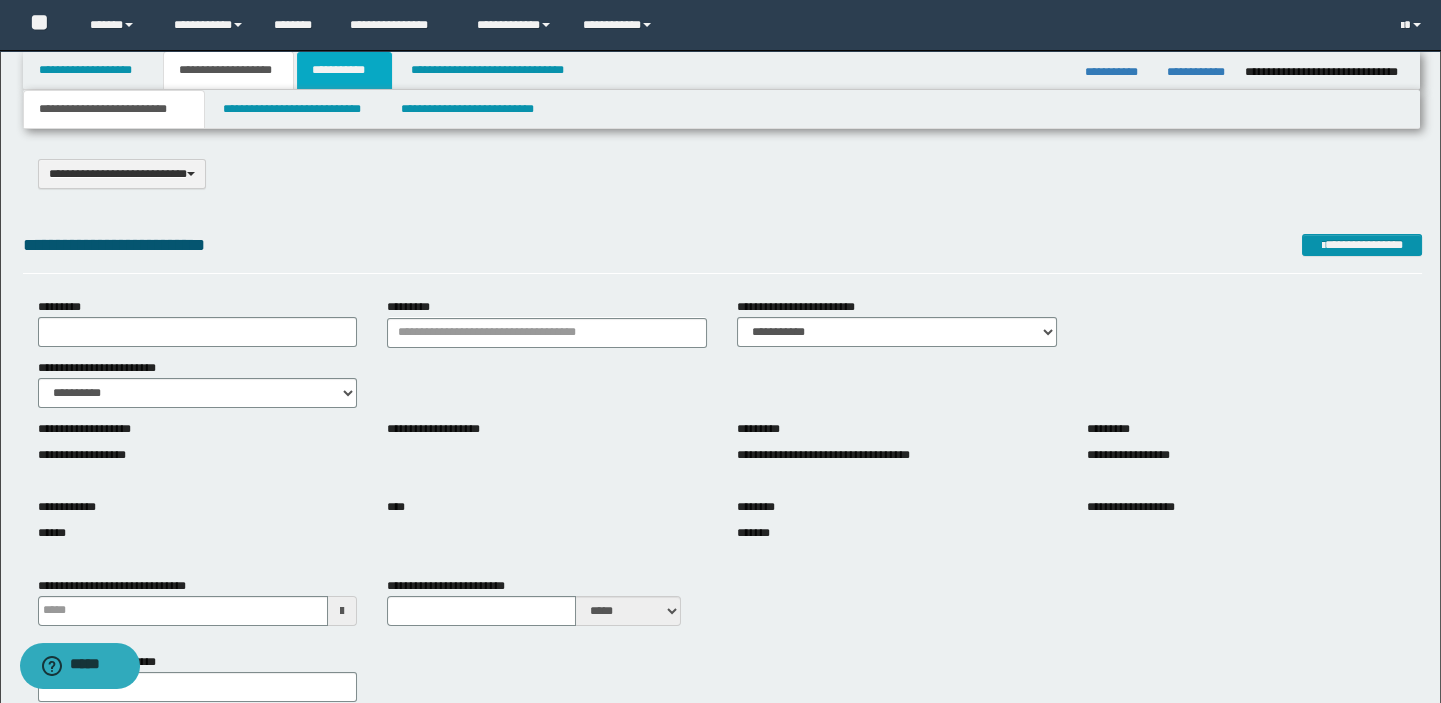 click on "**********" at bounding box center [344, 70] 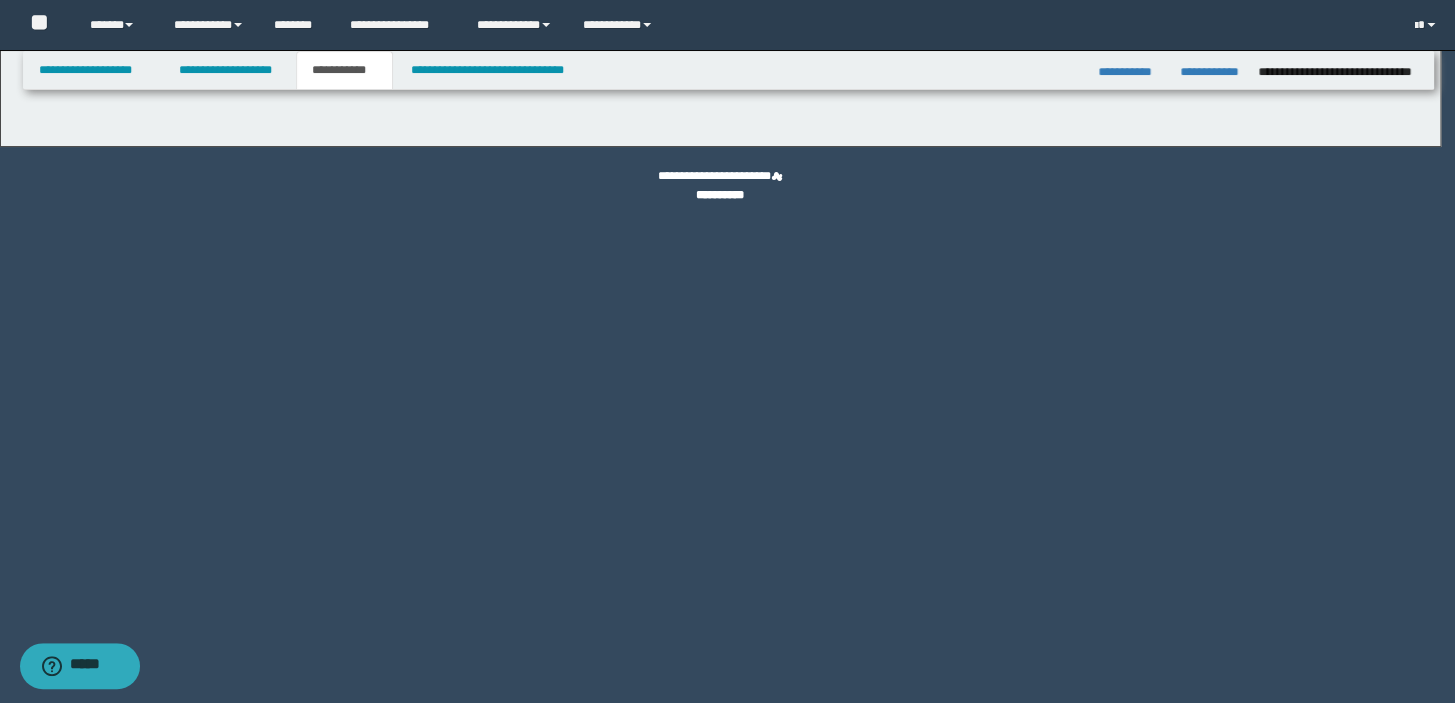 select on "***" 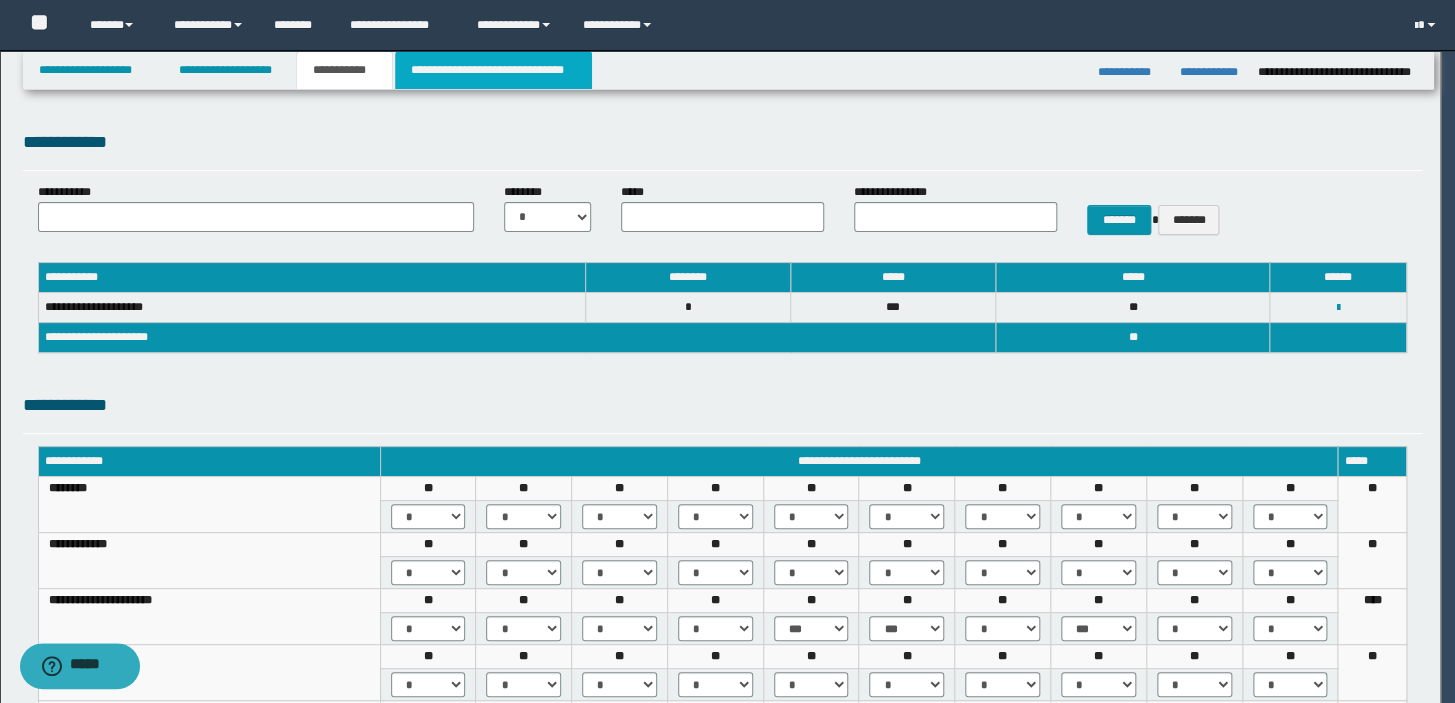 click on "**********" at bounding box center (493, 70) 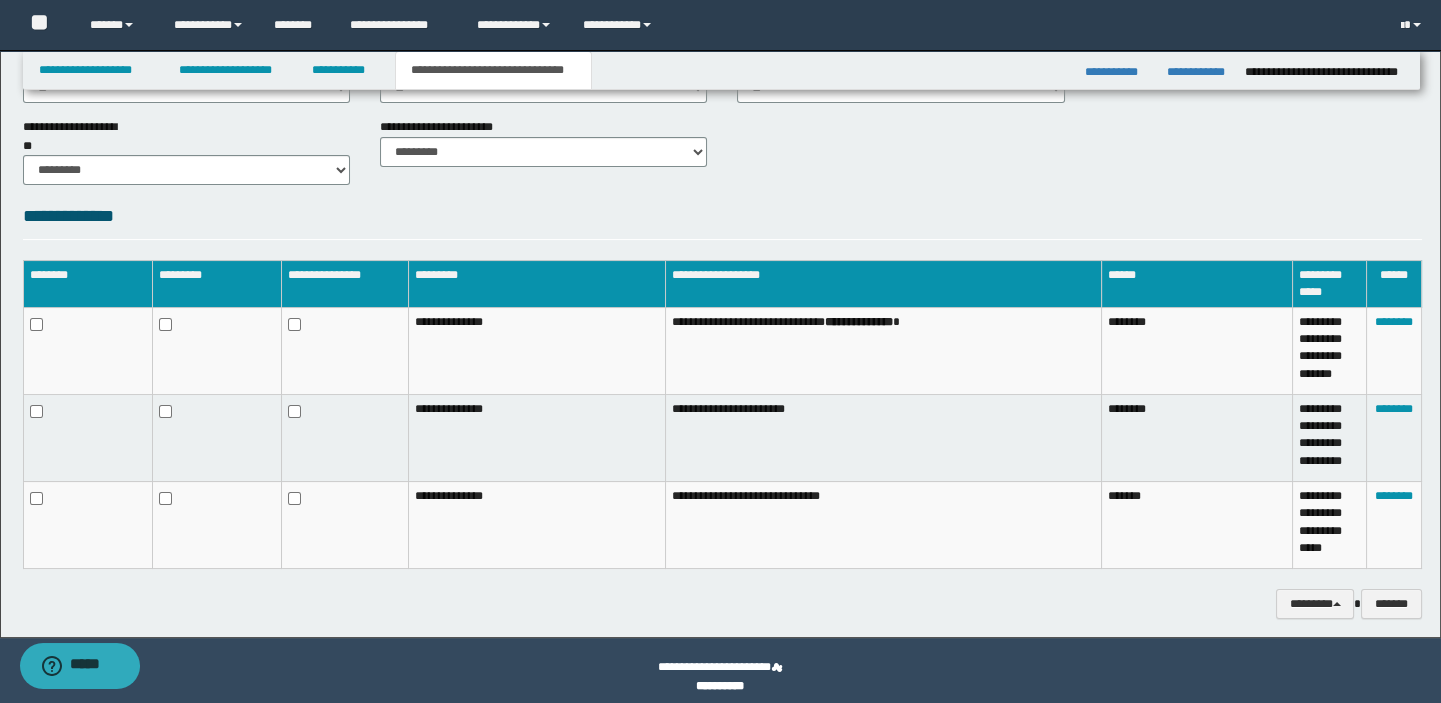 scroll, scrollTop: 755, scrollLeft: 0, axis: vertical 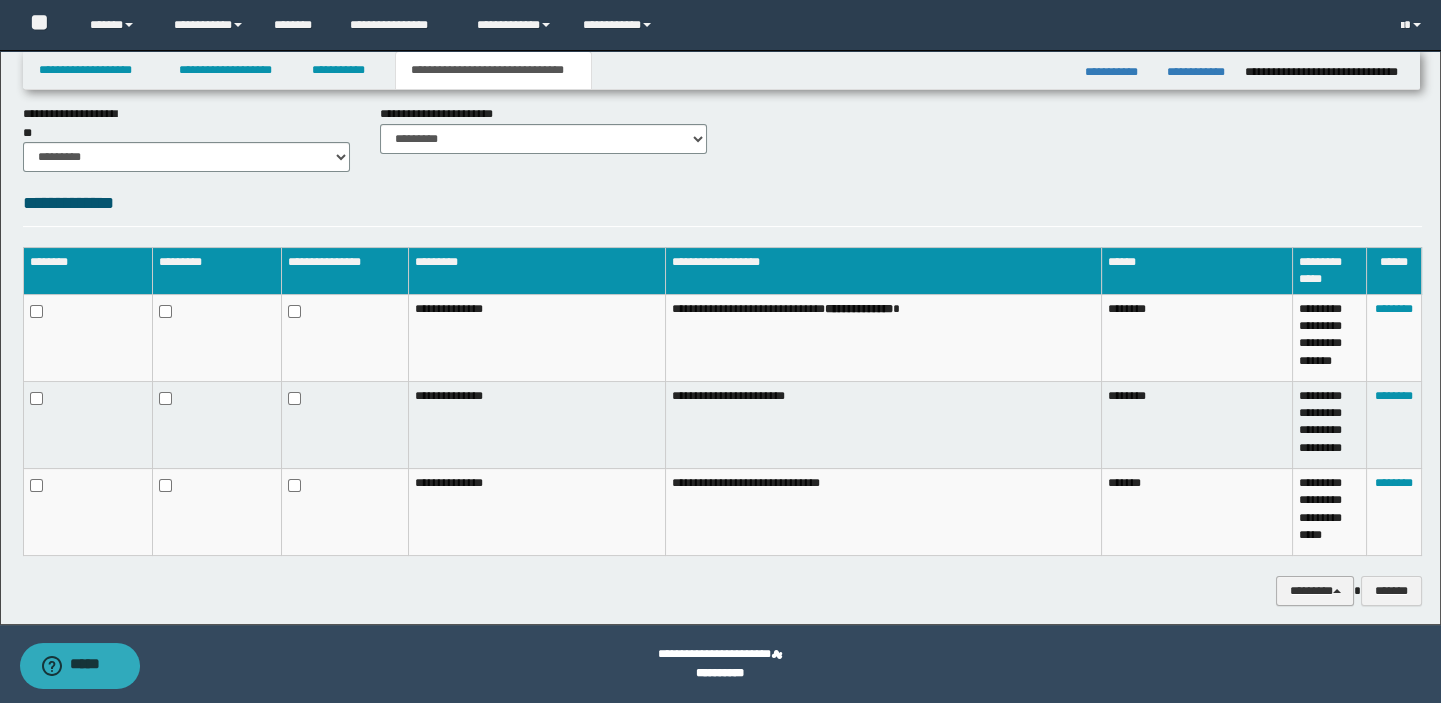 drag, startPoint x: 1310, startPoint y: 589, endPoint x: 1280, endPoint y: 570, distance: 35.510563 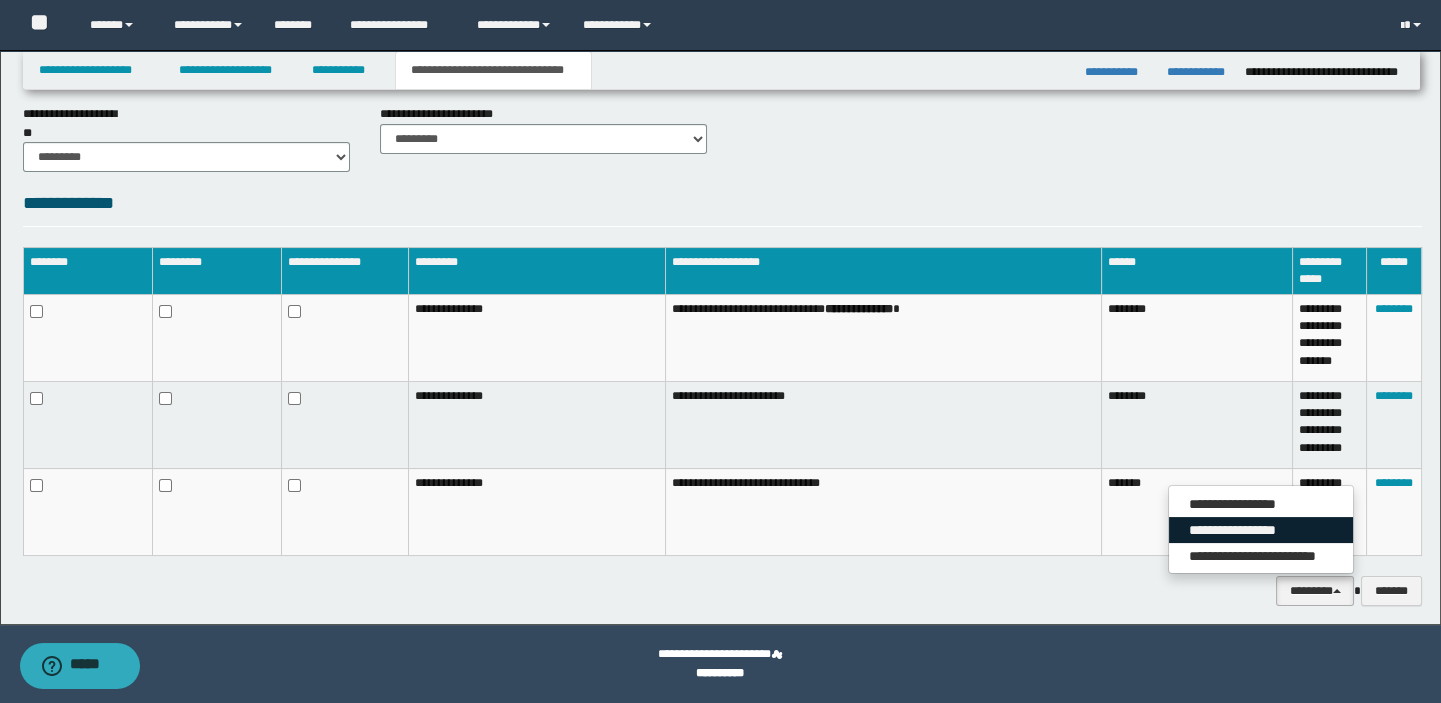 click on "**********" at bounding box center (1261, 530) 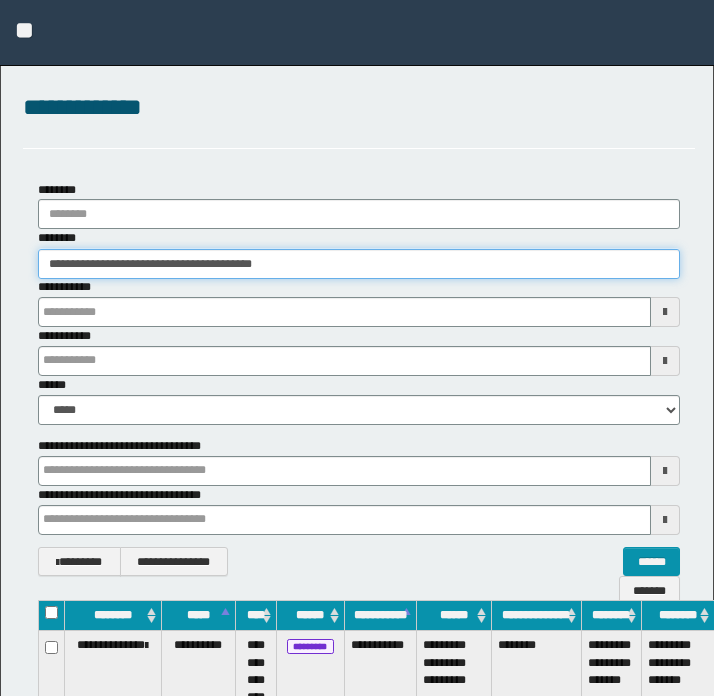 scroll, scrollTop: 0, scrollLeft: 0, axis: both 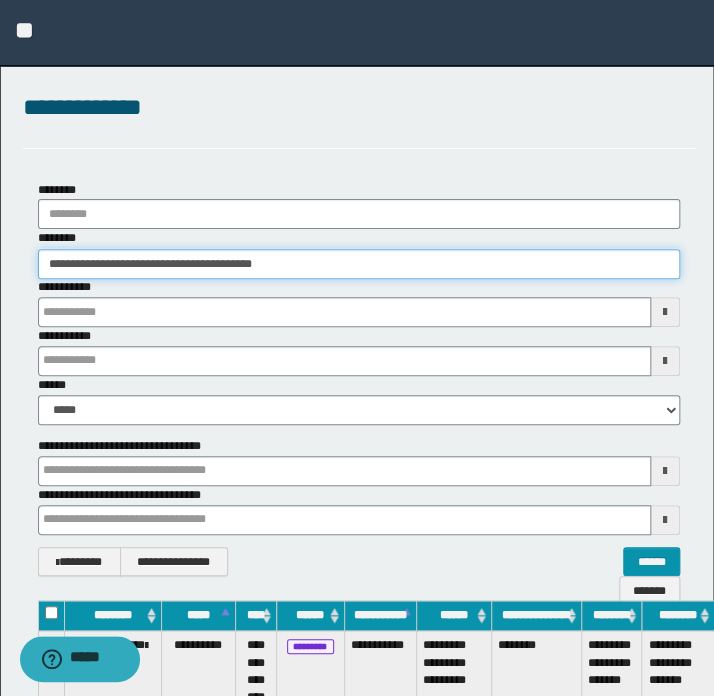 drag, startPoint x: 254, startPoint y: 278, endPoint x: 44, endPoint y: 294, distance: 210.60864 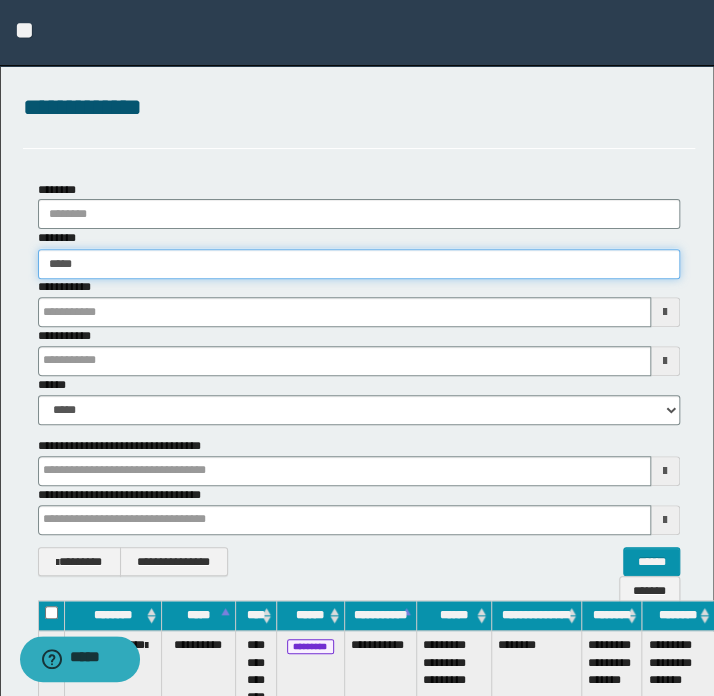 type on "******" 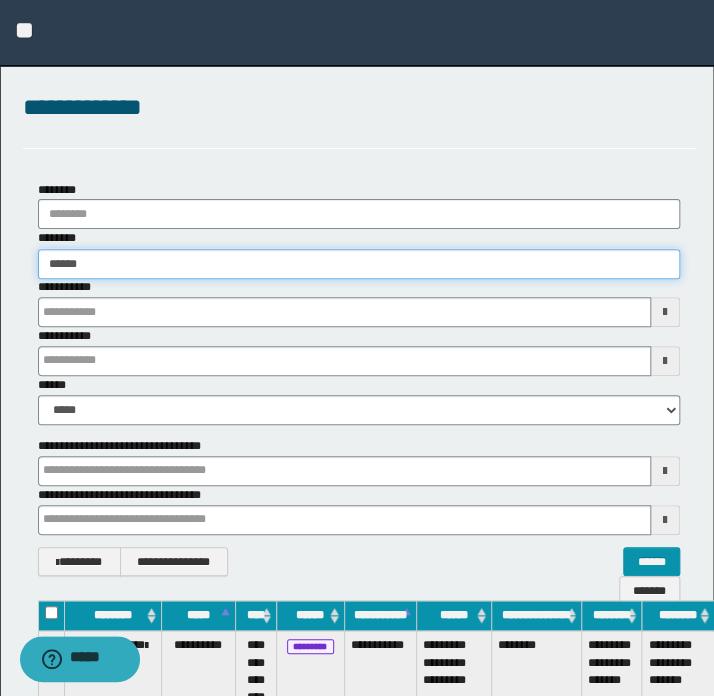type on "******" 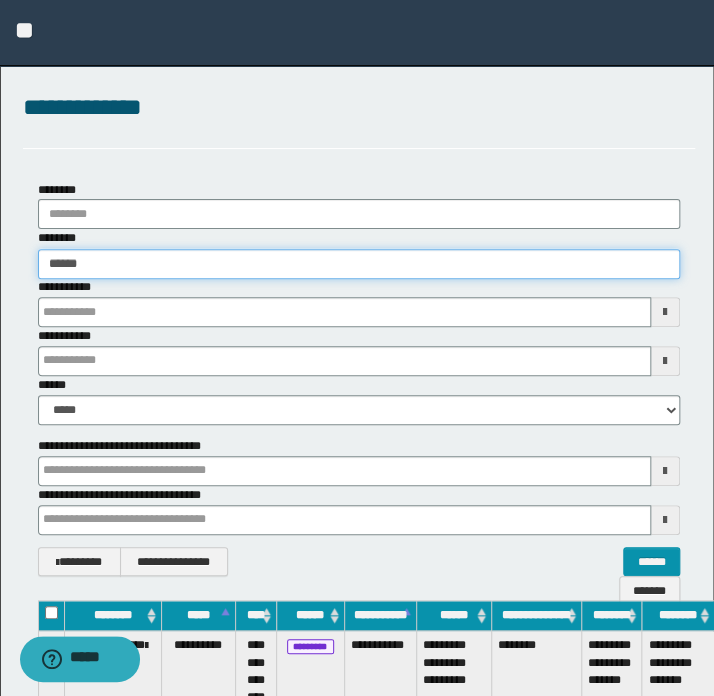 type 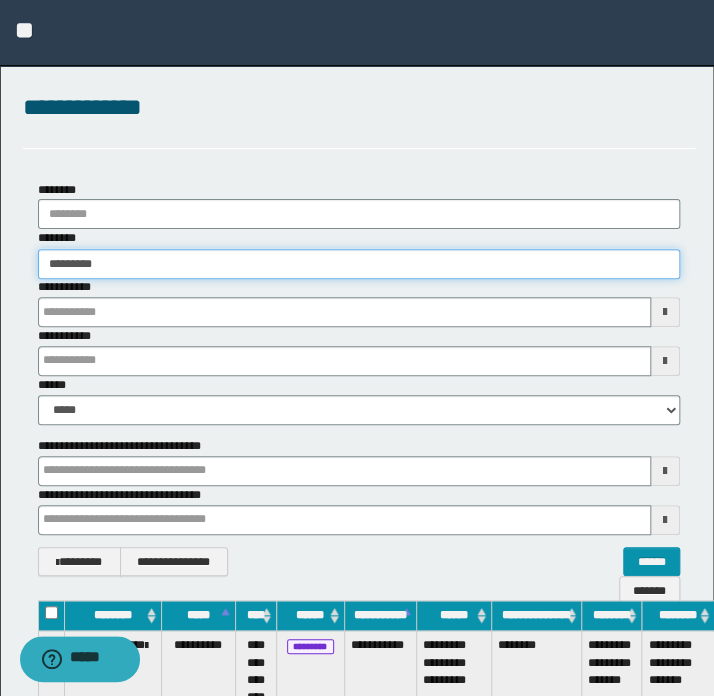 type on "**********" 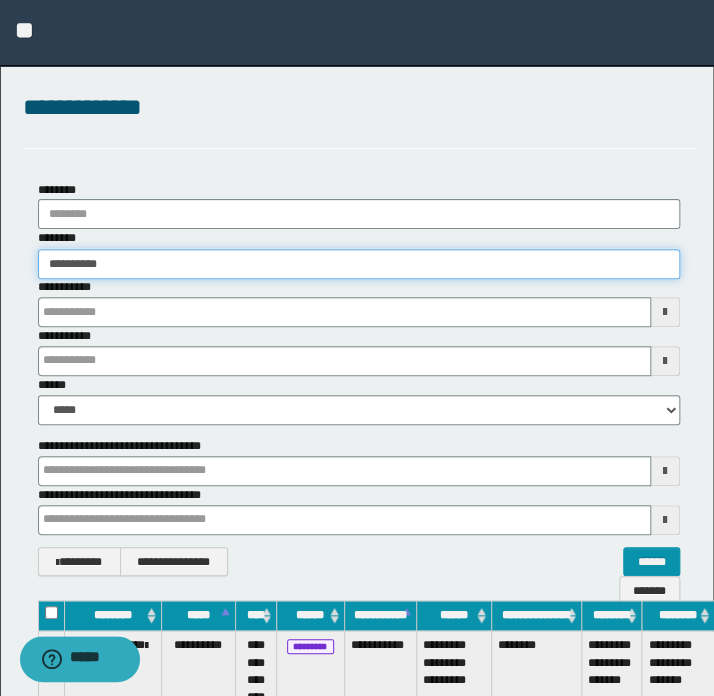 type on "**********" 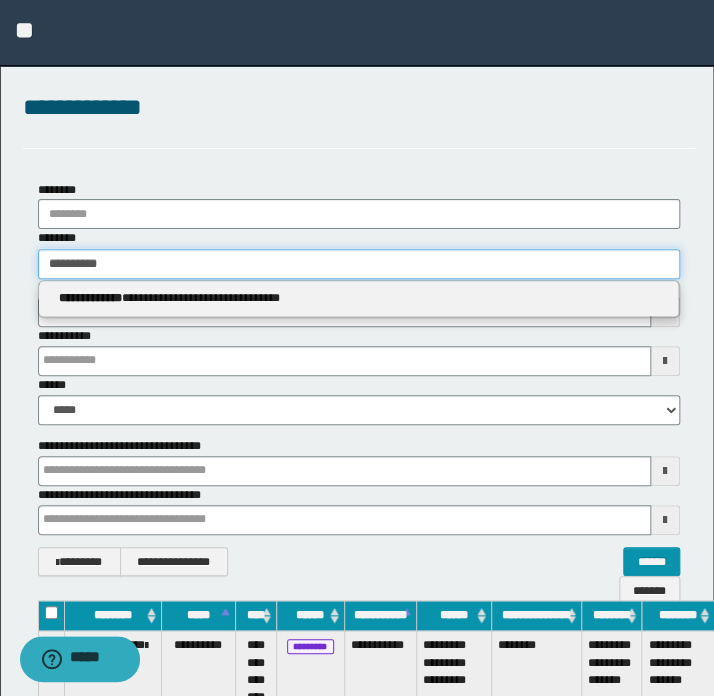 type on "**********" 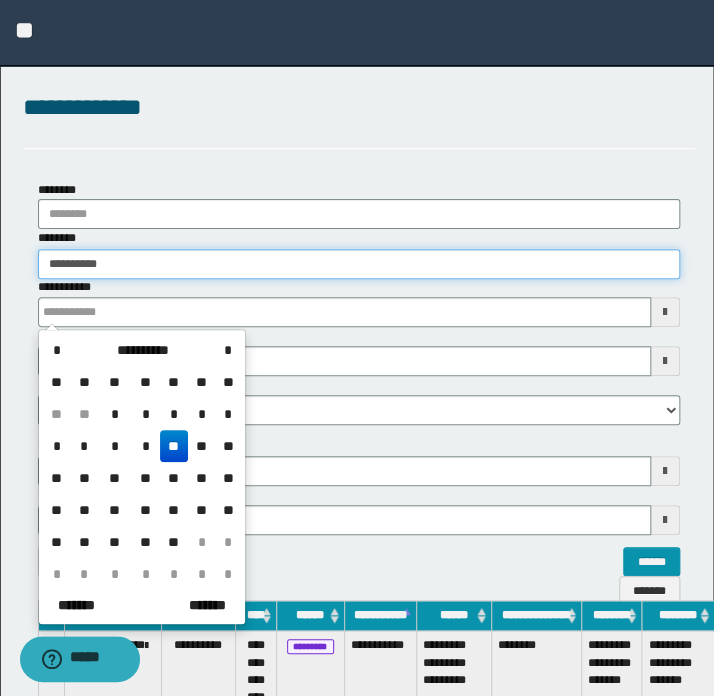 type on "**********" 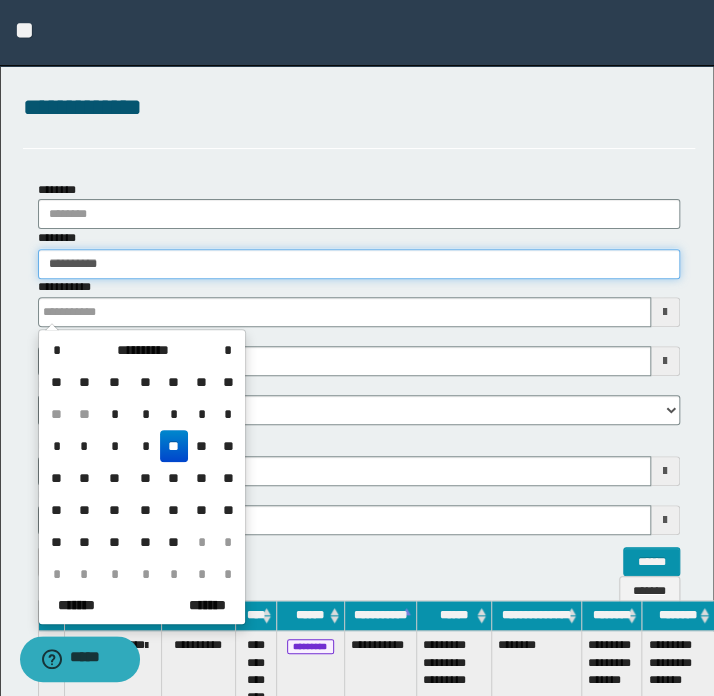 click on "**********" at bounding box center [359, 264] 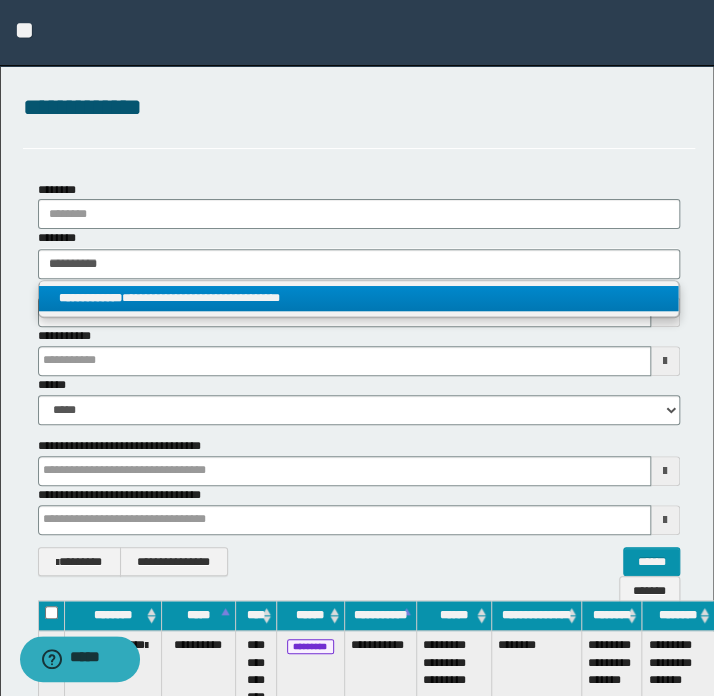 click on "**********" at bounding box center [359, 299] 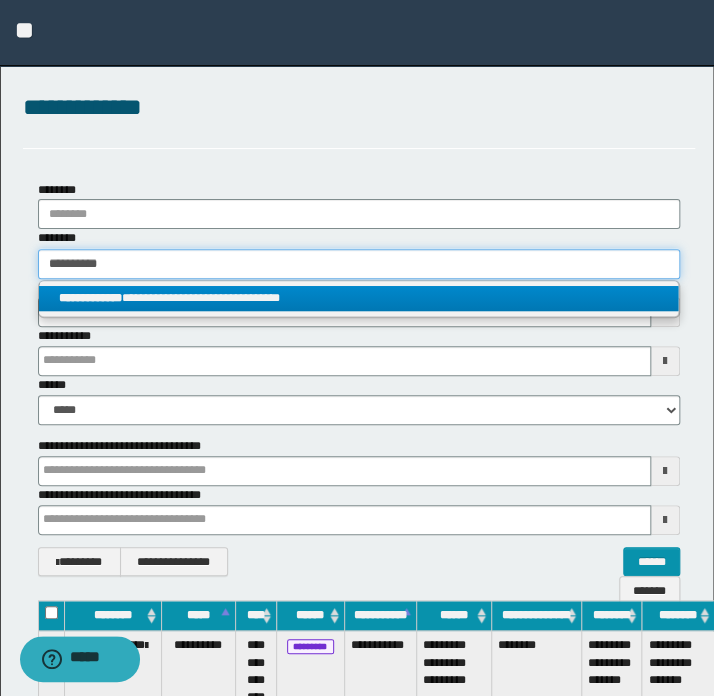 type 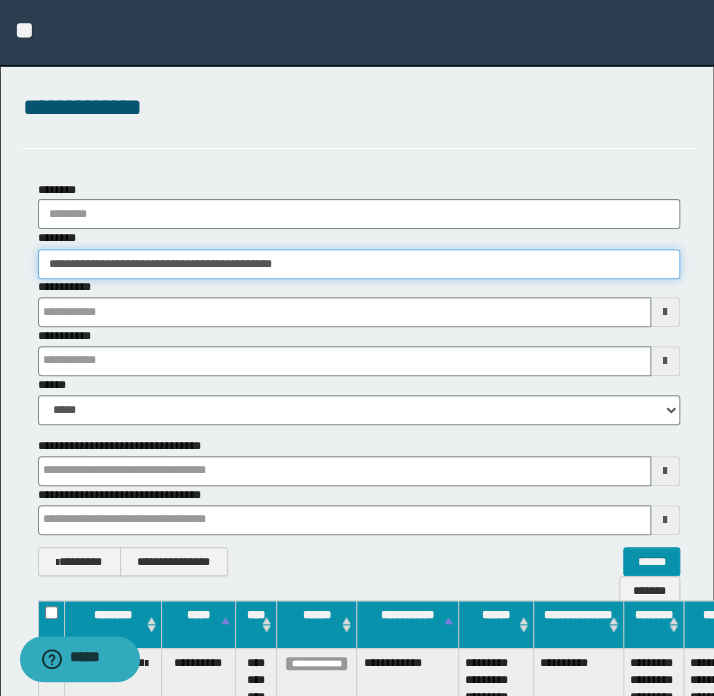 drag, startPoint x: 129, startPoint y: 264, endPoint x: 66, endPoint y: 259, distance: 63.1981 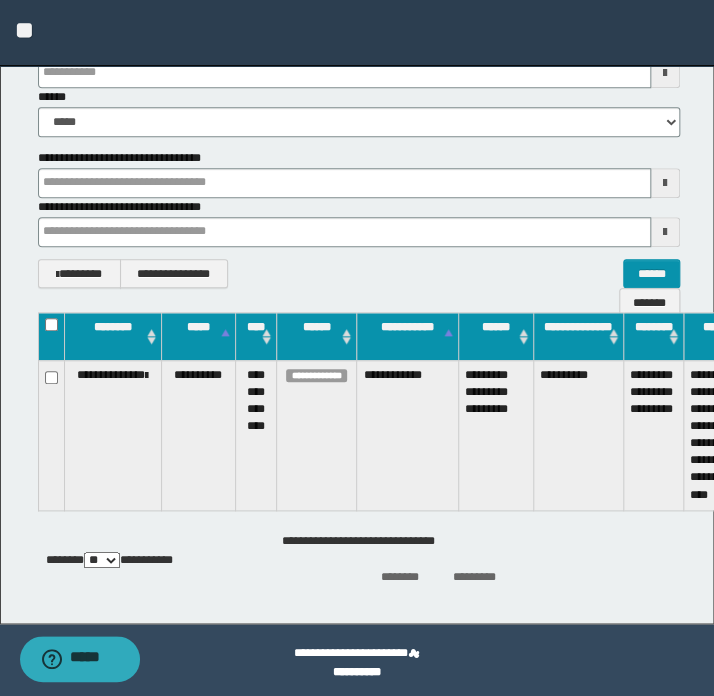 scroll, scrollTop: 292, scrollLeft: 0, axis: vertical 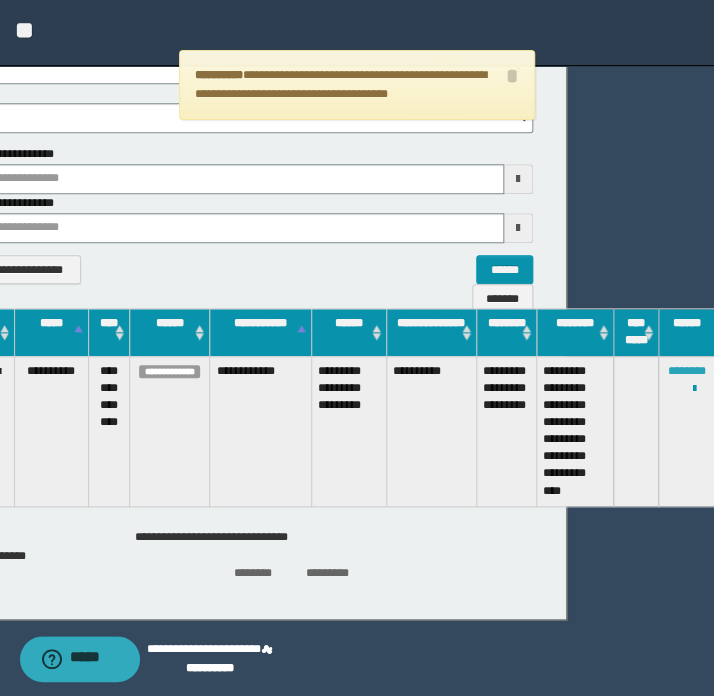 click on "********" at bounding box center [686, 371] 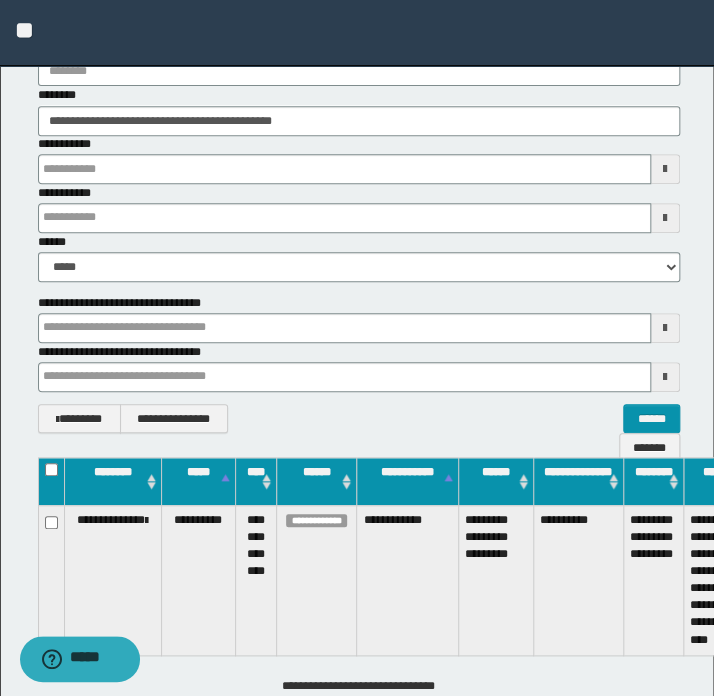 scroll, scrollTop: 0, scrollLeft: 0, axis: both 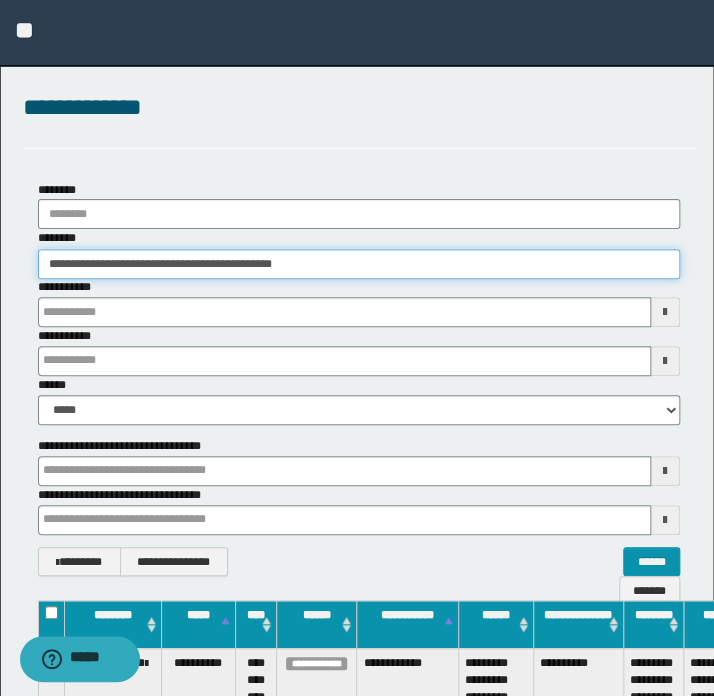 drag, startPoint x: 313, startPoint y: 270, endPoint x: -184, endPoint y: 273, distance: 497.00906 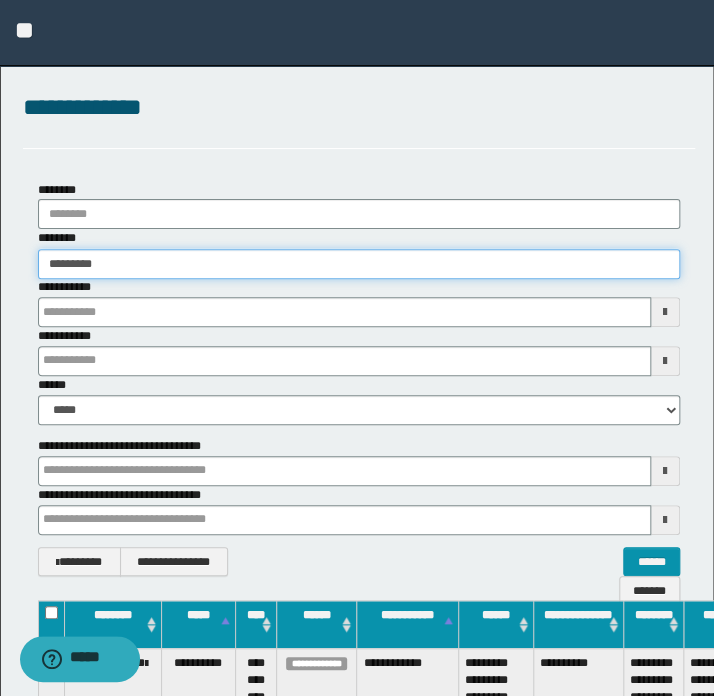 click on "*********" at bounding box center (359, 264) 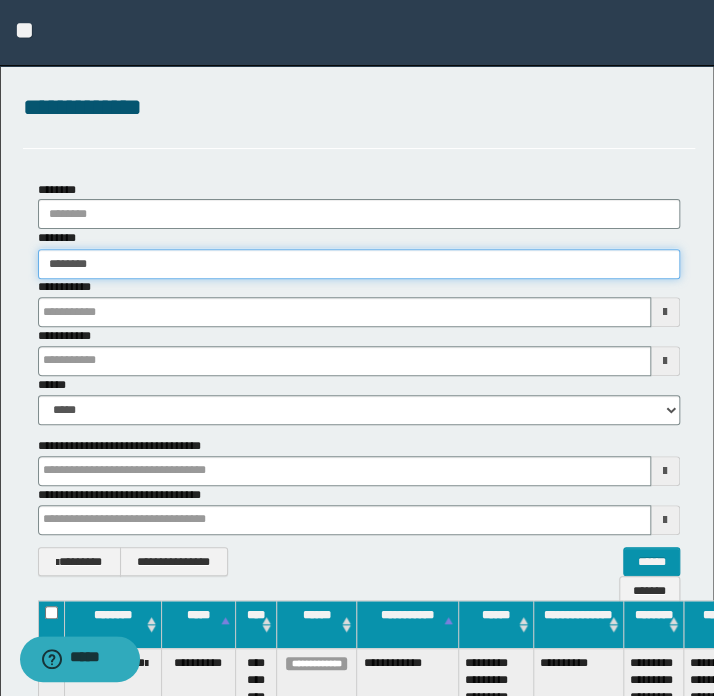type on "*******" 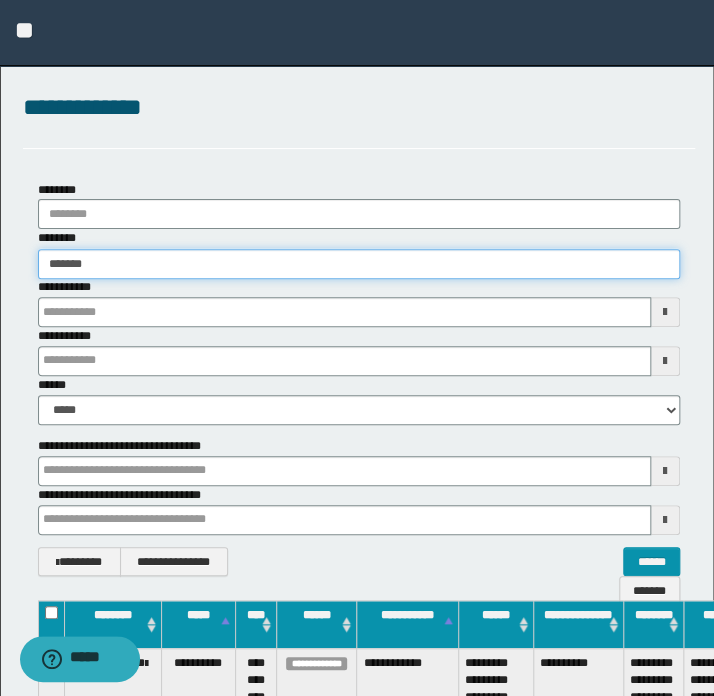 type on "*******" 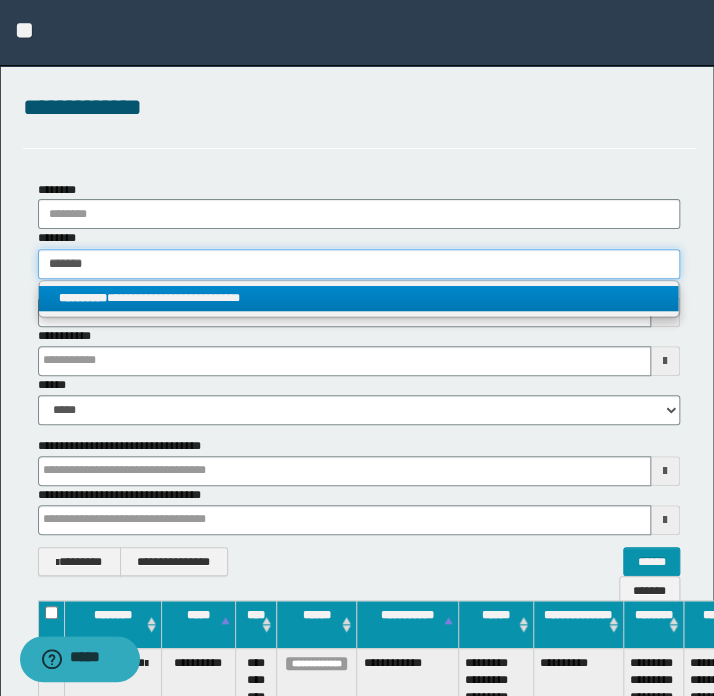 type on "*******" 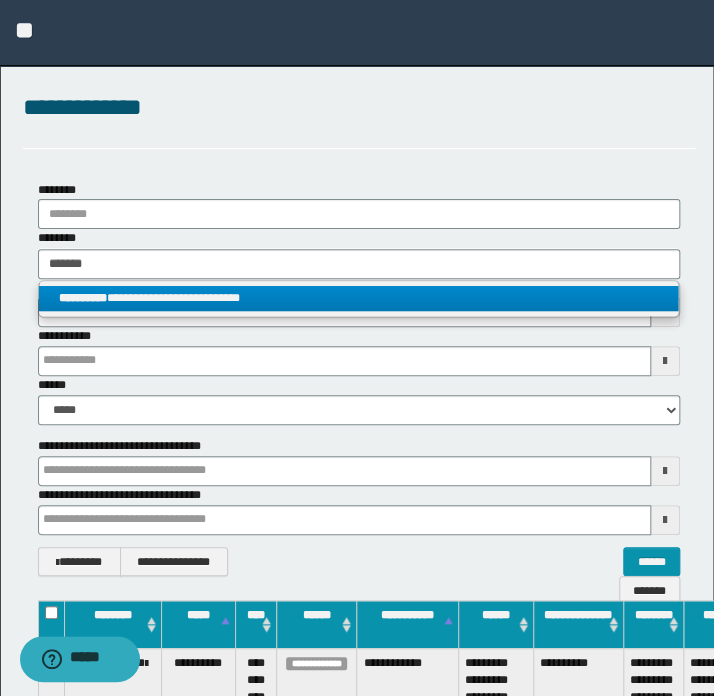 click on "**********" at bounding box center (358, 298) 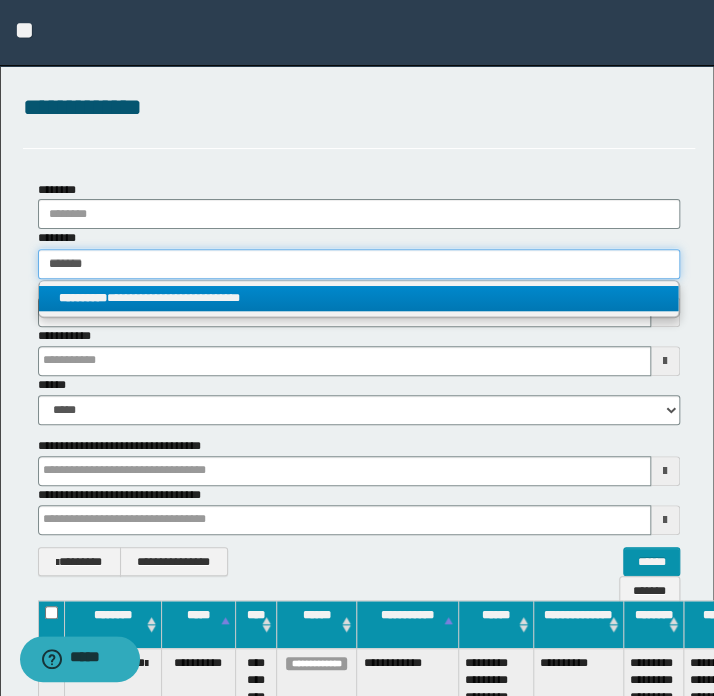type 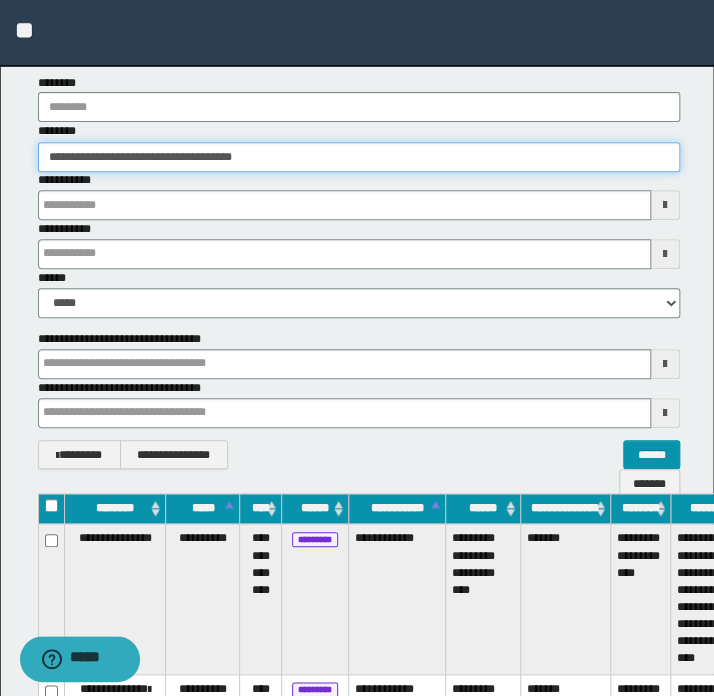scroll, scrollTop: 363, scrollLeft: 0, axis: vertical 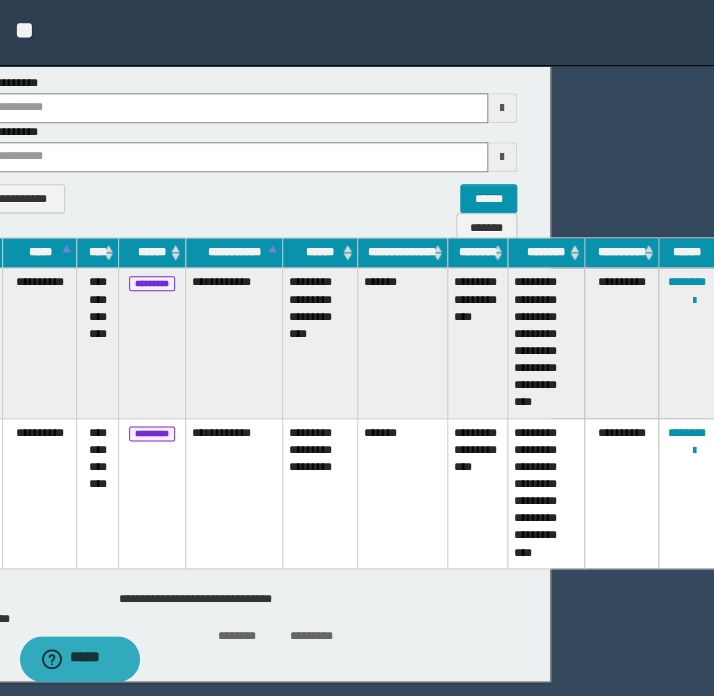 click on "**********" at bounding box center (686, 493) 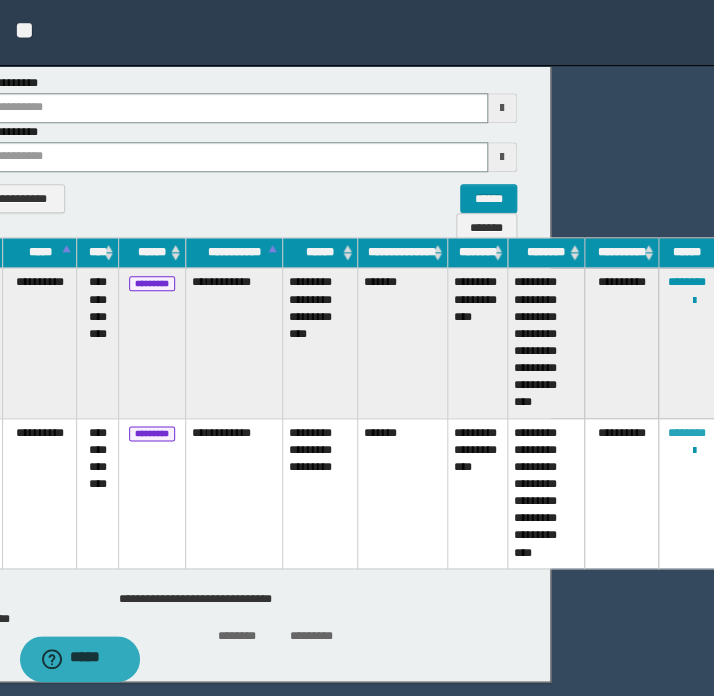 click on "********" at bounding box center (686, 433) 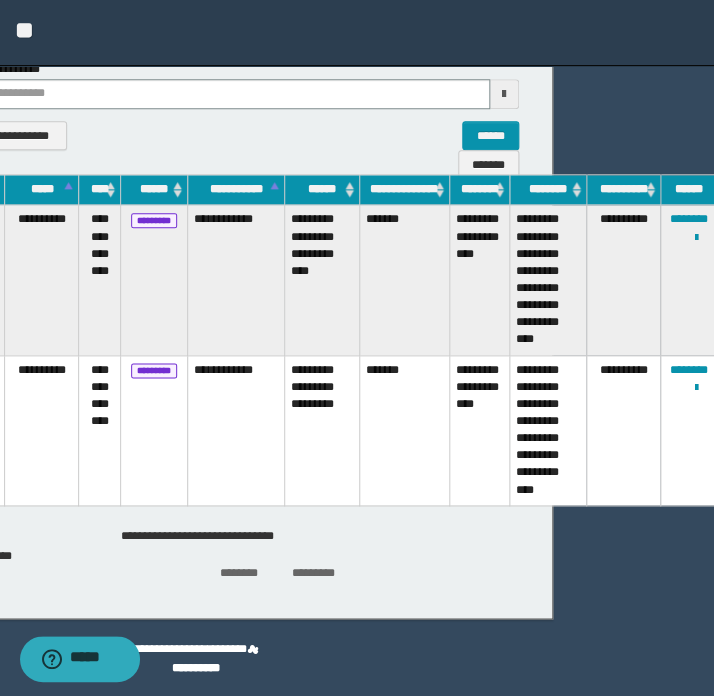scroll, scrollTop: 426, scrollLeft: 163, axis: both 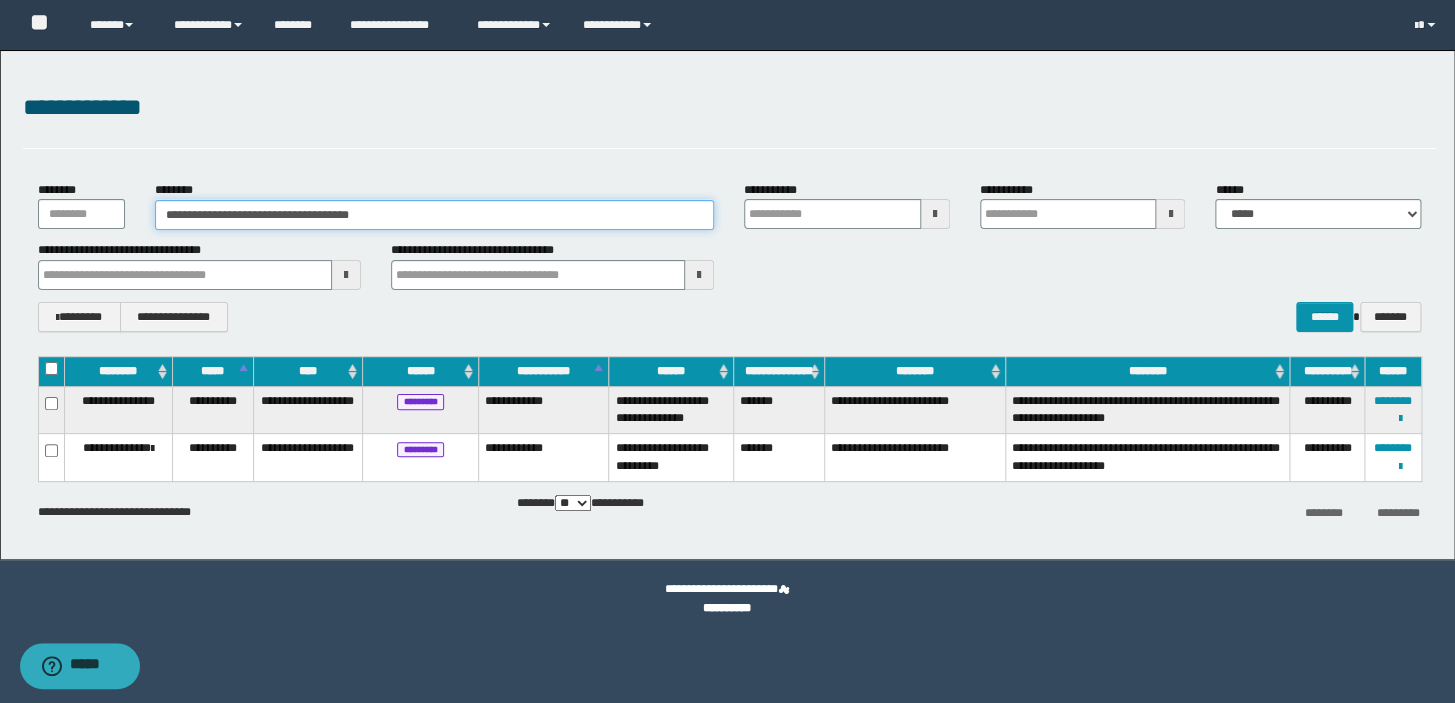 drag, startPoint x: 147, startPoint y: 180, endPoint x: 30, endPoint y: 156, distance: 119.43617 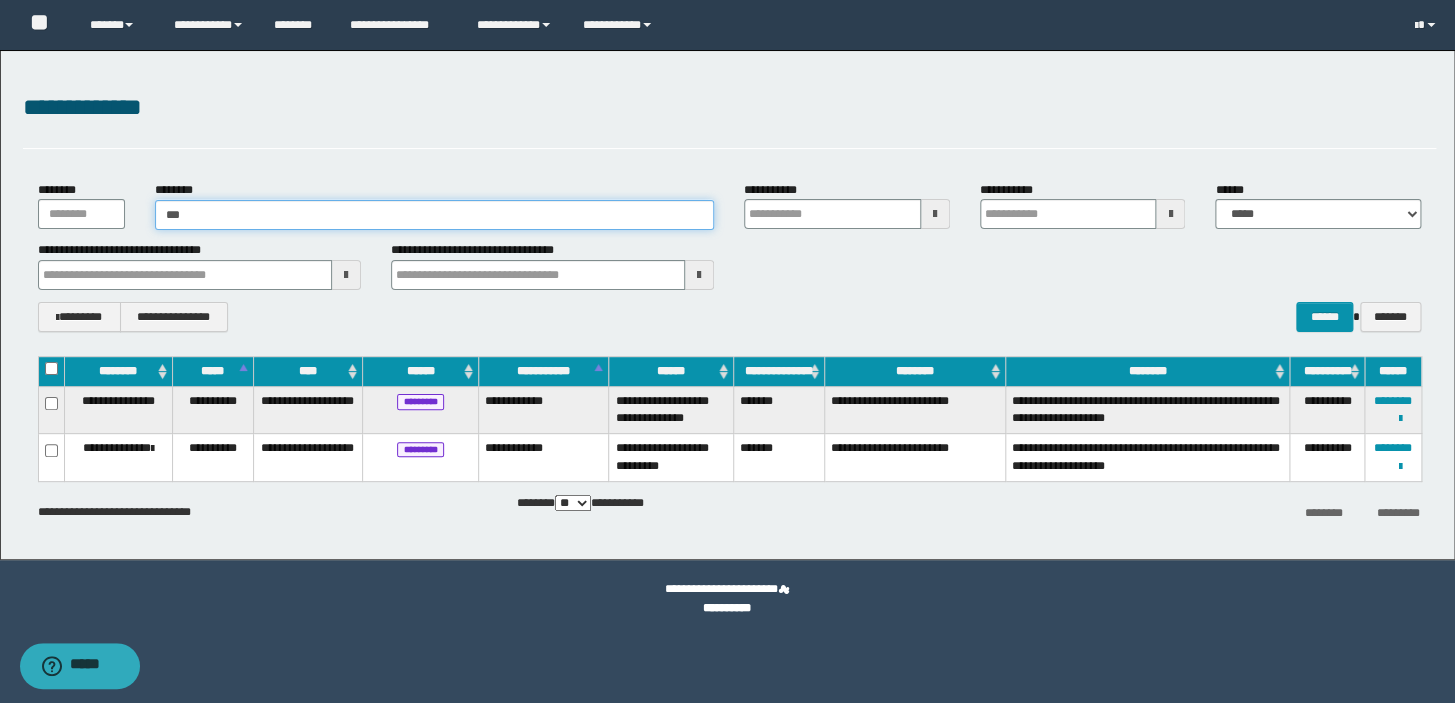 type on "****" 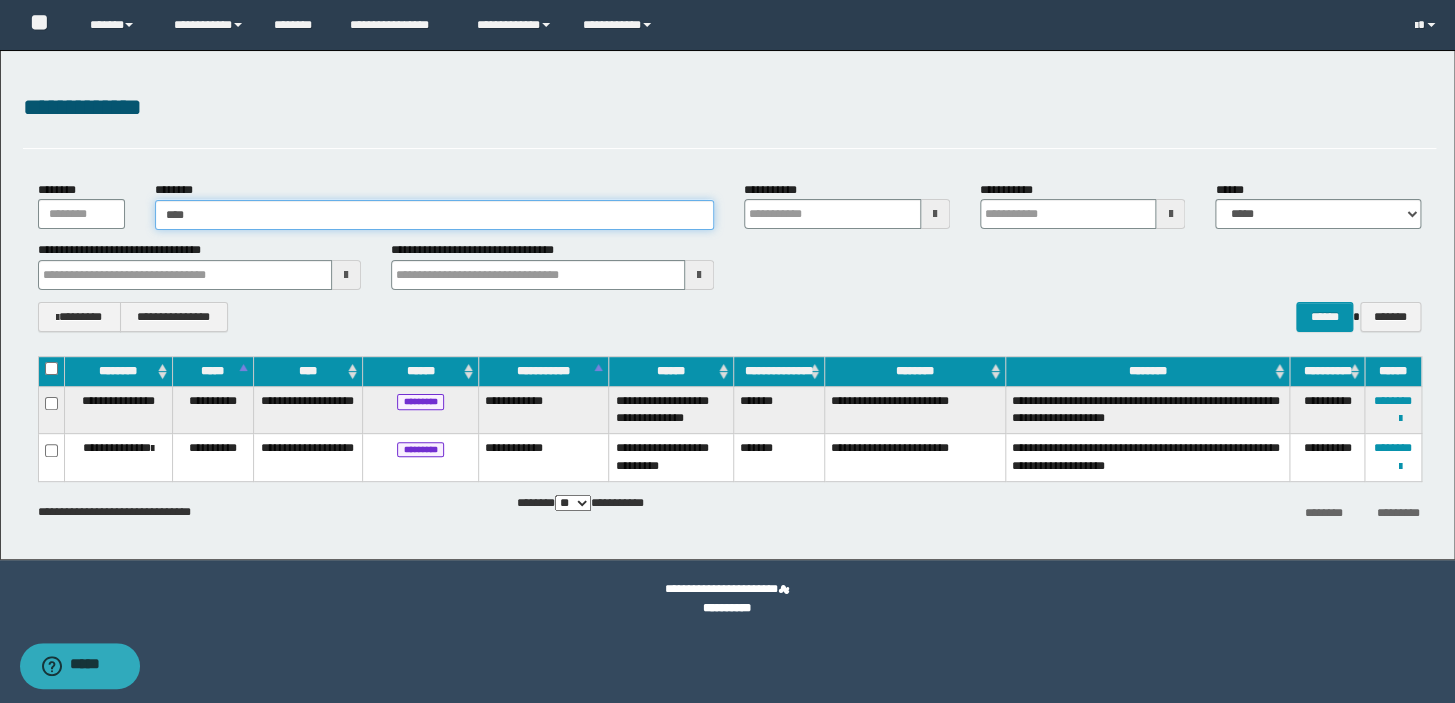 type on "****" 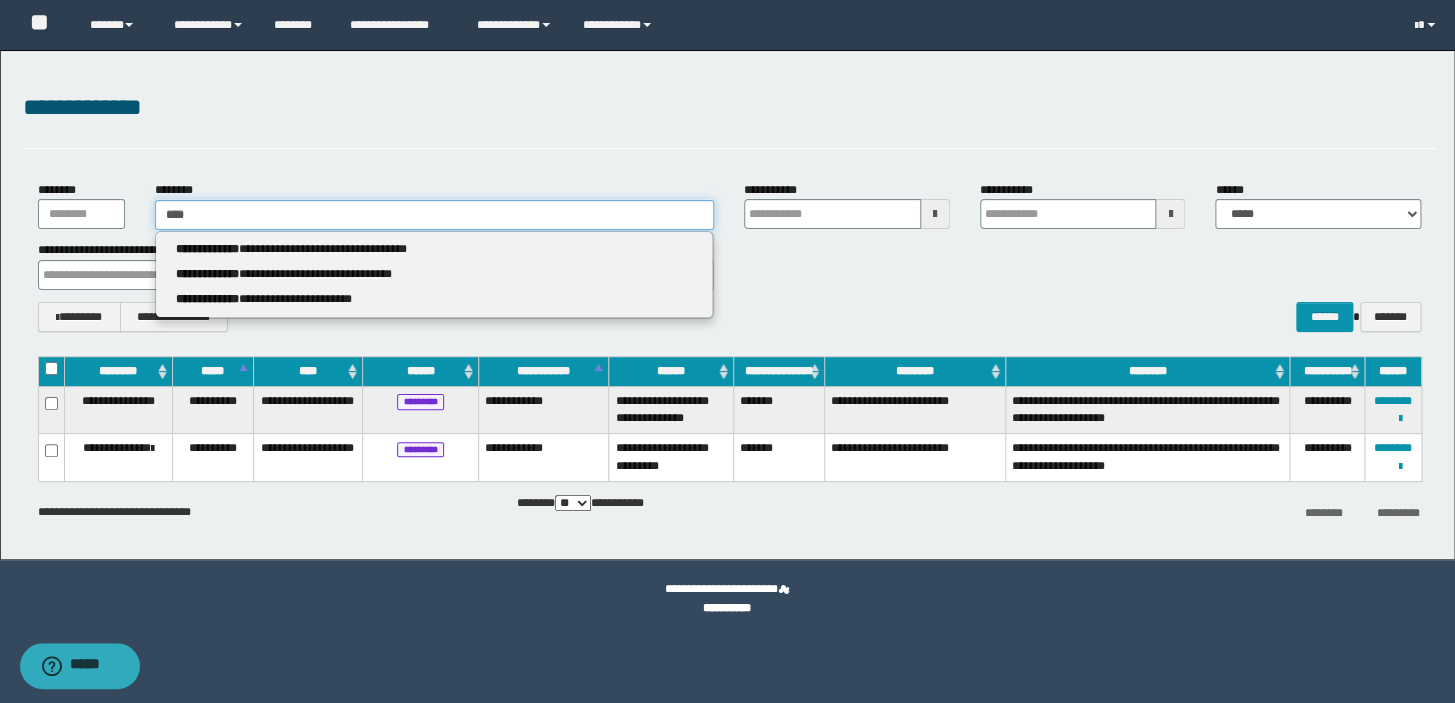 type 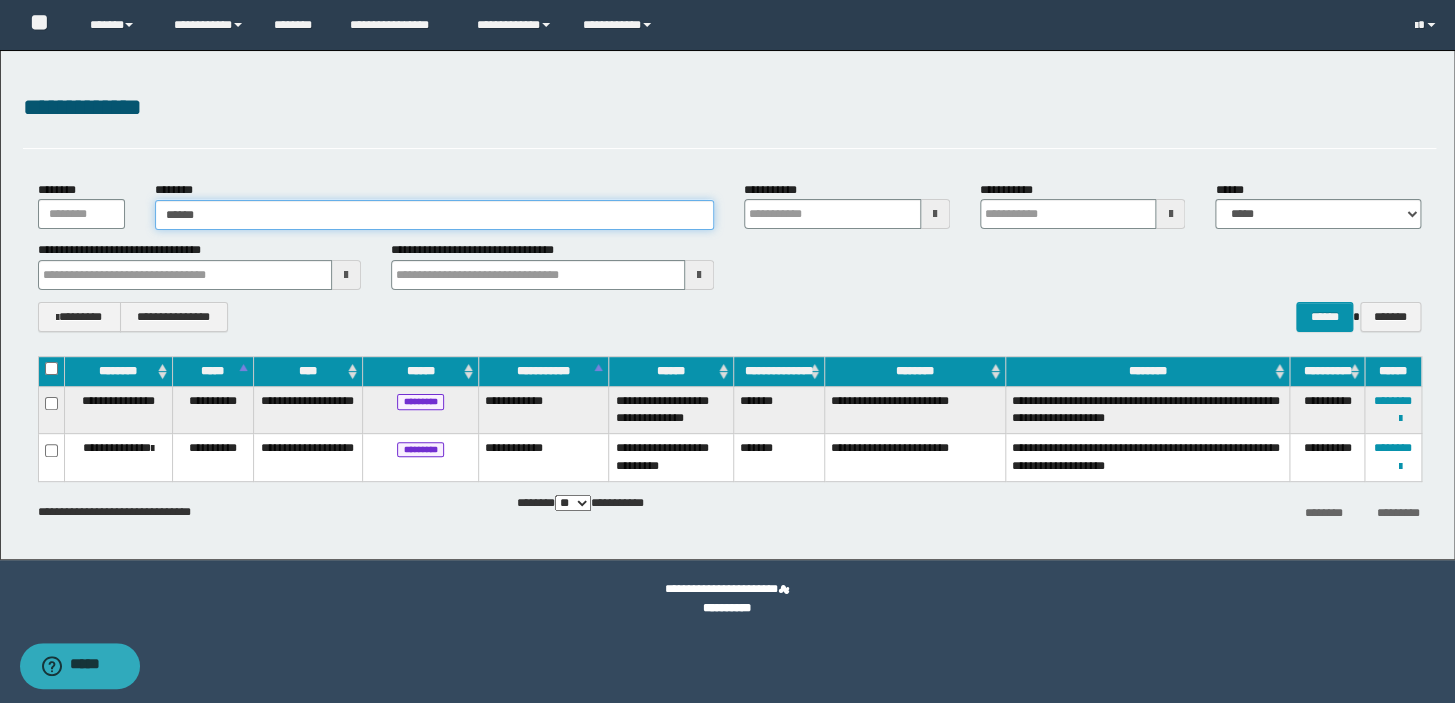 type on "*******" 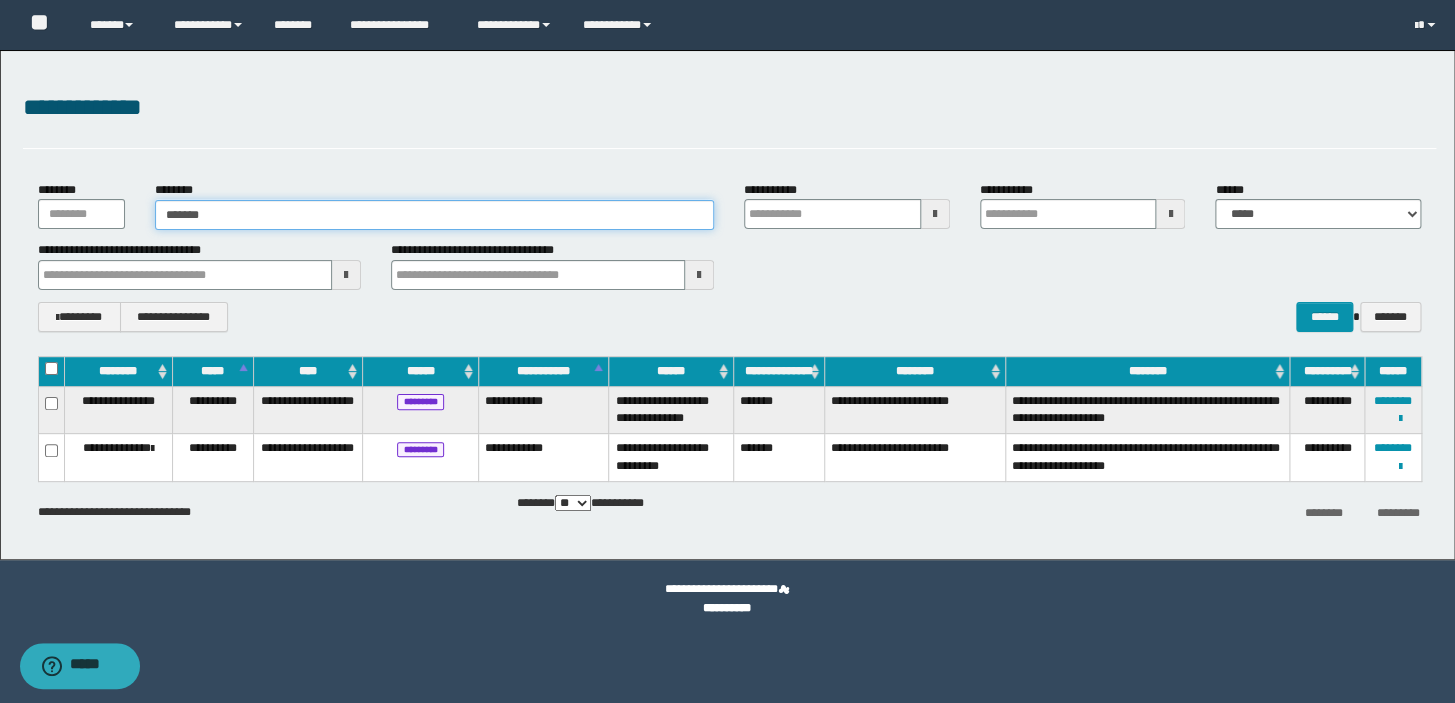type on "*******" 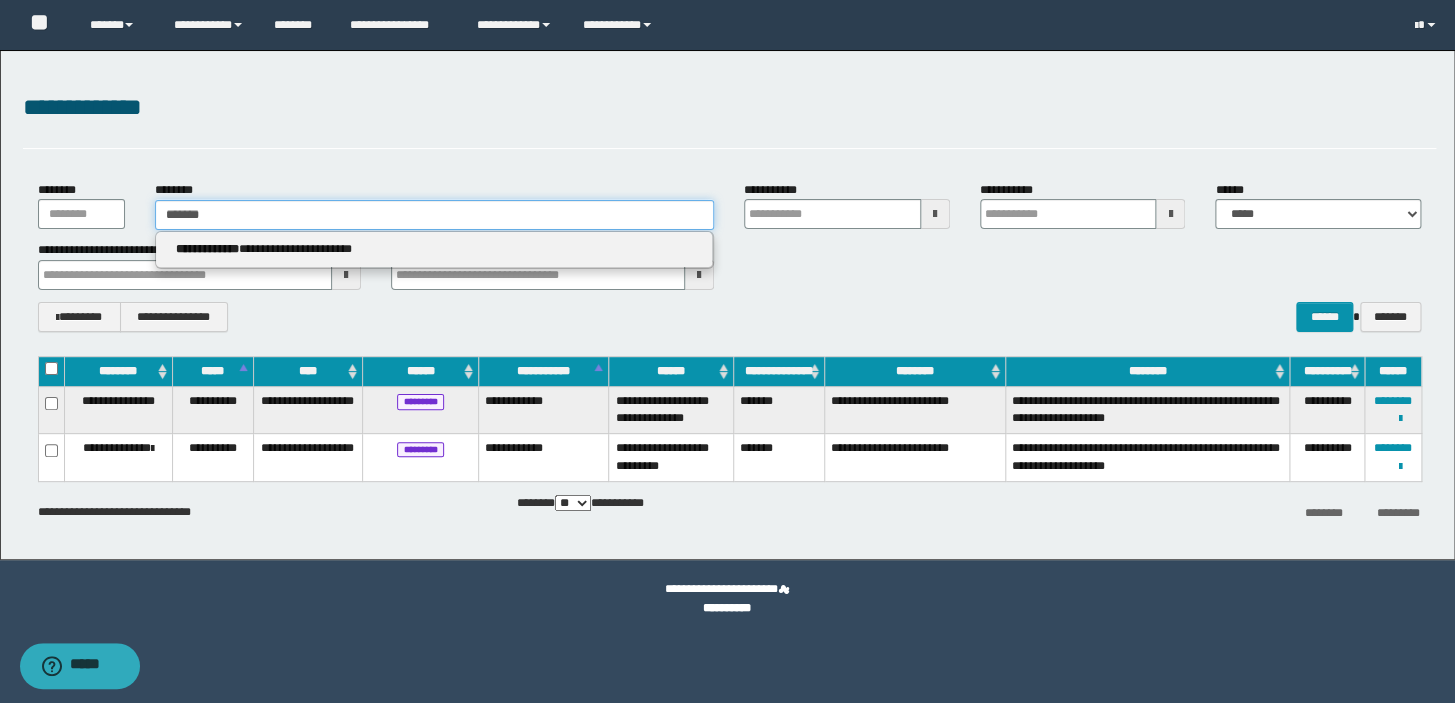 type 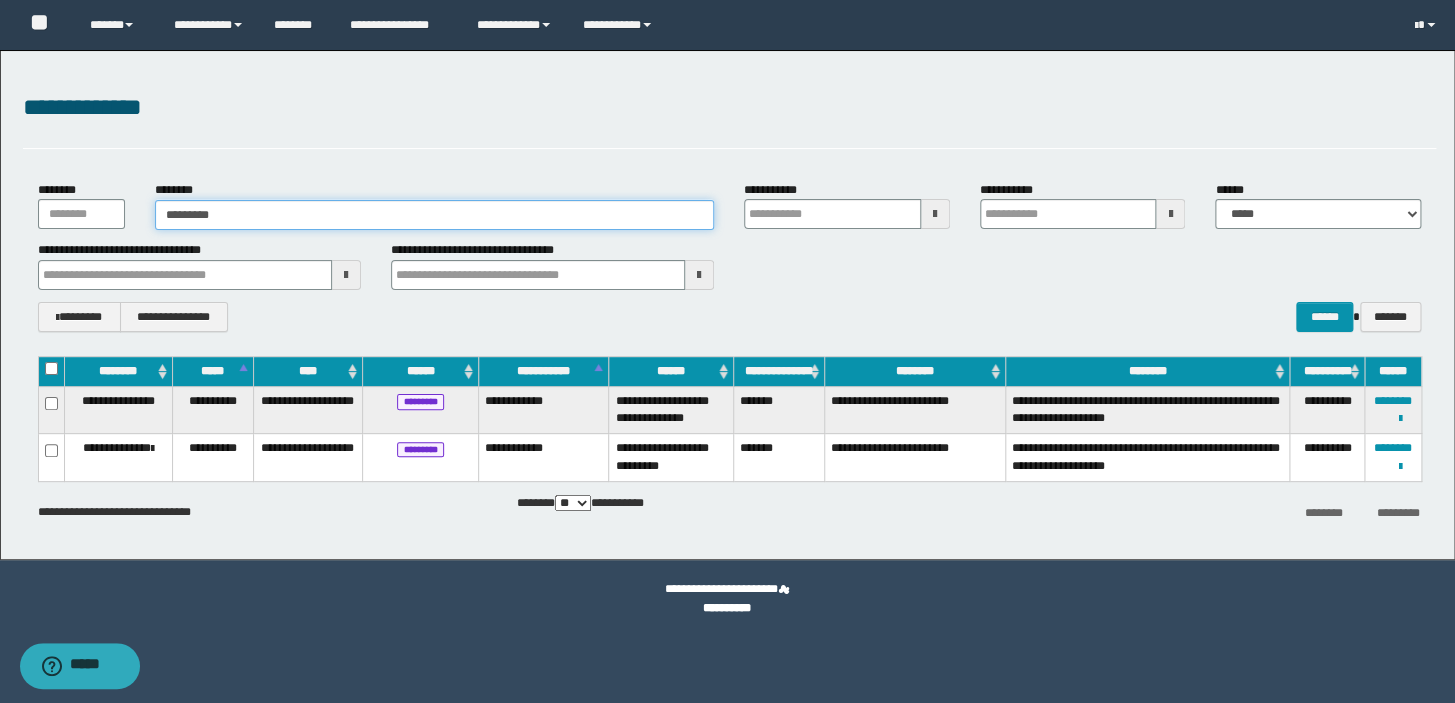 type on "**********" 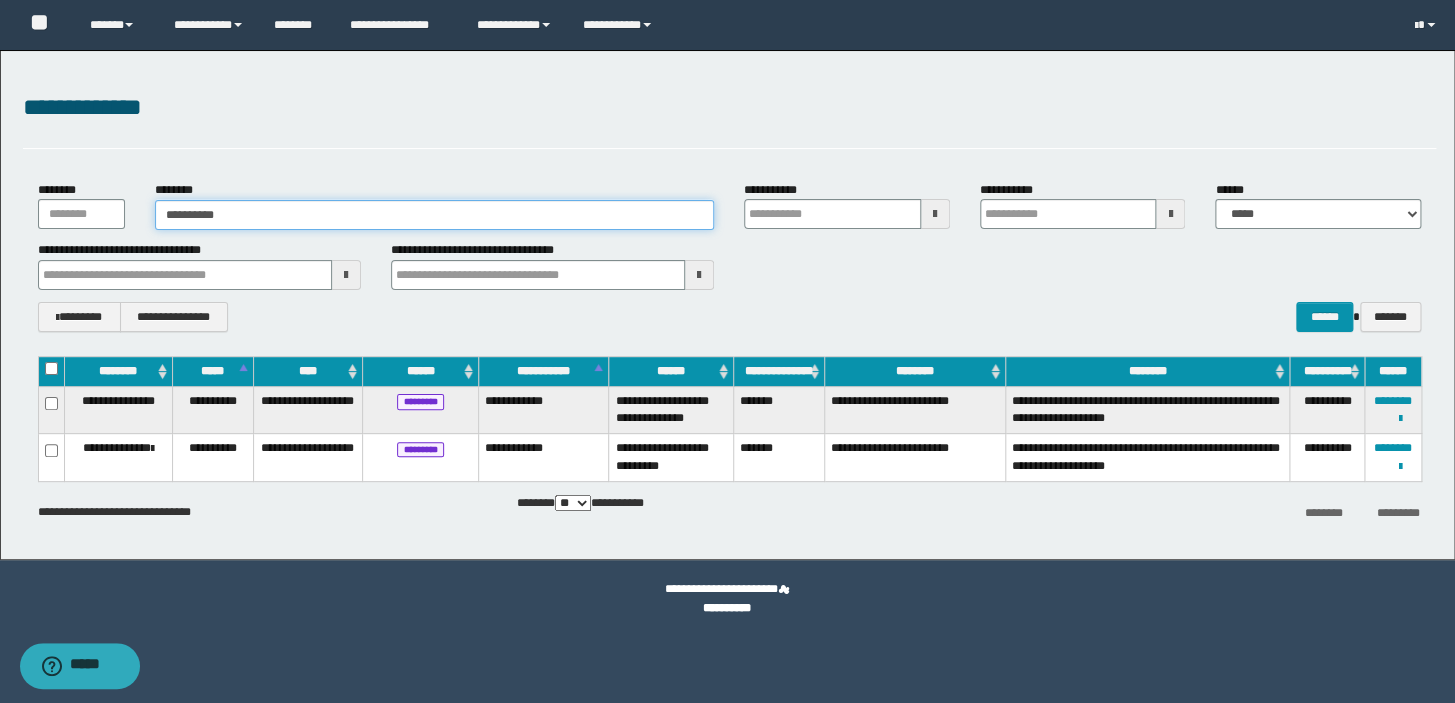 type on "**********" 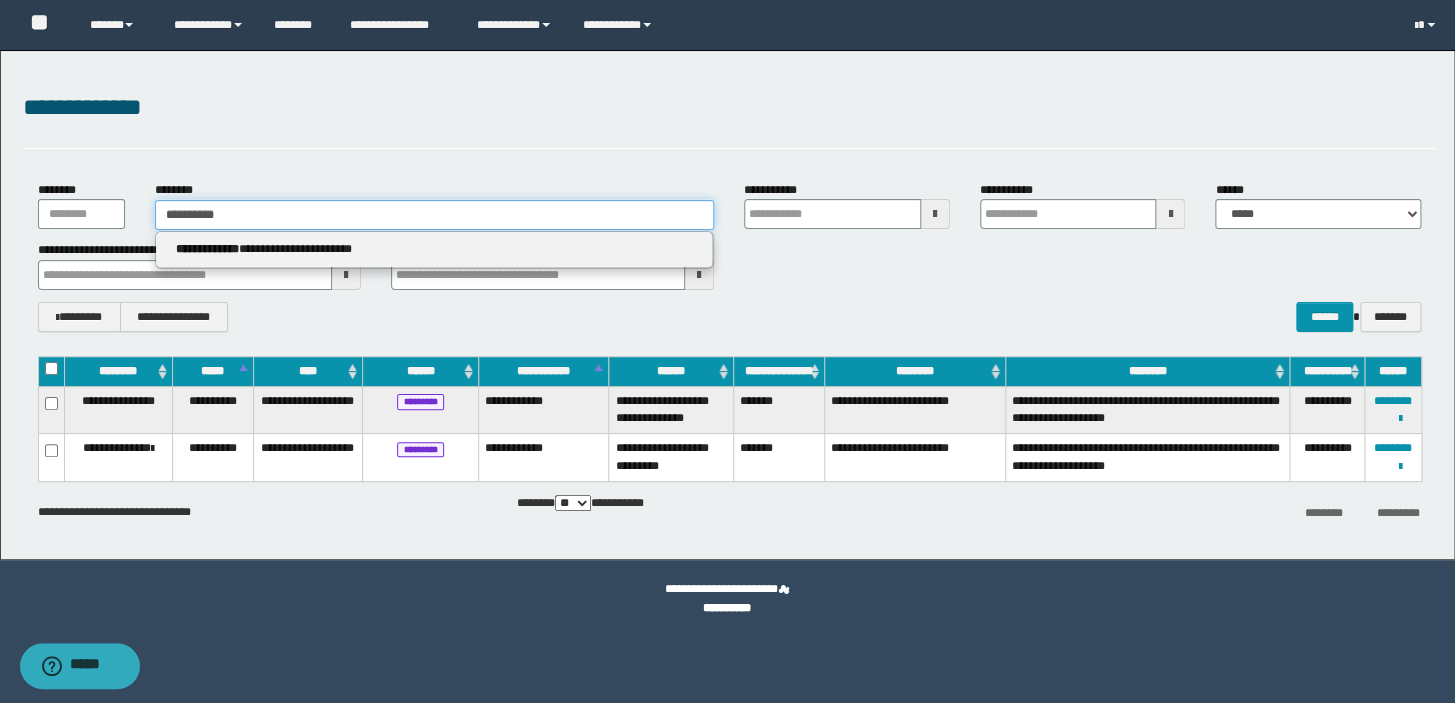 type on "**********" 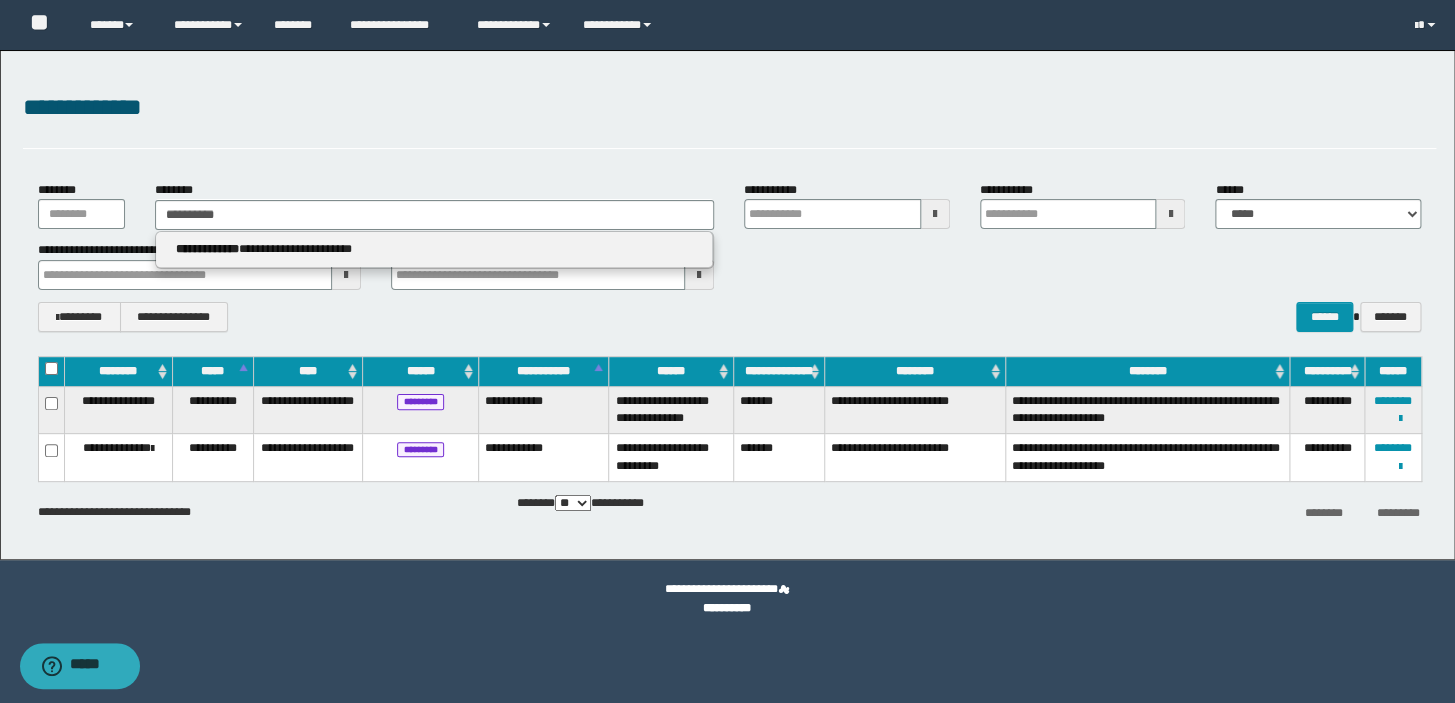 click on "**********" at bounding box center (434, 249) 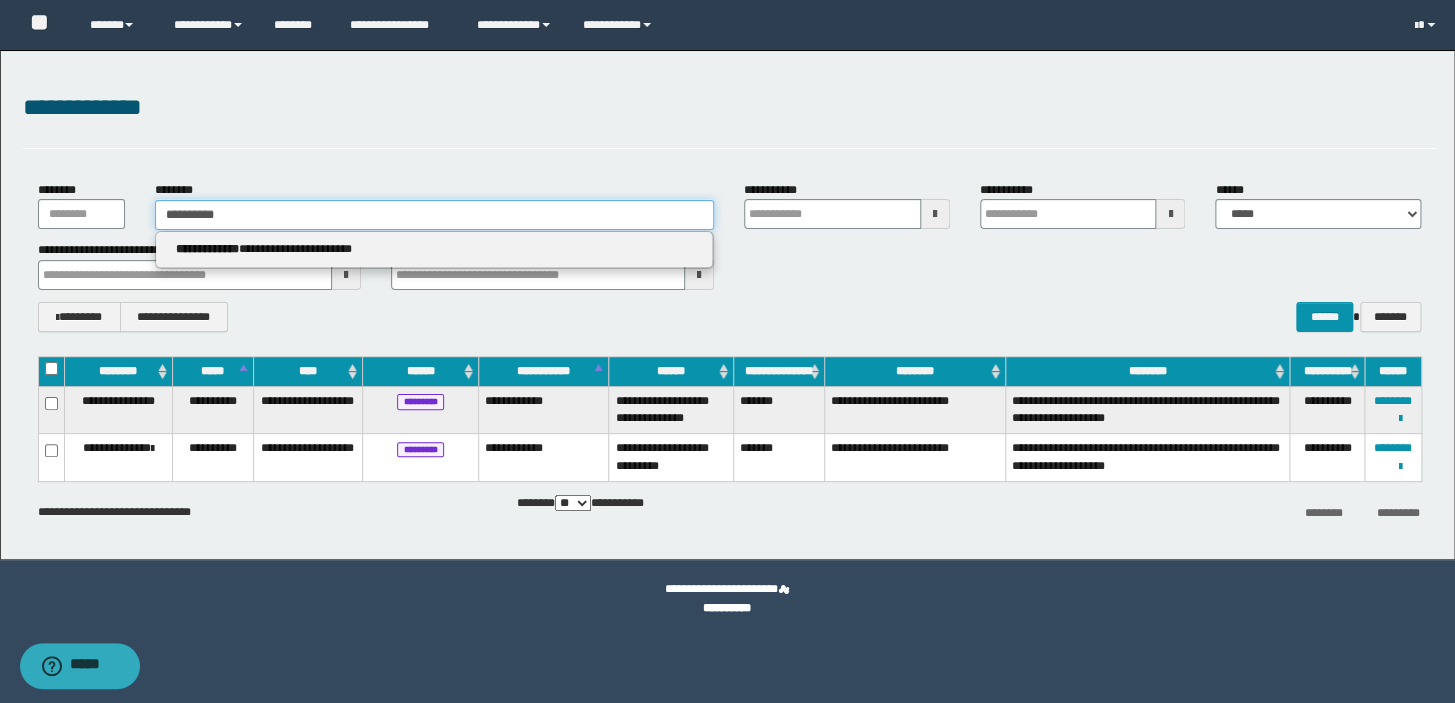 type 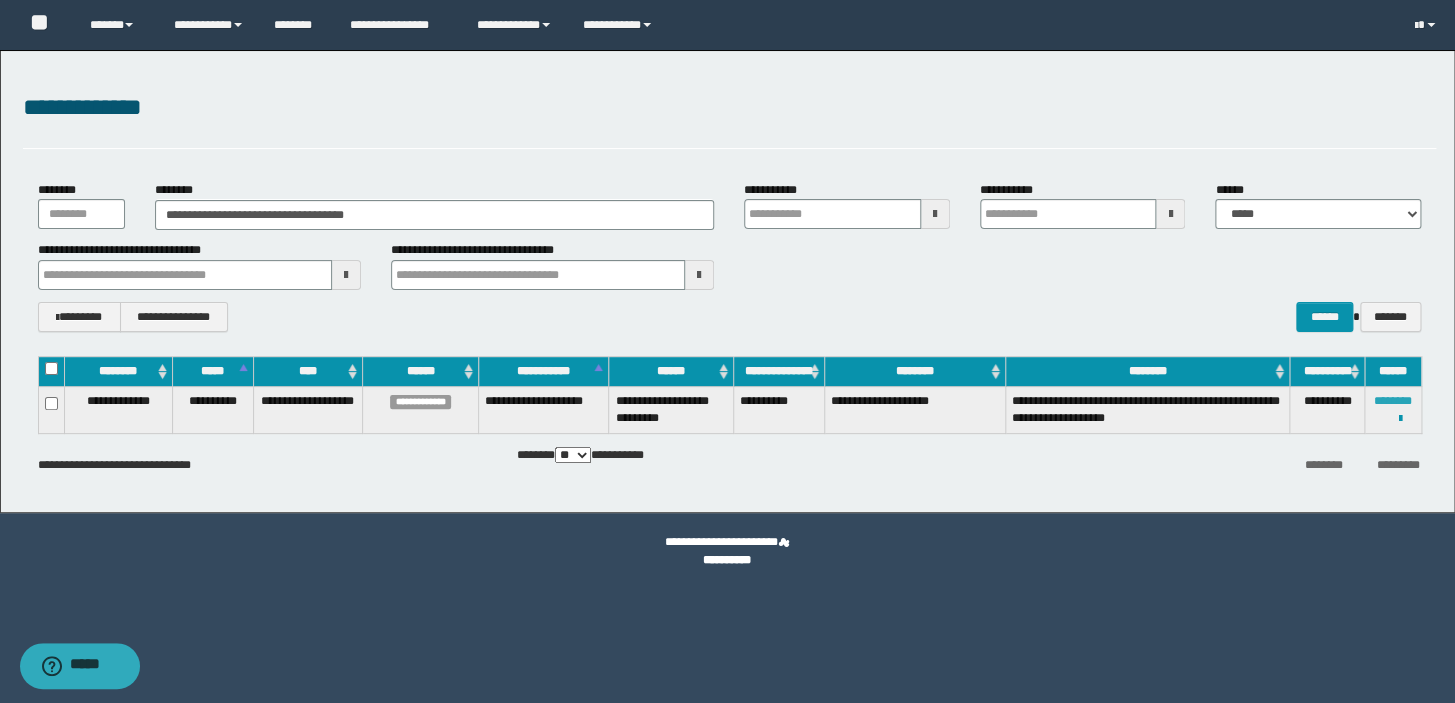 click on "********" at bounding box center [1393, 401] 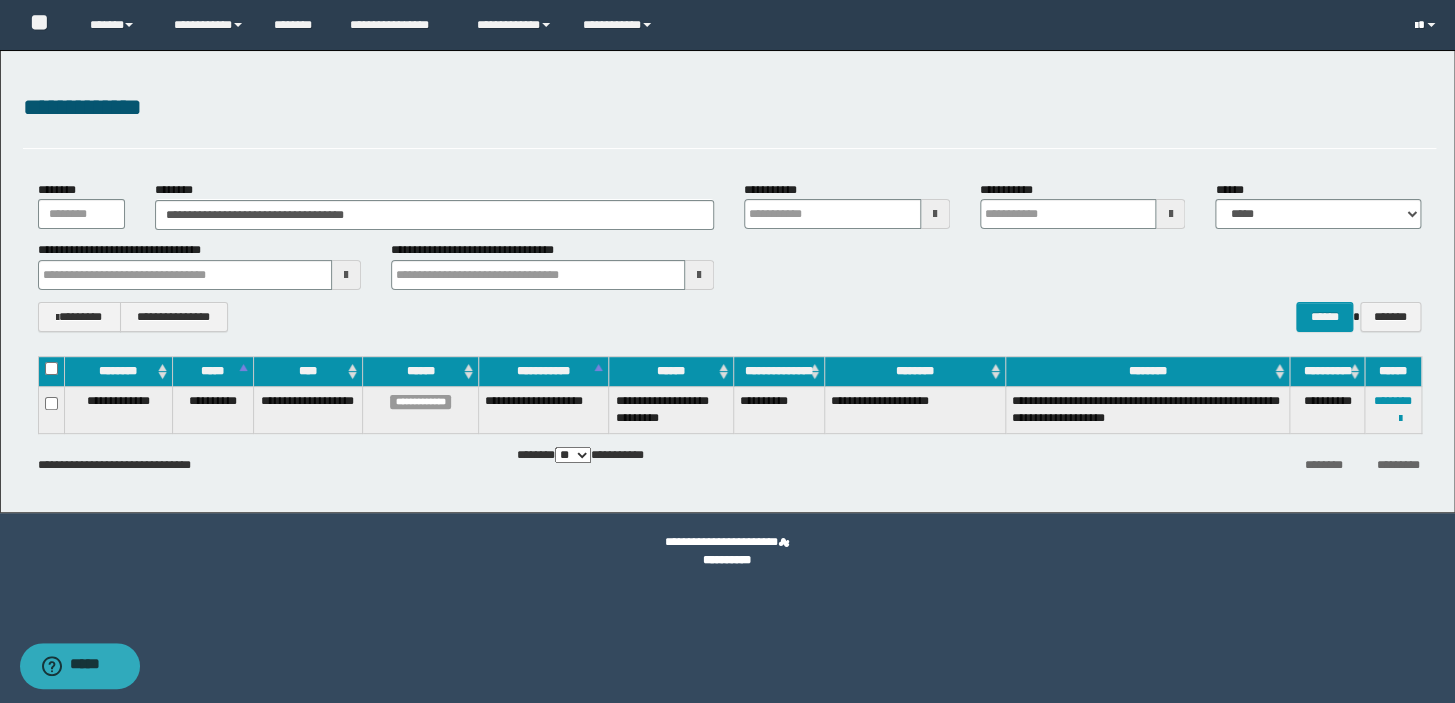 click at bounding box center [1427, 25] 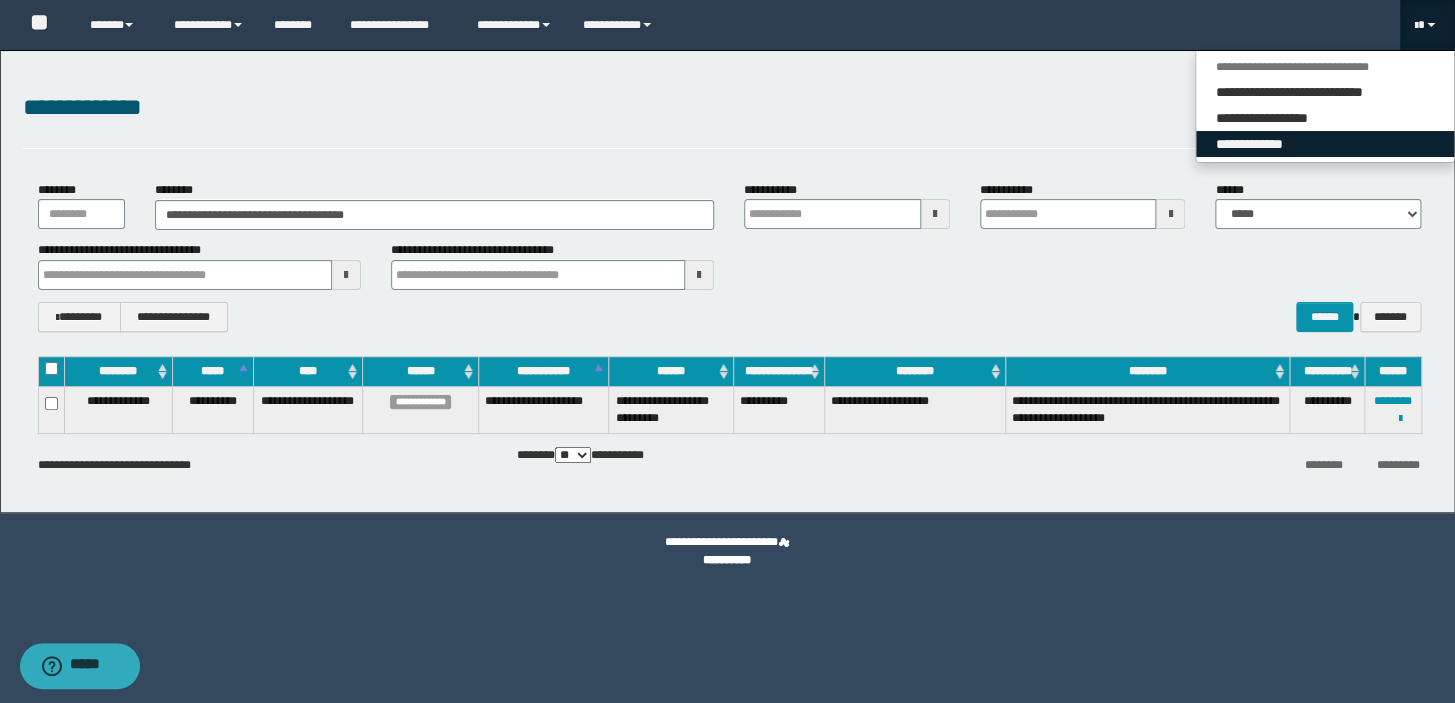 click on "**********" at bounding box center (1325, 144) 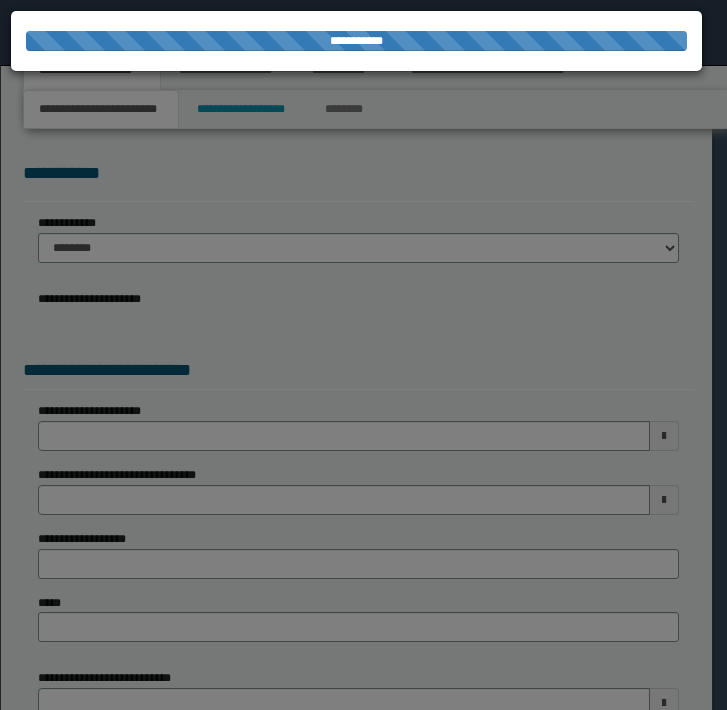 scroll, scrollTop: 0, scrollLeft: 0, axis: both 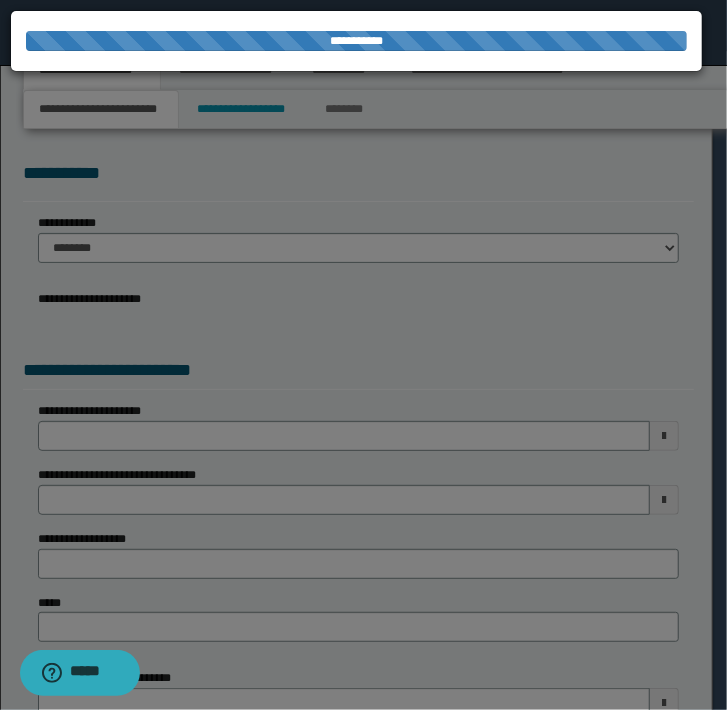 select on "*" 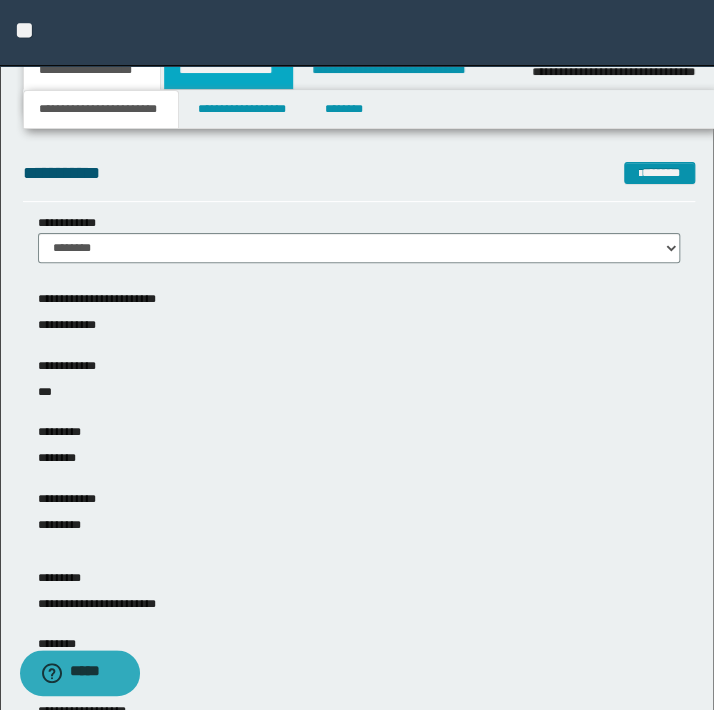 click on "**********" at bounding box center [228, 70] 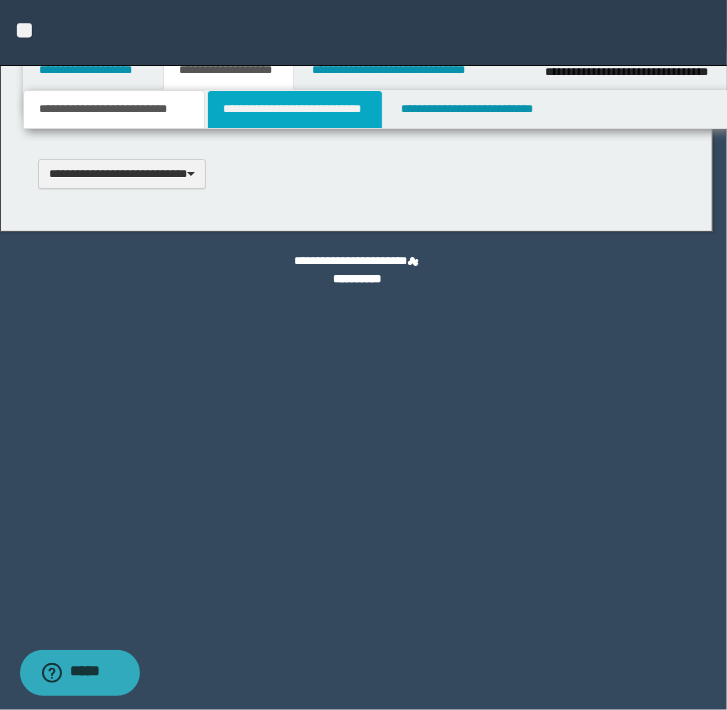 click on "**********" at bounding box center (363, 355) 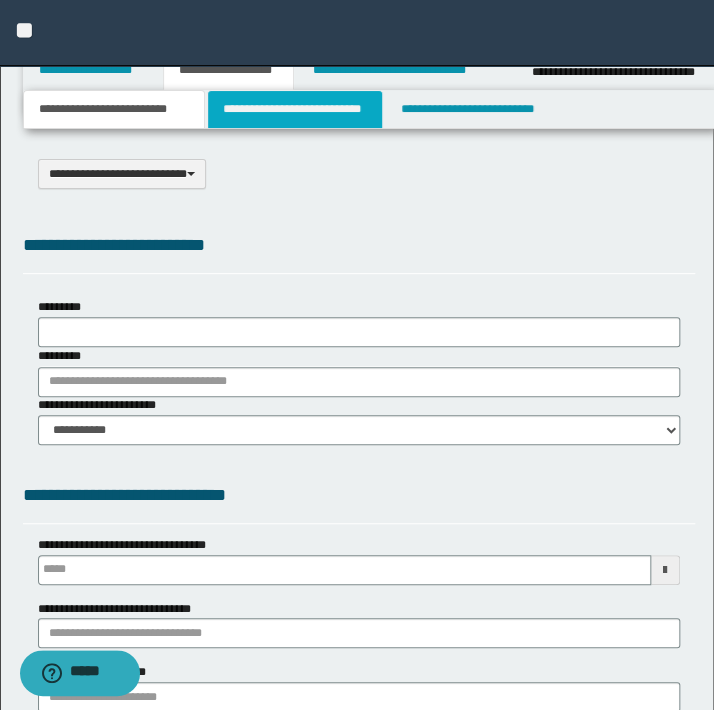 select on "*" 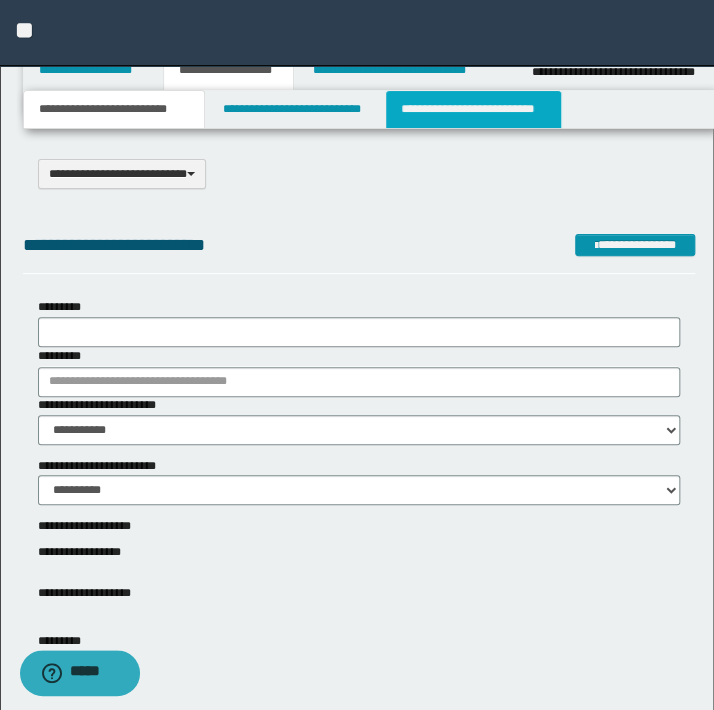 click on "**********" at bounding box center (473, 109) 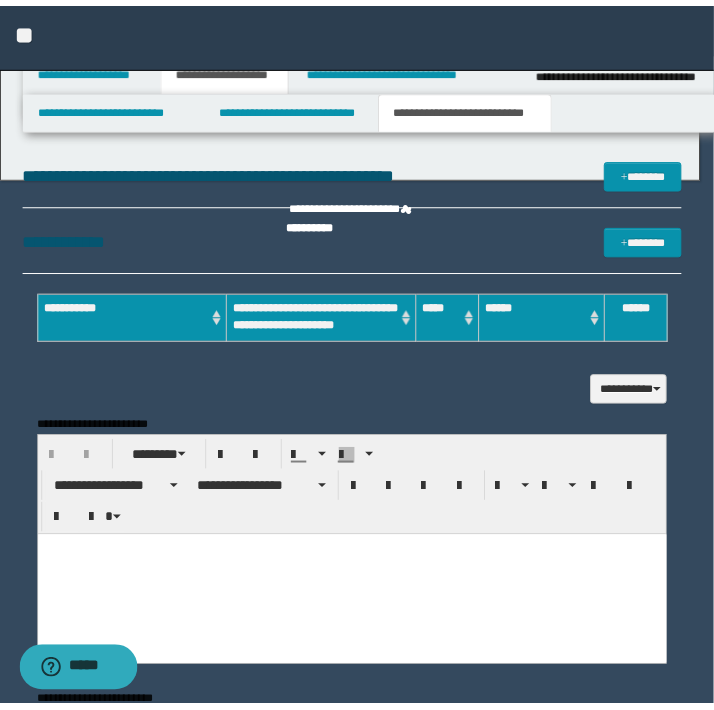 scroll, scrollTop: 0, scrollLeft: 0, axis: both 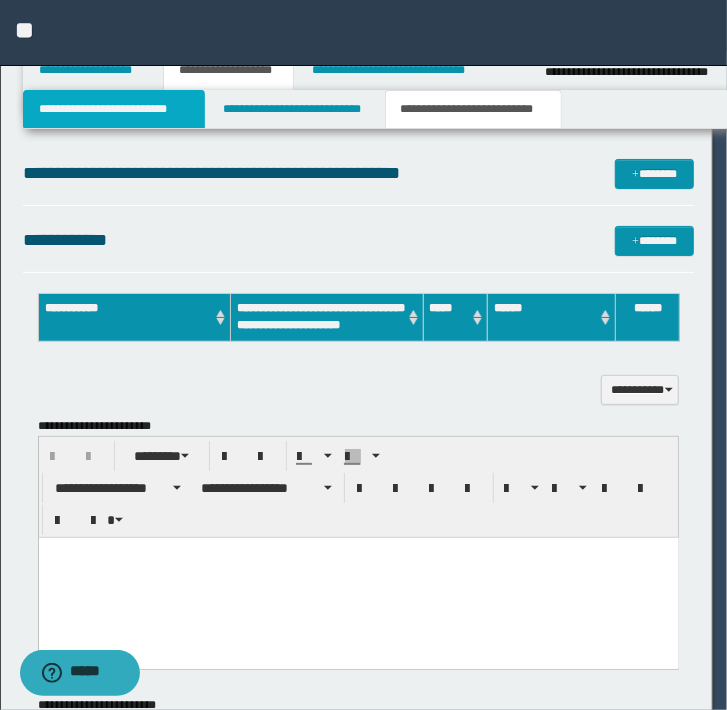click on "**********" at bounding box center [114, 109] 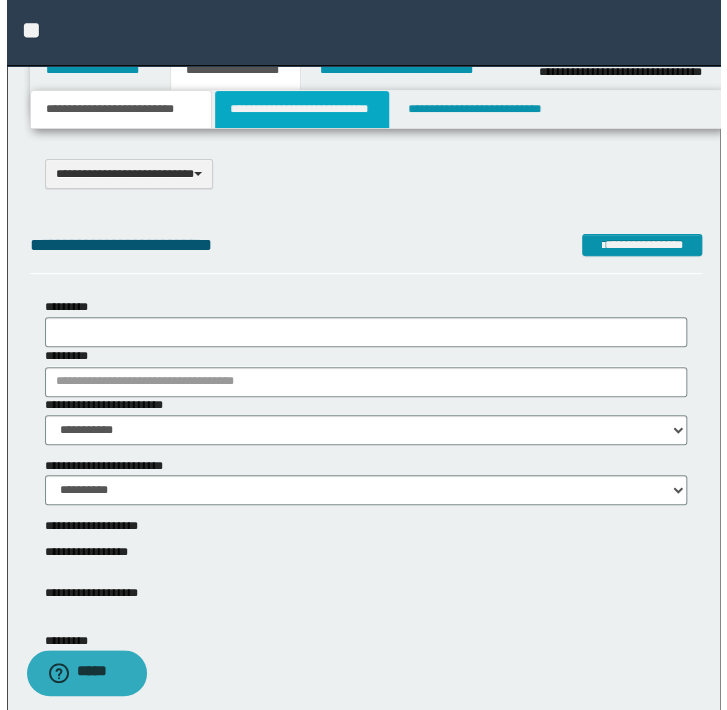 scroll, scrollTop: 0, scrollLeft: 0, axis: both 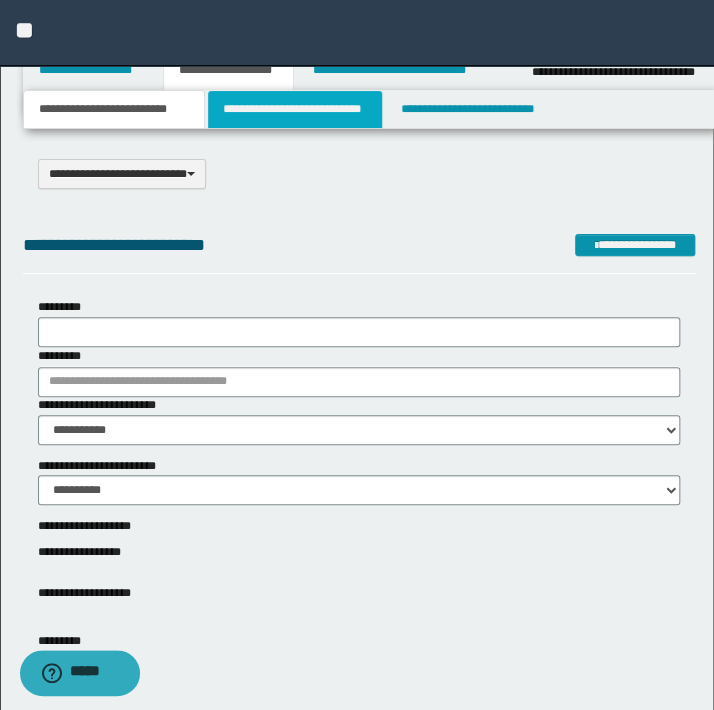 click on "**********" at bounding box center [294, 109] 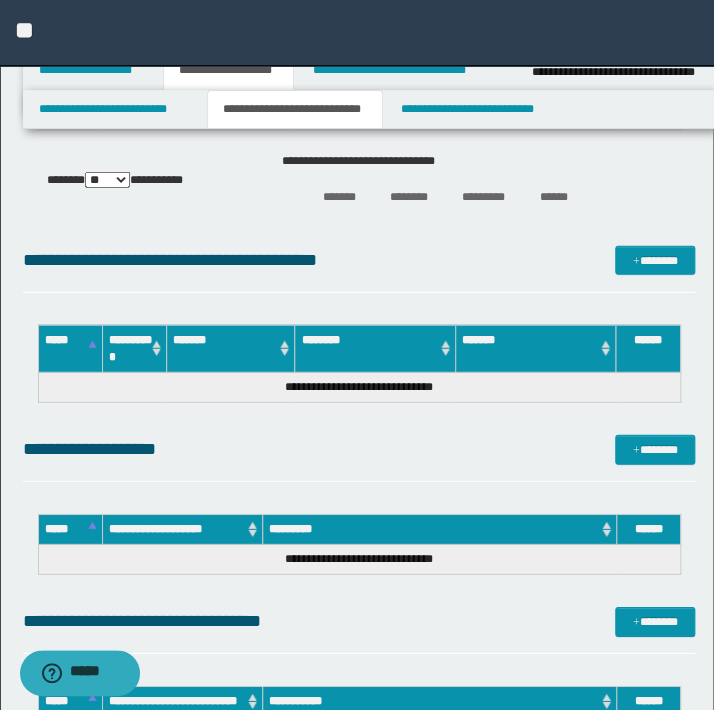 scroll, scrollTop: 1090, scrollLeft: 0, axis: vertical 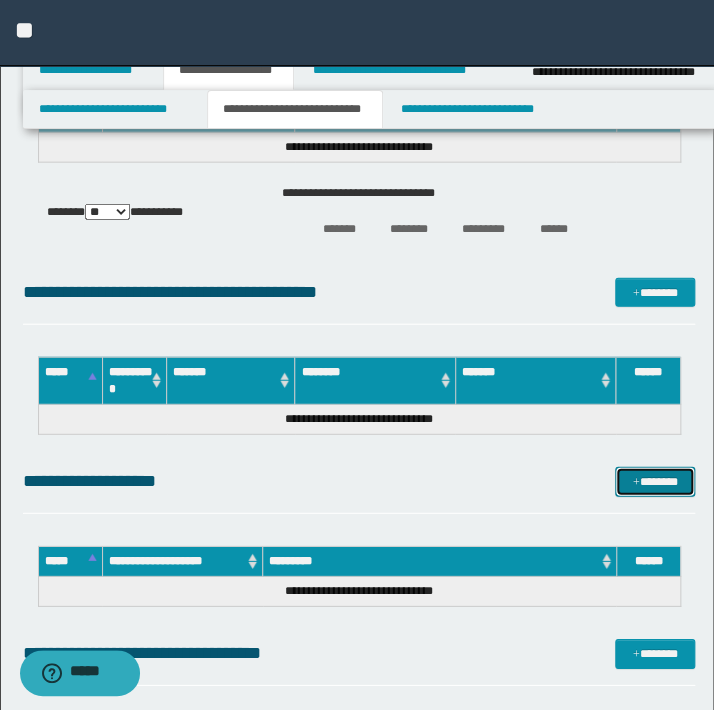 click on "*******" at bounding box center (655, 482) 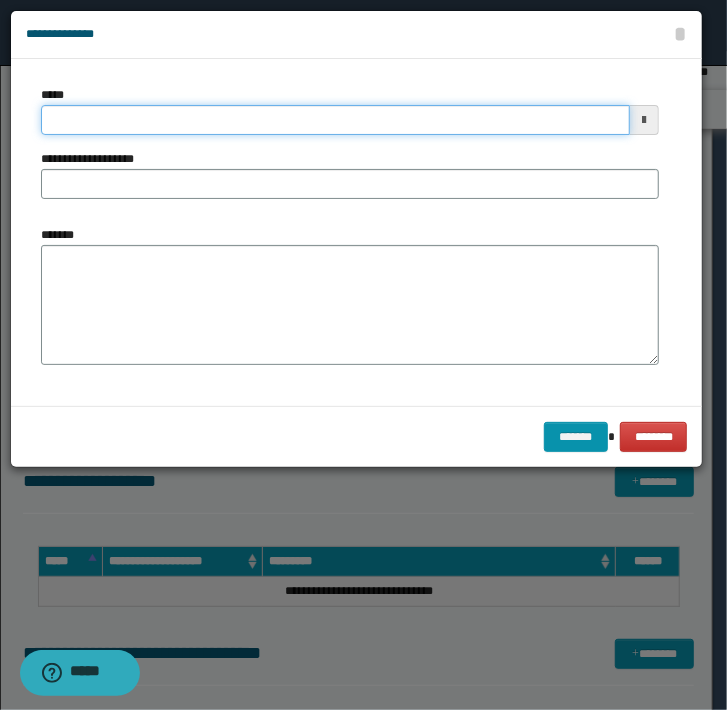 click on "*****" at bounding box center [335, 120] 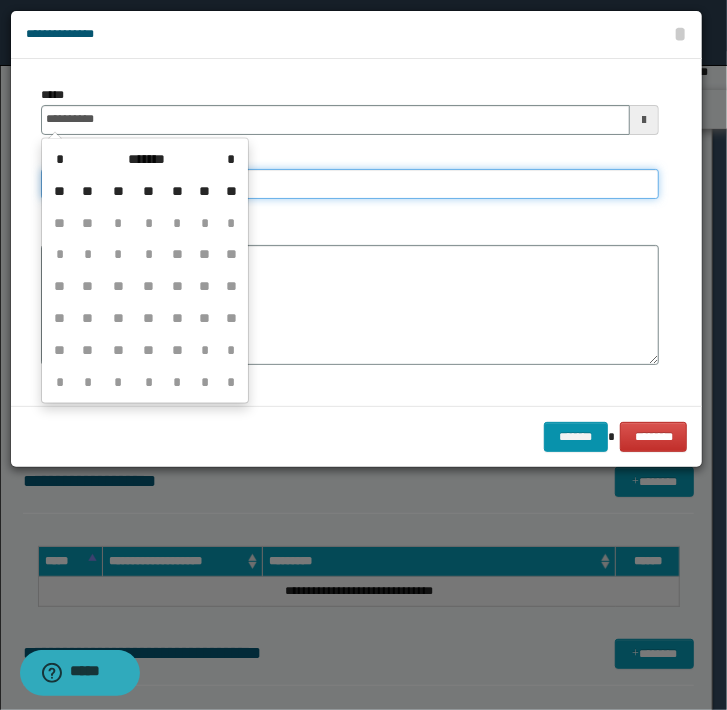type on "**********" 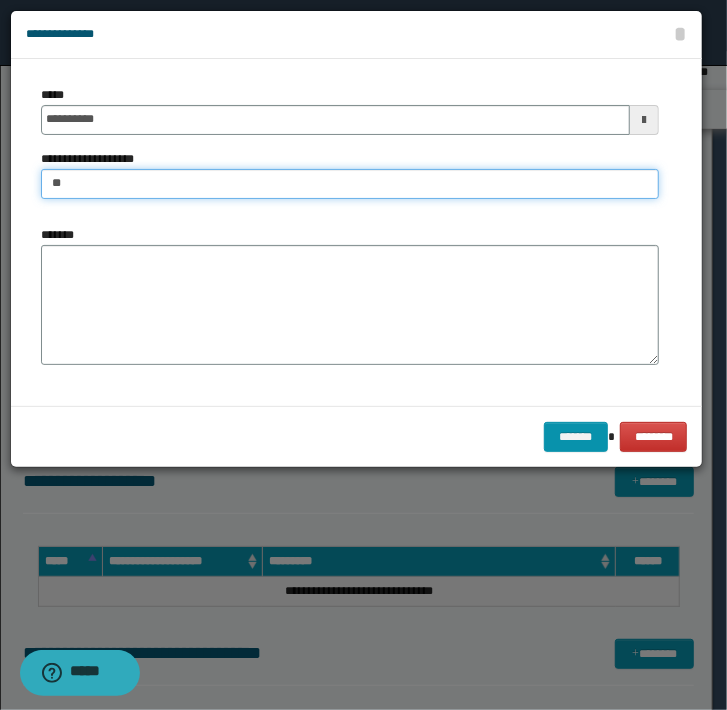 type on "*" 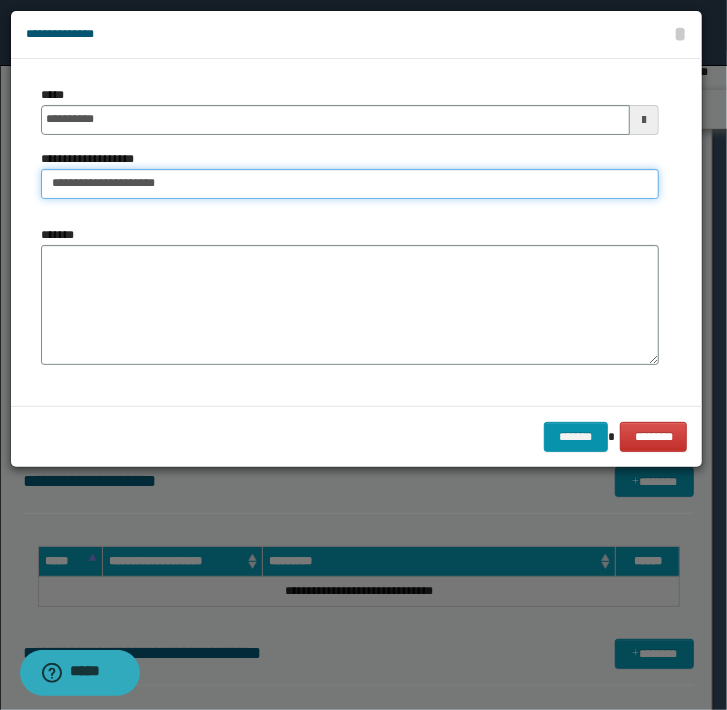 type on "**********" 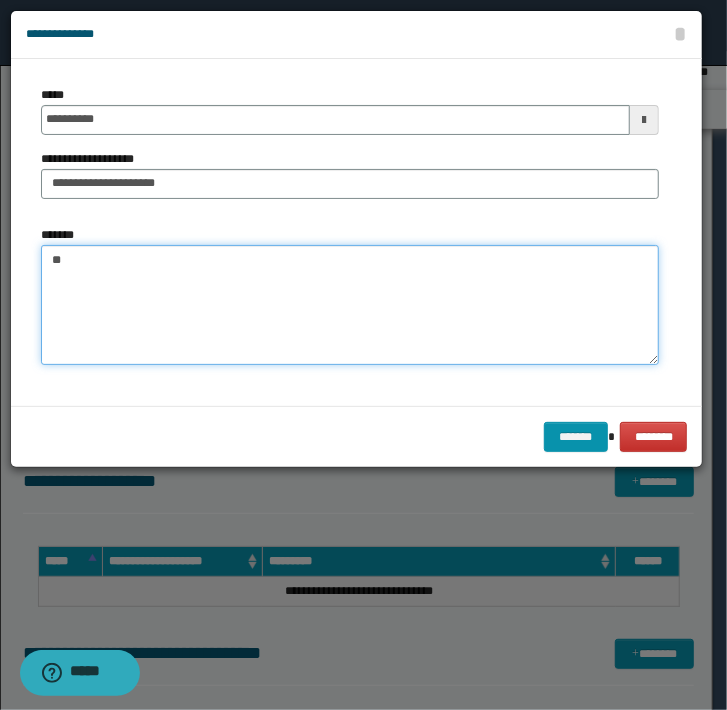 type on "*" 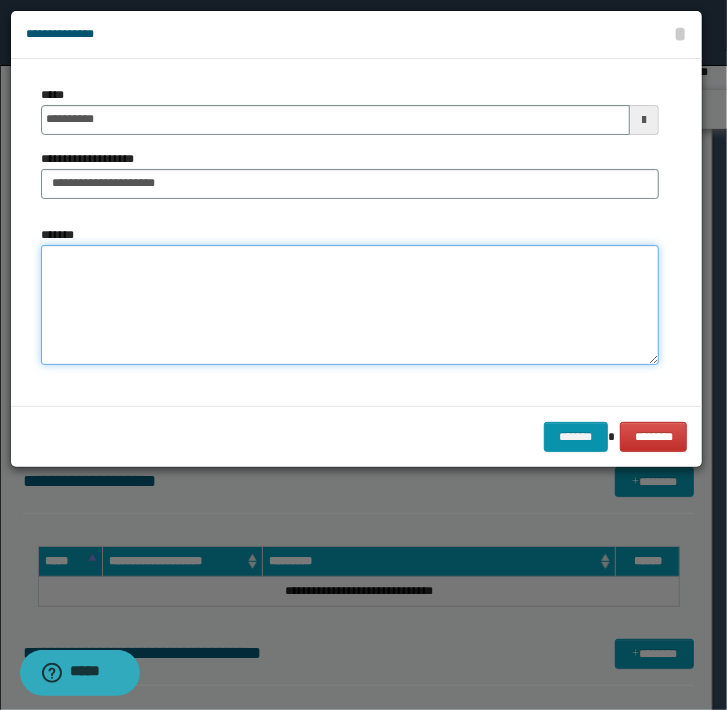 click on "*******" at bounding box center (350, 305) 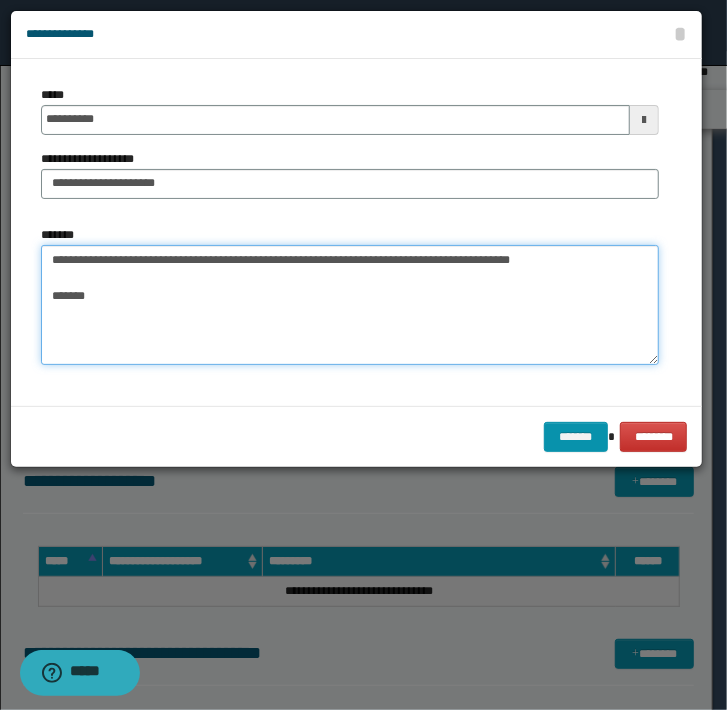 click on "**********" at bounding box center (350, 305) 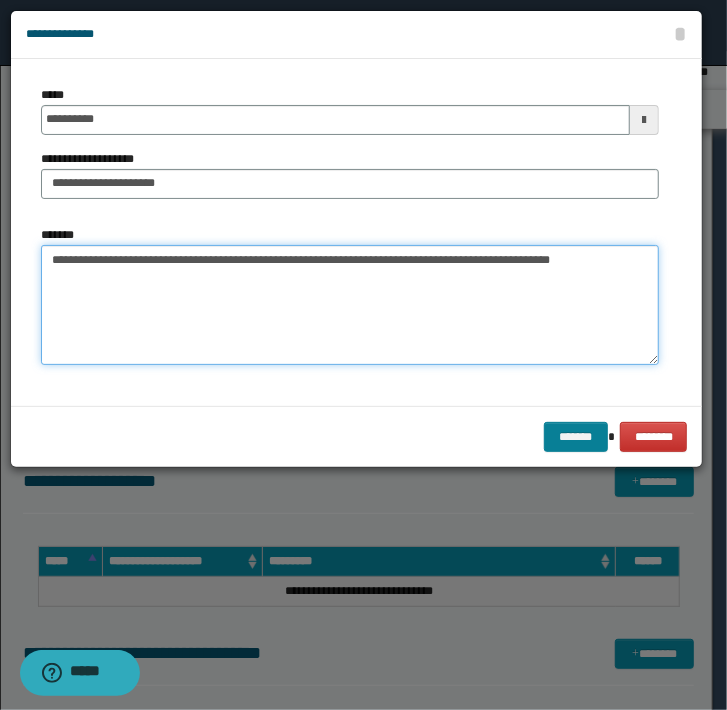 type on "**********" 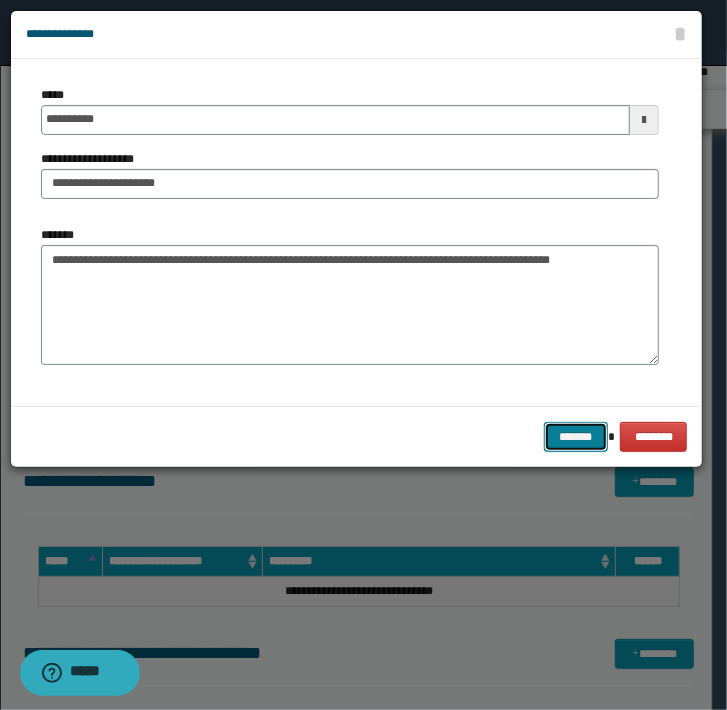 click on "*******" at bounding box center [576, 437] 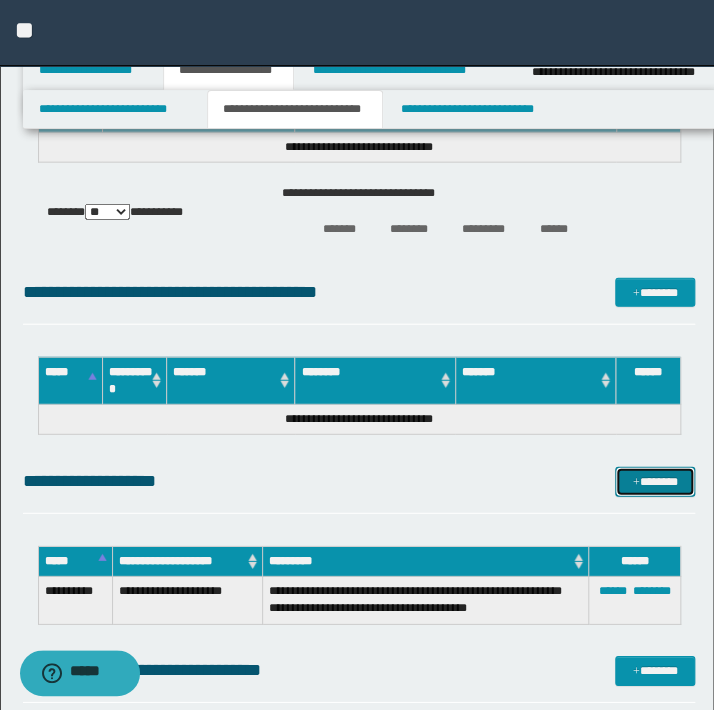 click on "*******" at bounding box center [655, 482] 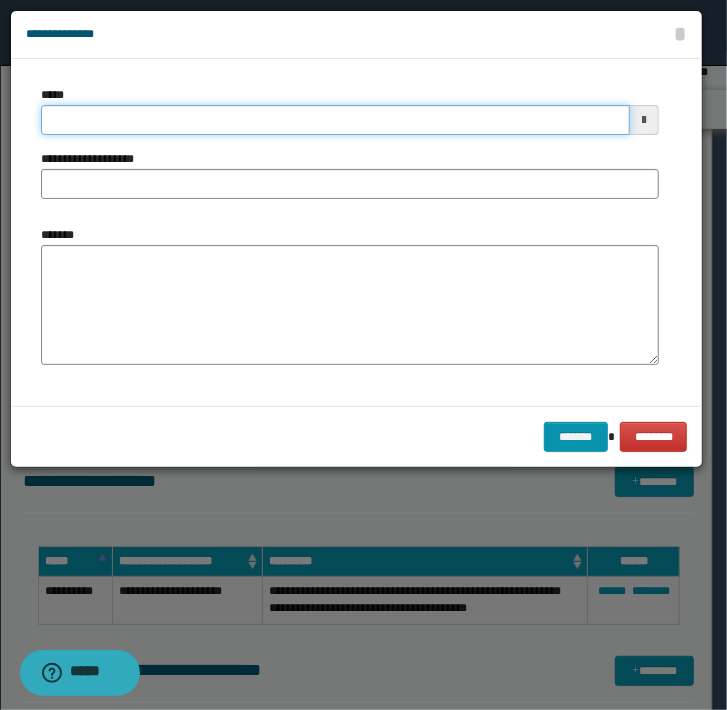 click on "*****" at bounding box center (335, 120) 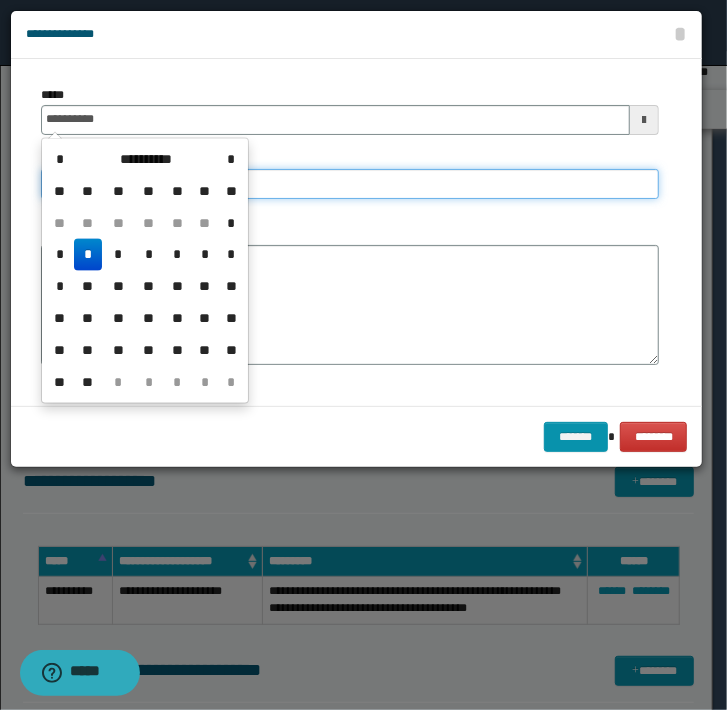 type on "**********" 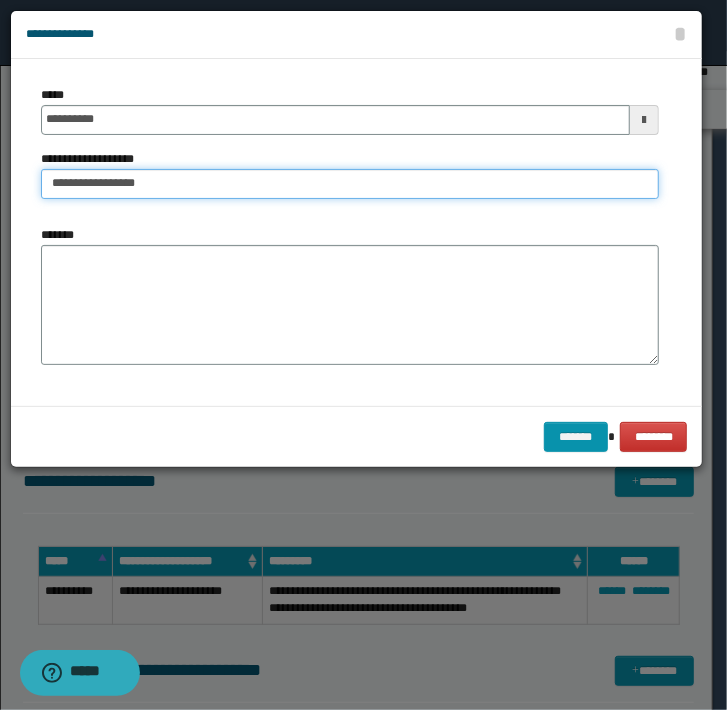 type on "**********" 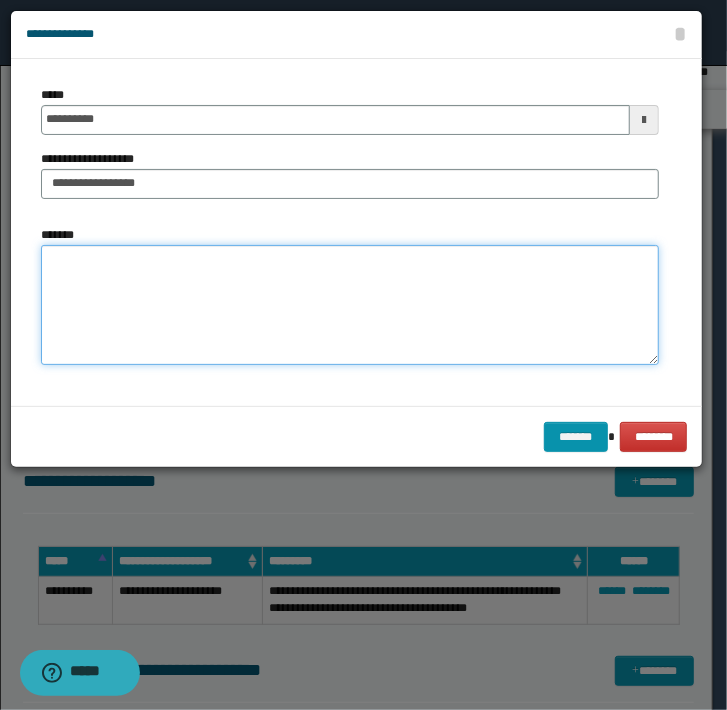 click on "*******" at bounding box center [350, 305] 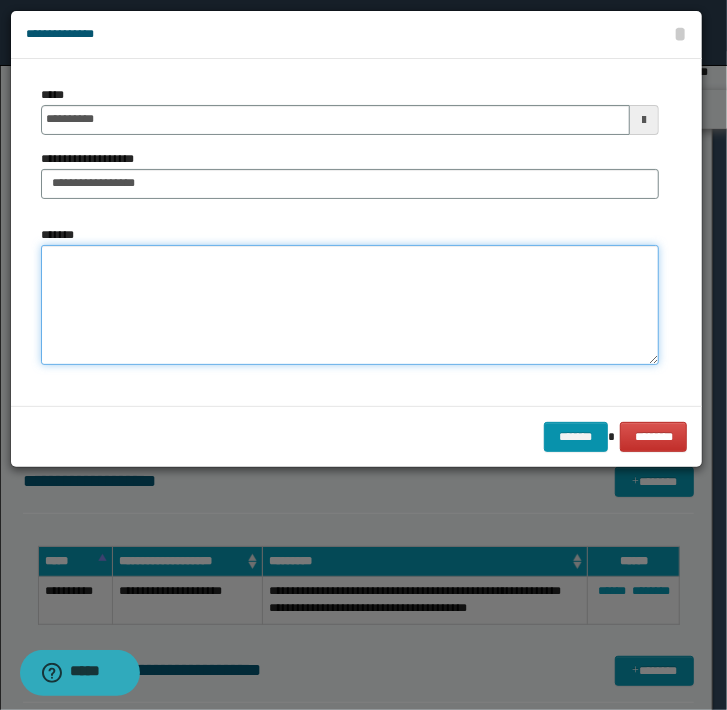 click on "*******" at bounding box center (350, 305) 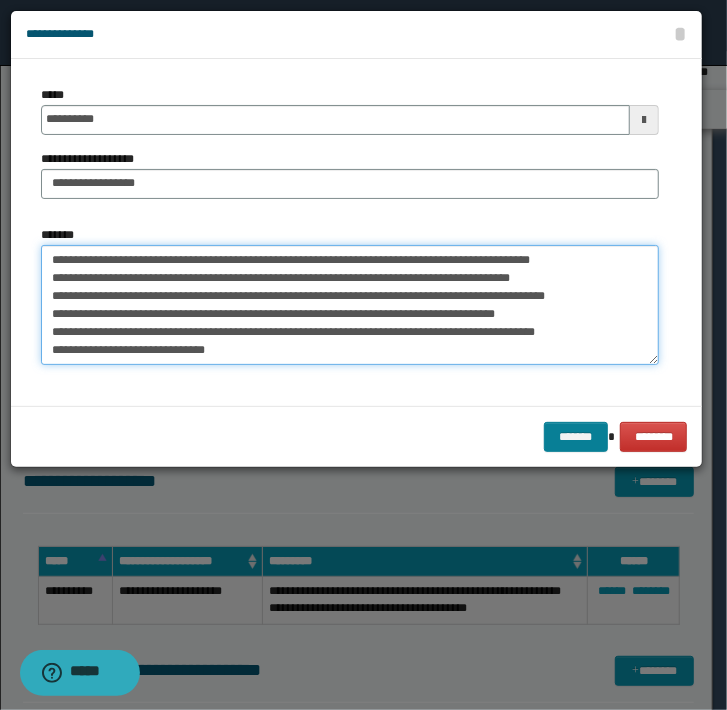 type on "**********" 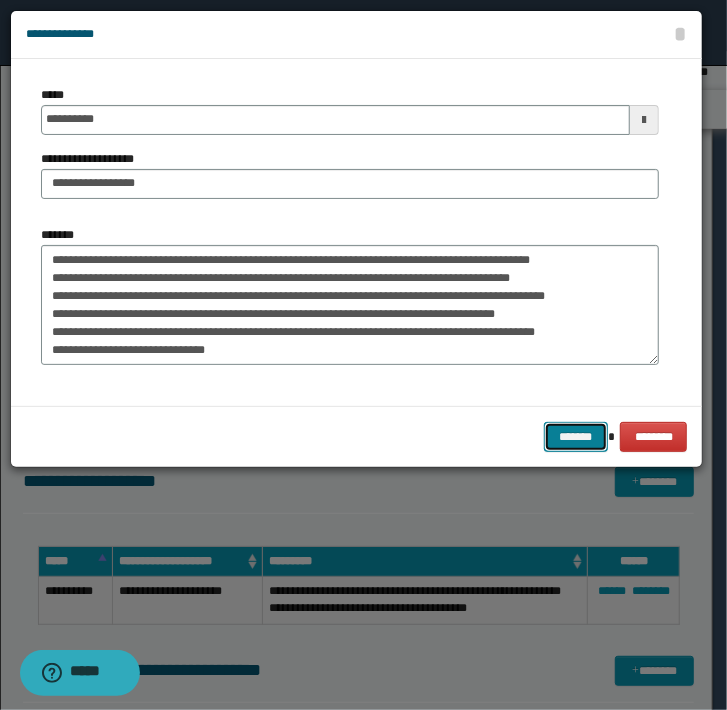 click on "*******" at bounding box center (576, 437) 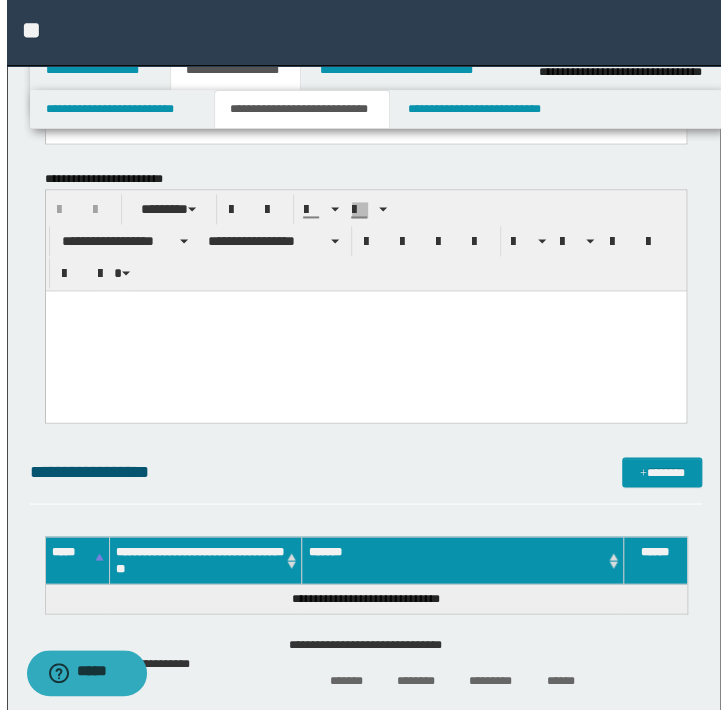 scroll, scrollTop: 727, scrollLeft: 0, axis: vertical 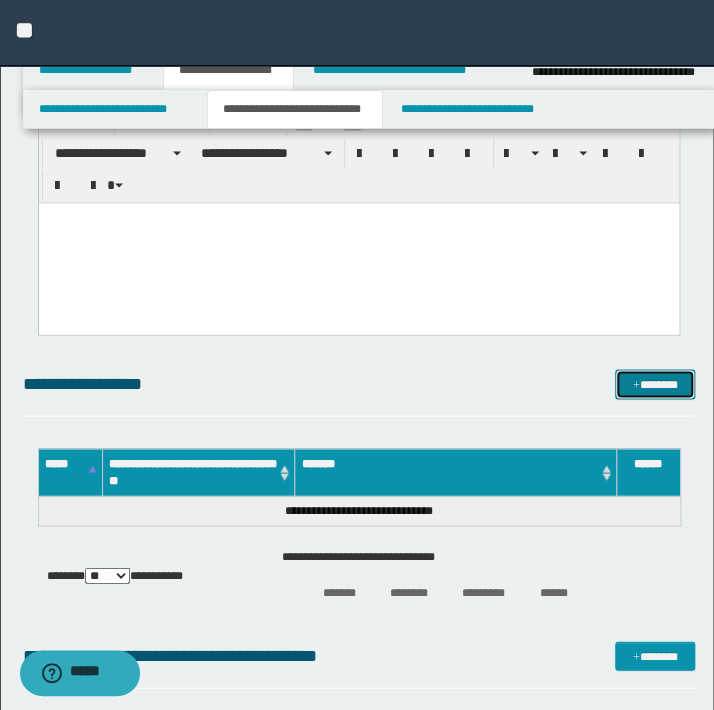 click at bounding box center [636, 385] 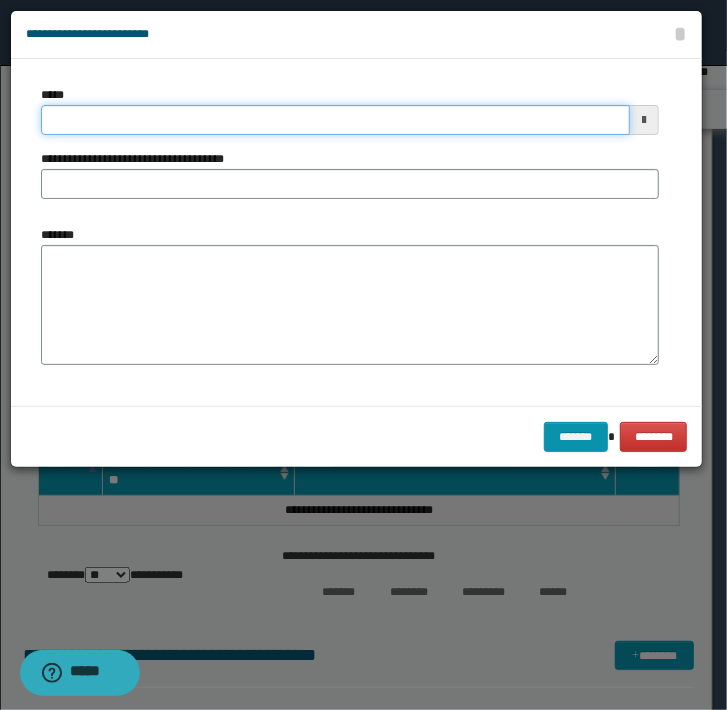 click on "*****" at bounding box center (335, 120) 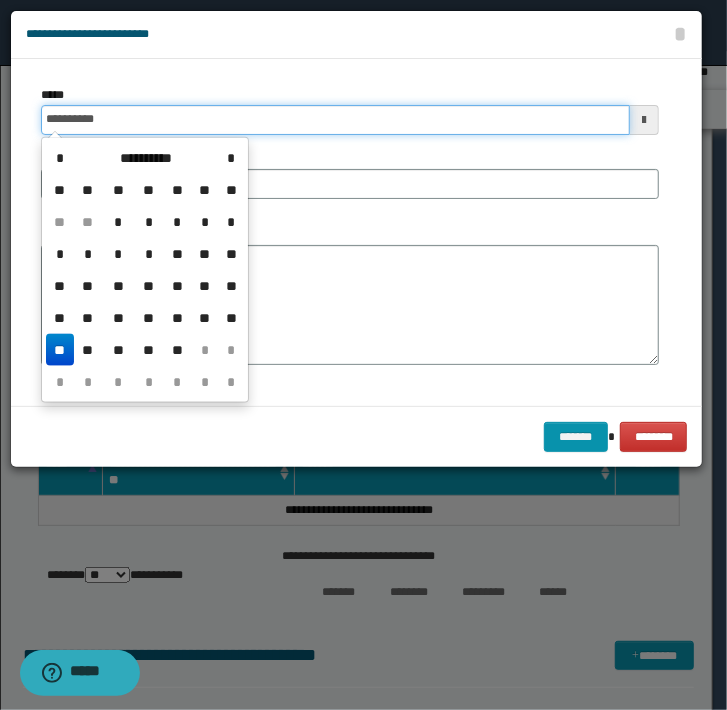 type on "**********" 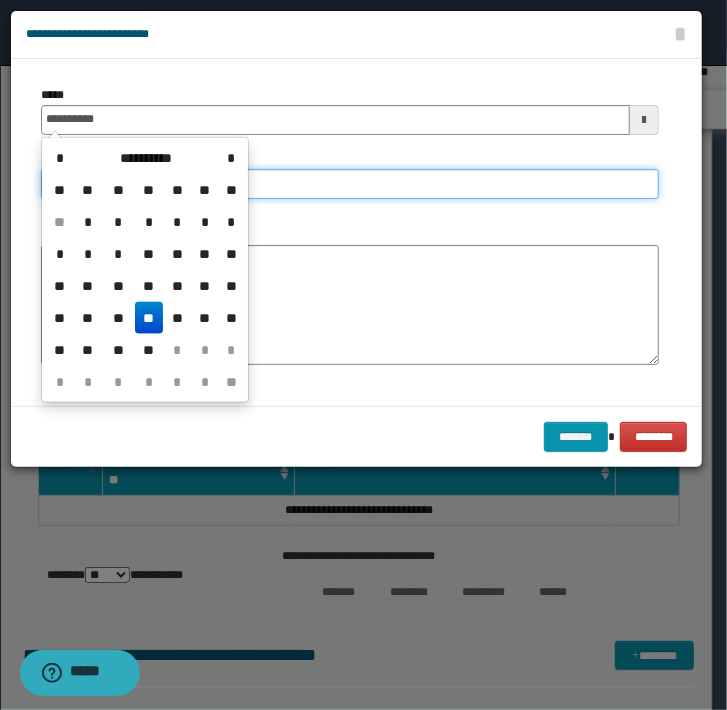 type on "**********" 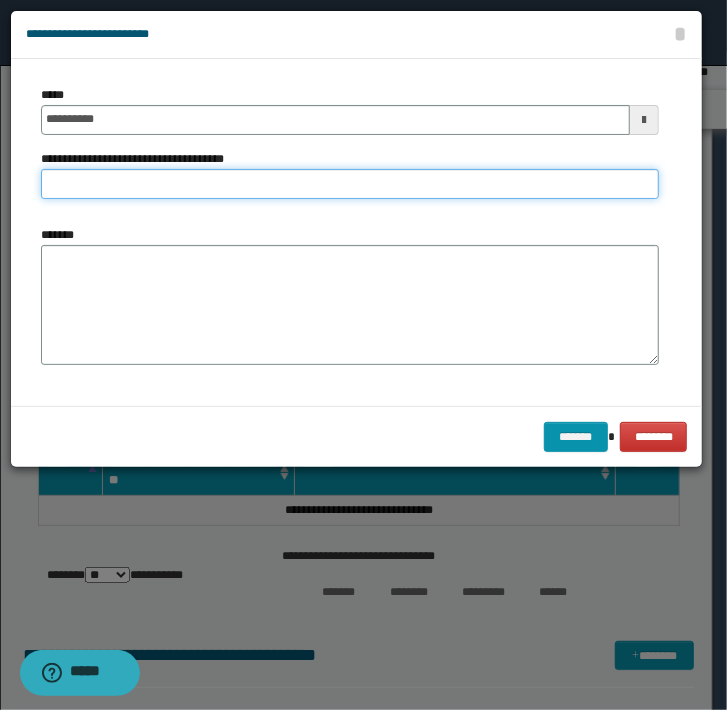 type on "*" 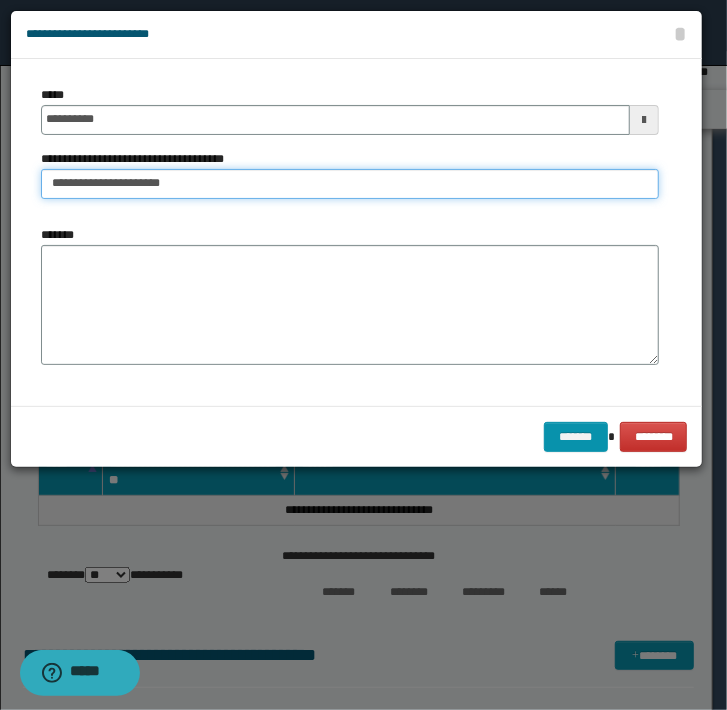 type on "**********" 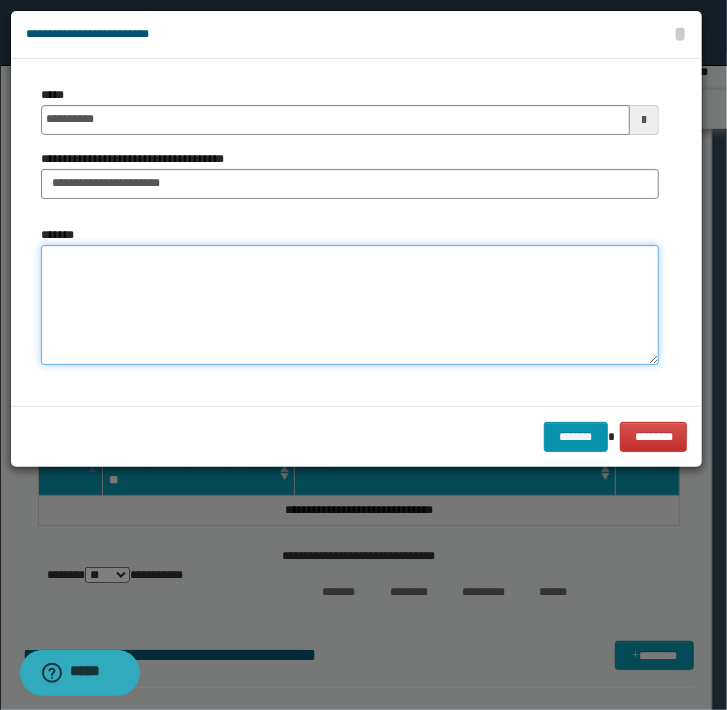 click on "*******" at bounding box center [350, 305] 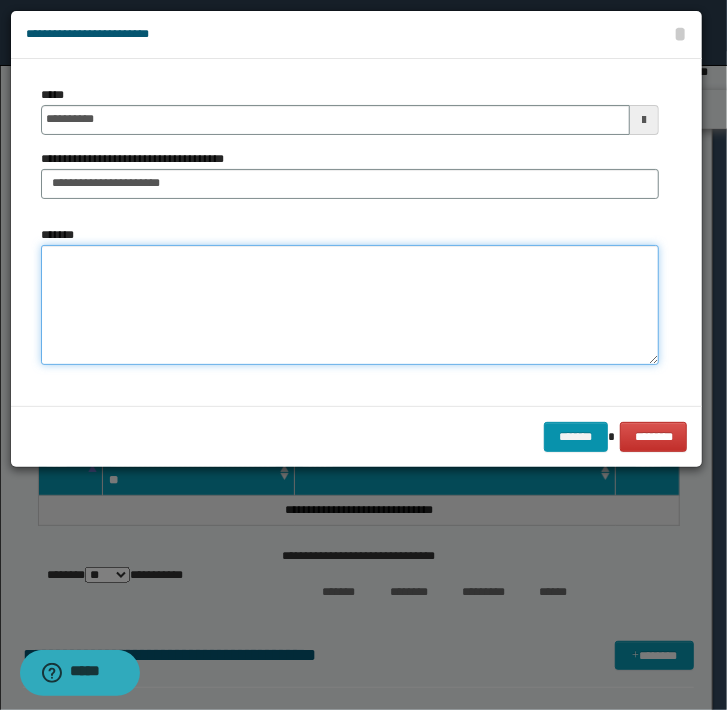 click on "*******" at bounding box center (350, 305) 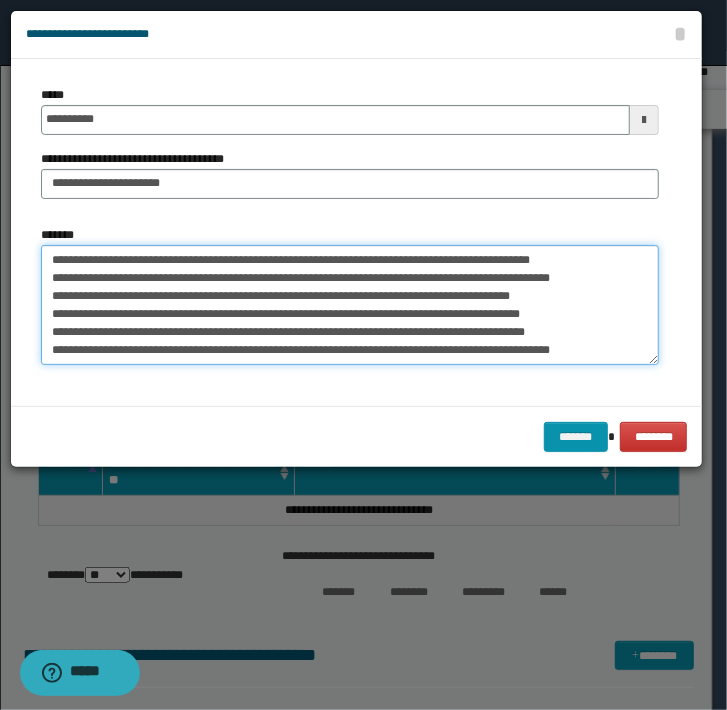 scroll, scrollTop: 11, scrollLeft: 0, axis: vertical 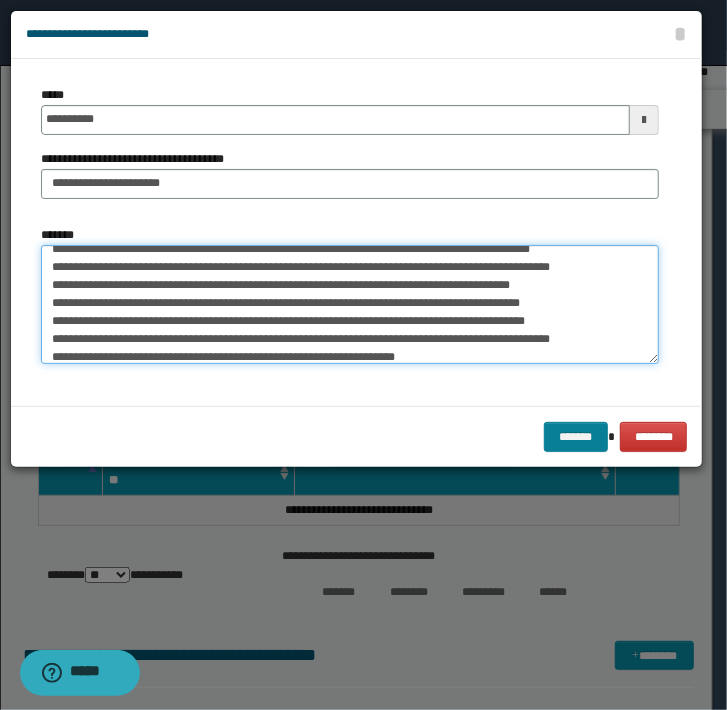 type on "**********" 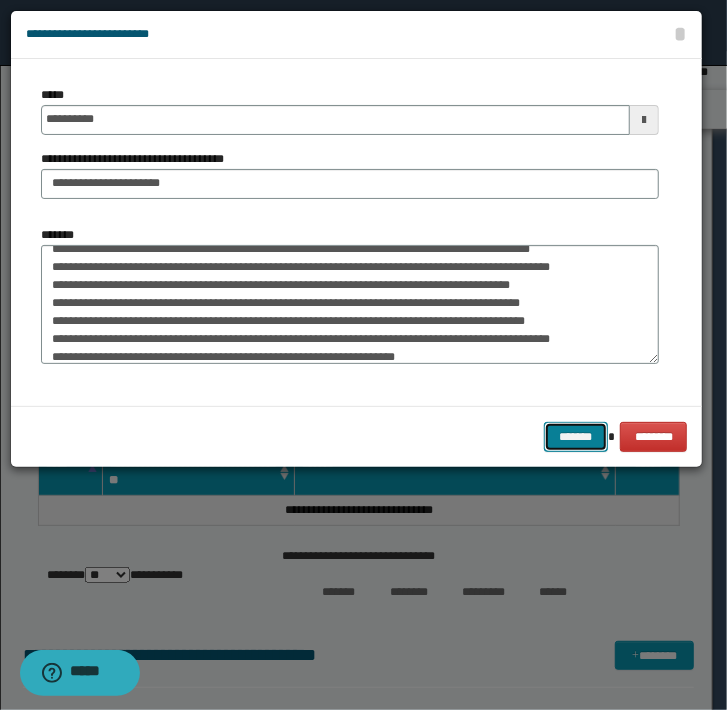 click on "*******" at bounding box center (576, 437) 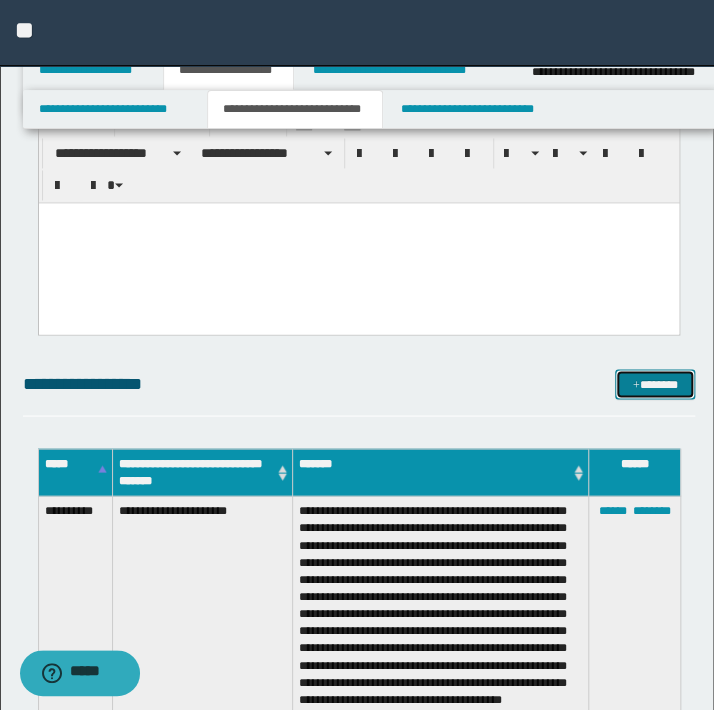 click on "*******" at bounding box center (655, 384) 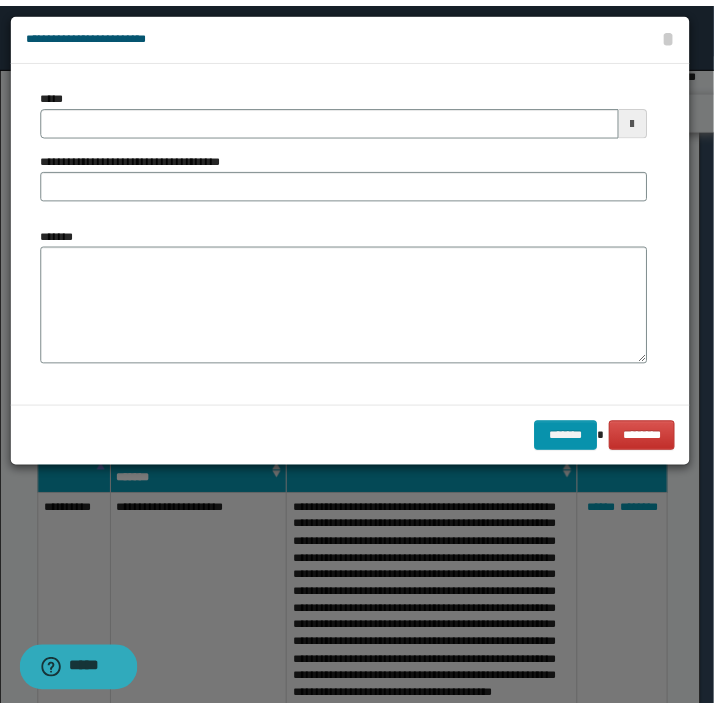 scroll, scrollTop: 0, scrollLeft: 0, axis: both 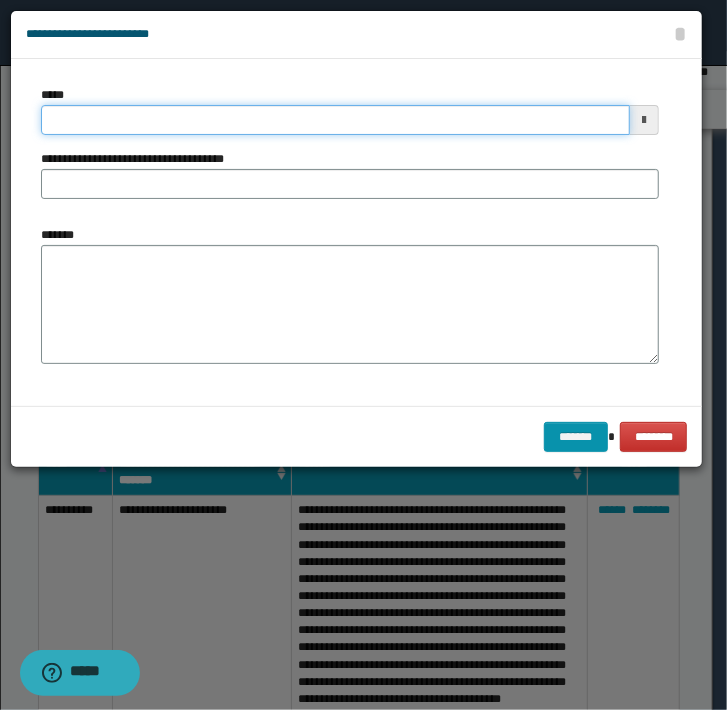 click on "*****" at bounding box center (335, 120) 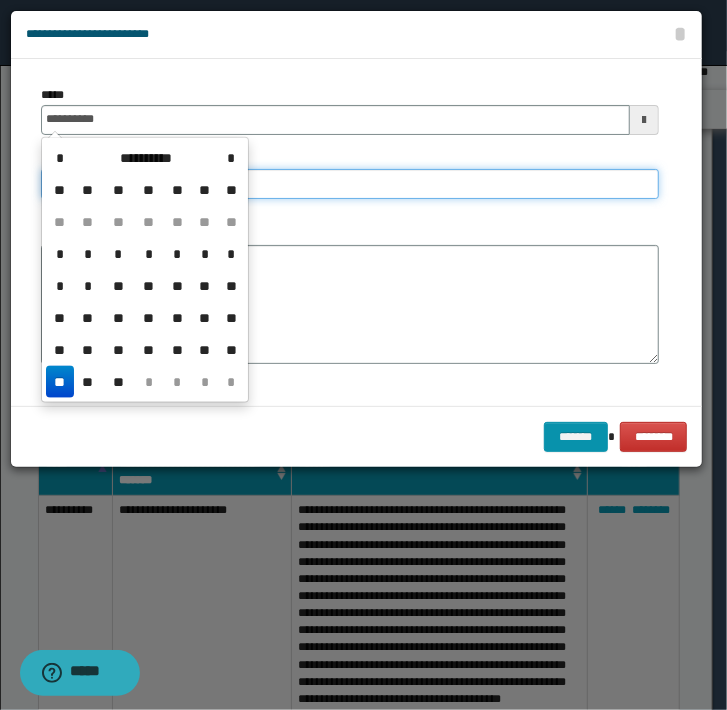 type on "**********" 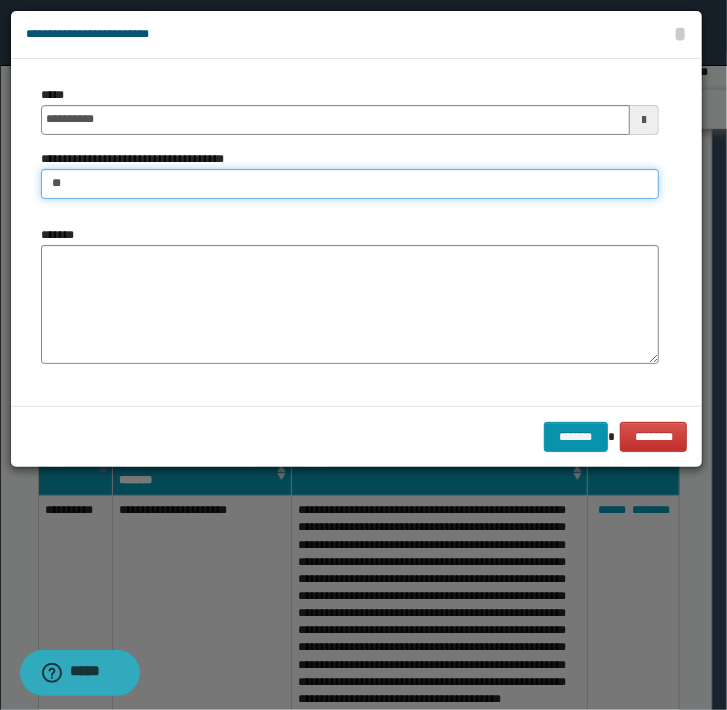 type on "**********" 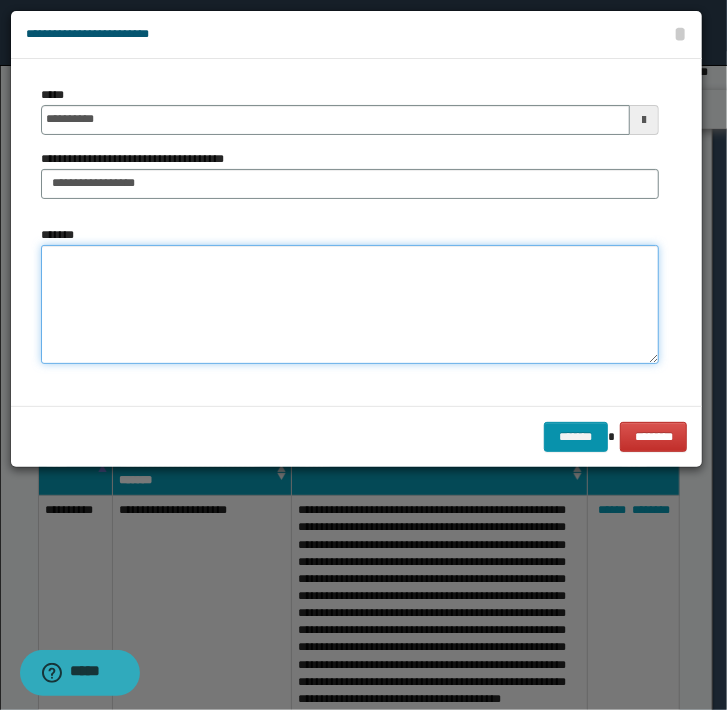click on "*******" at bounding box center [350, 305] 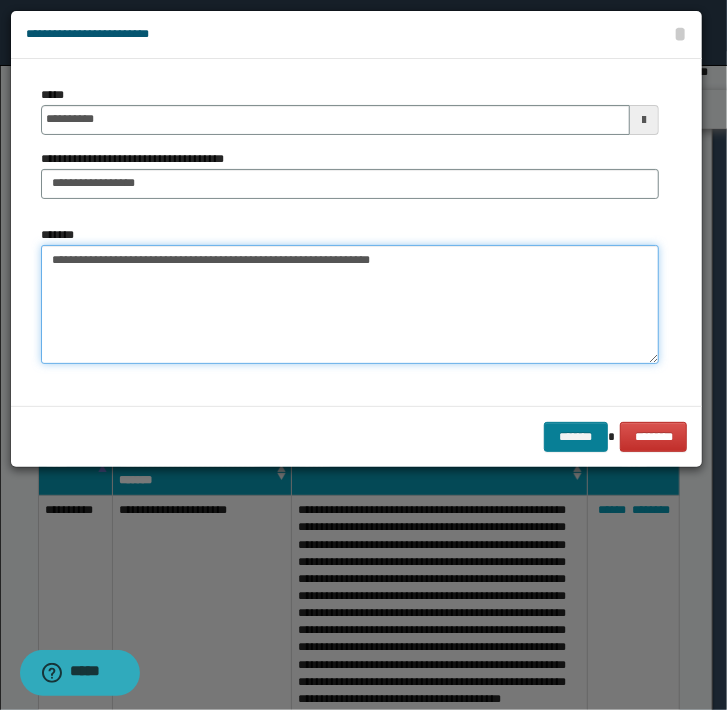 type on "**********" 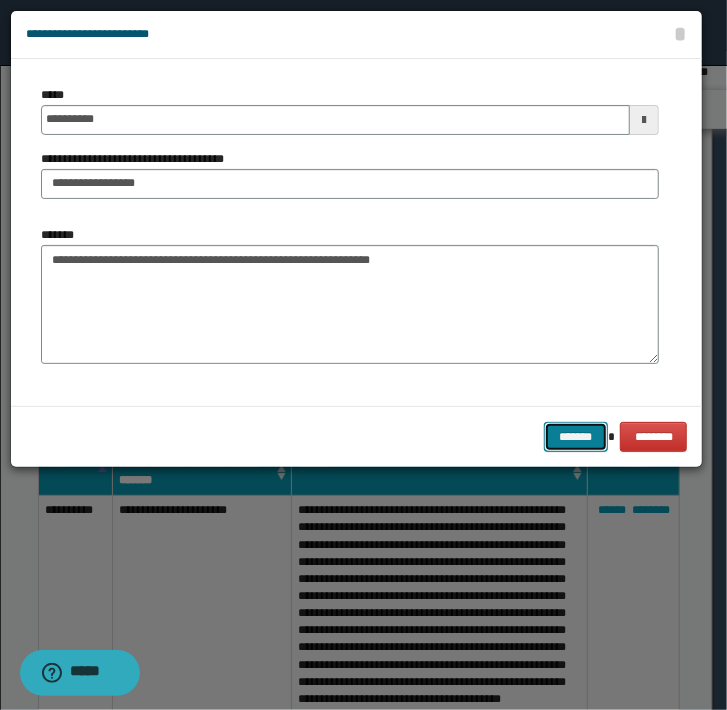 click on "*******" at bounding box center (576, 437) 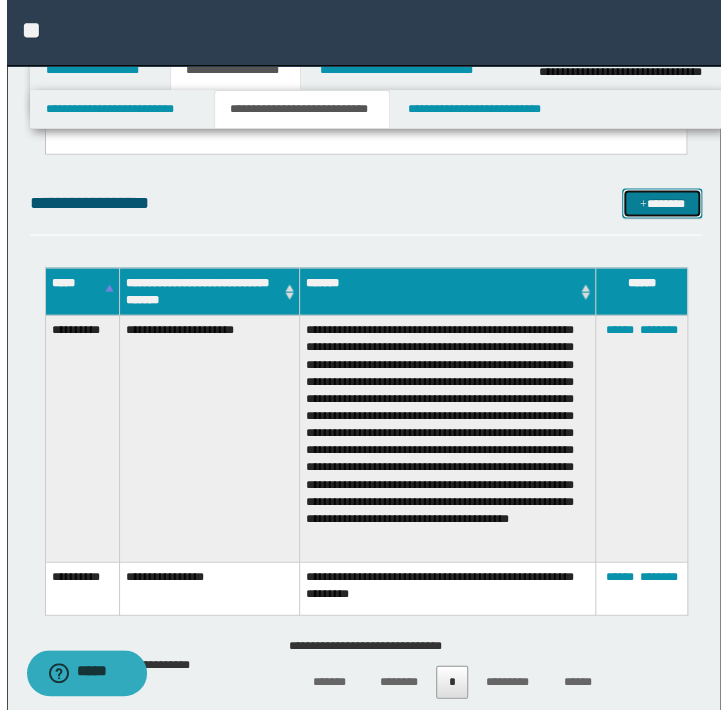 scroll, scrollTop: 909, scrollLeft: 0, axis: vertical 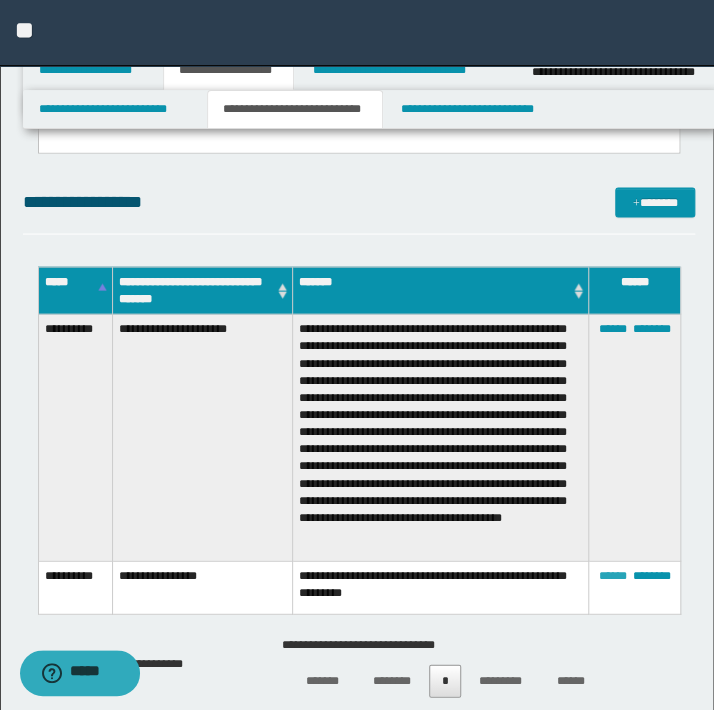 click on "******" at bounding box center [612, 575] 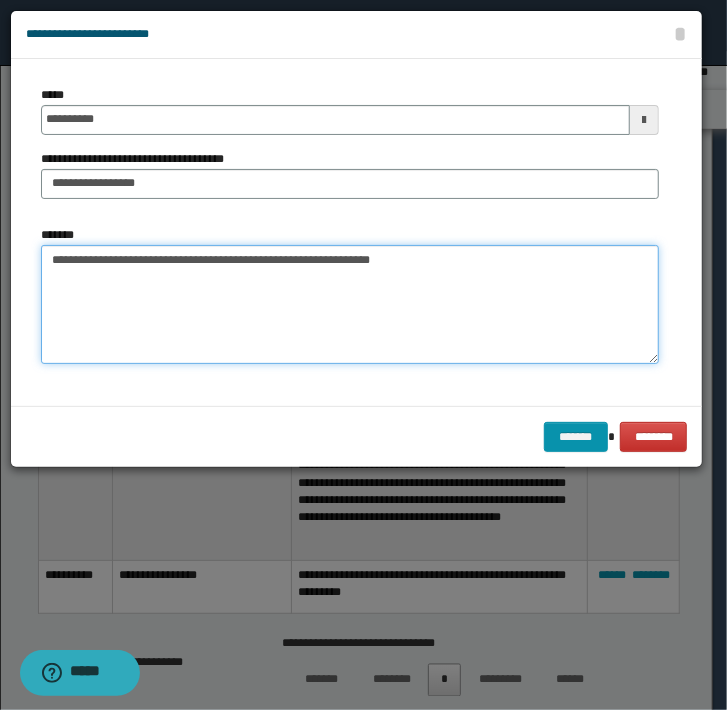 drag, startPoint x: 445, startPoint y: 295, endPoint x: -25, endPoint y: 273, distance: 470.51462 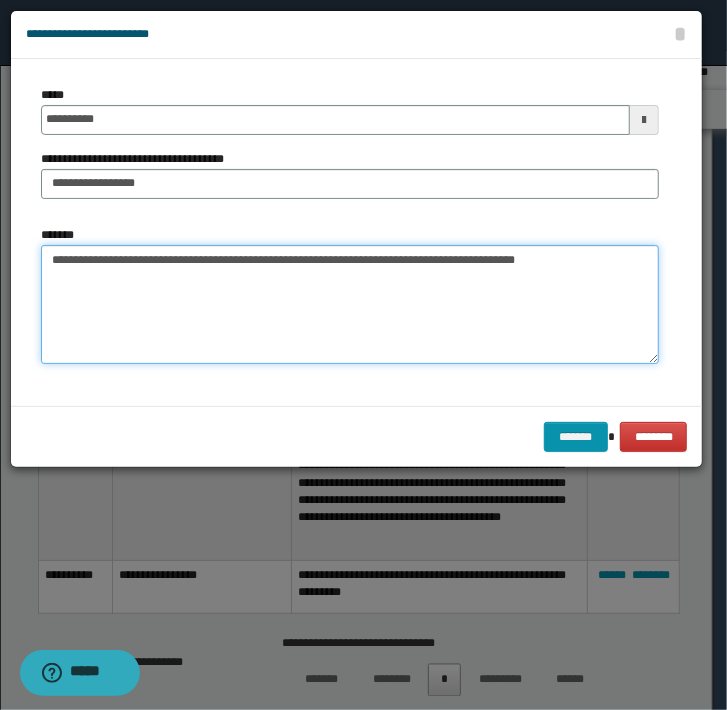 click on "**********" at bounding box center (350, 305) 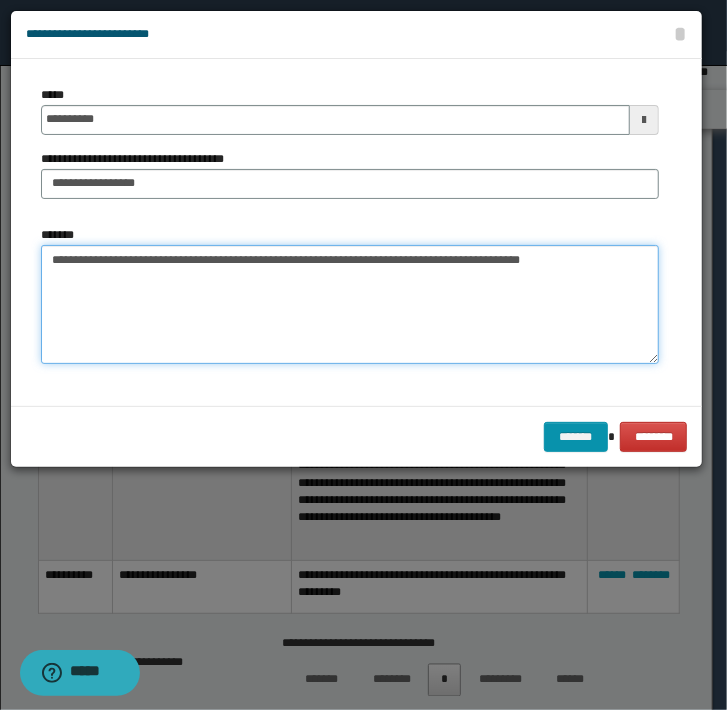 paste on "**********" 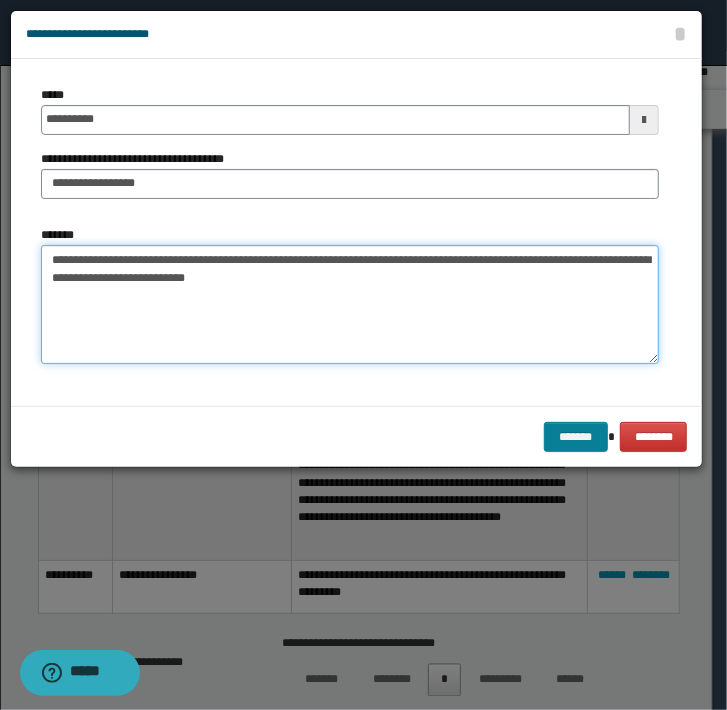 type on "**********" 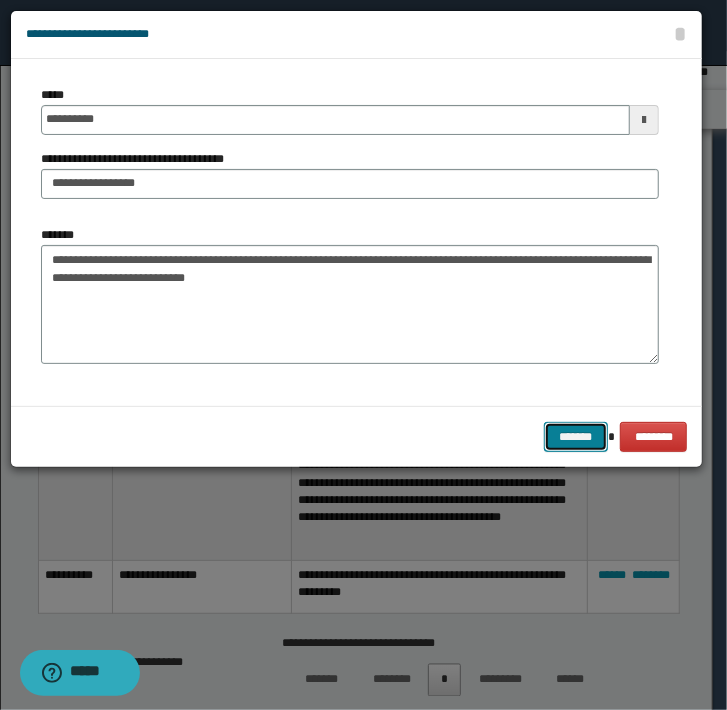 click on "*******" at bounding box center (576, 437) 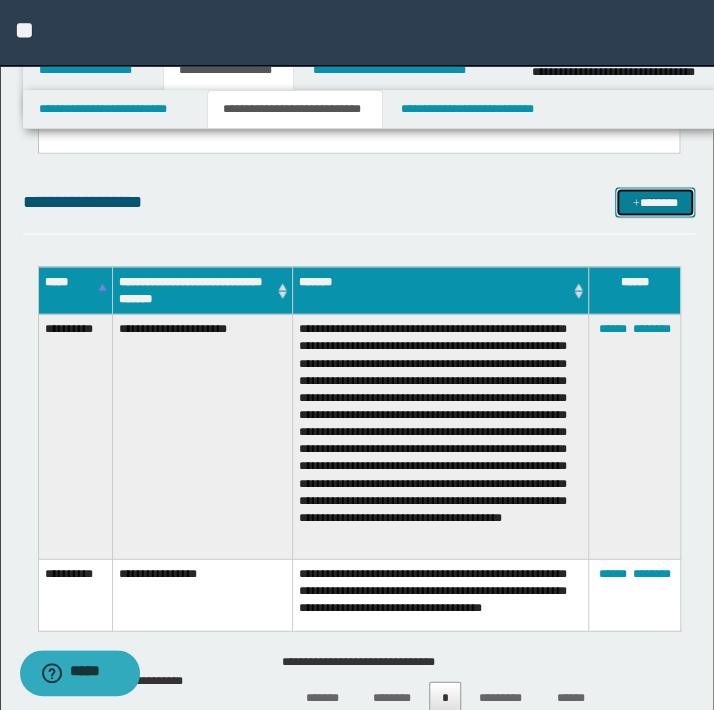 click on "*******" at bounding box center (655, 202) 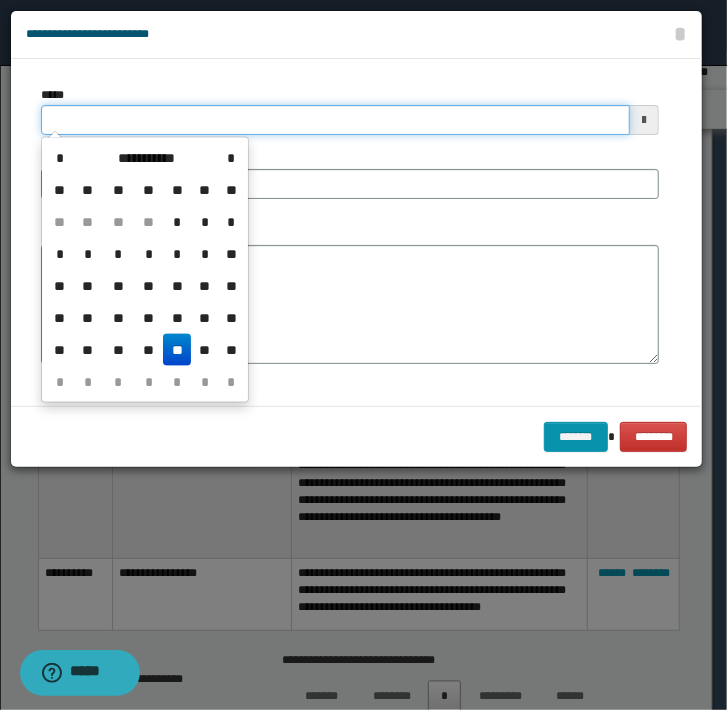 click on "*****" at bounding box center [335, 120] 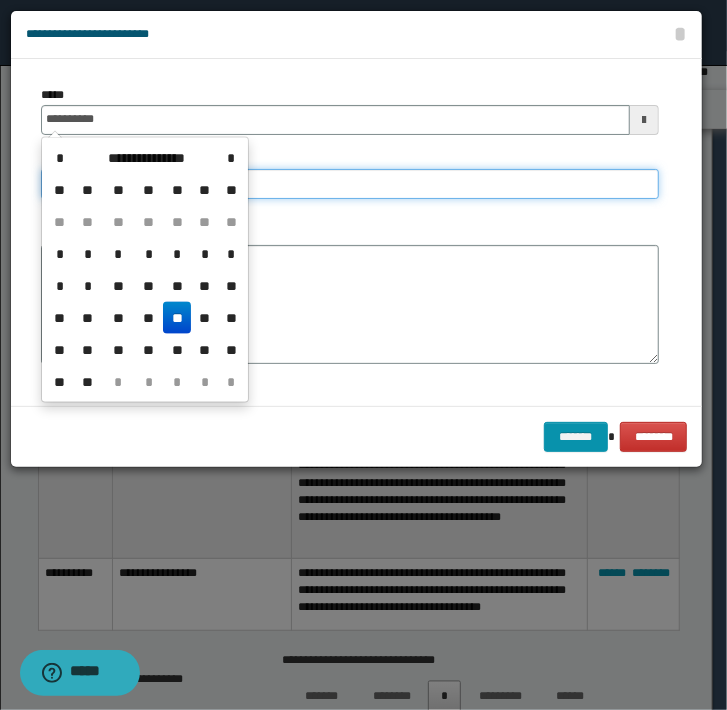 type on "**********" 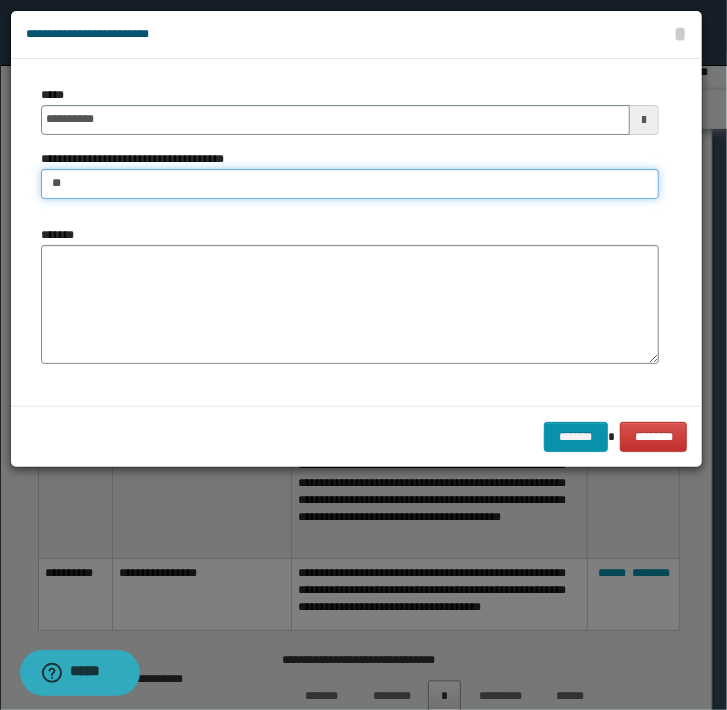 type on "*********" 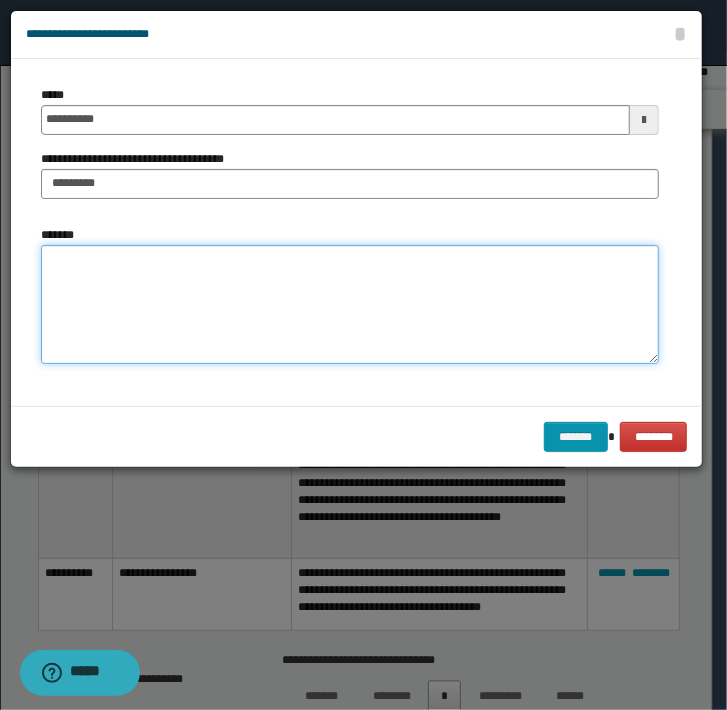 click on "*******" at bounding box center [350, 305] 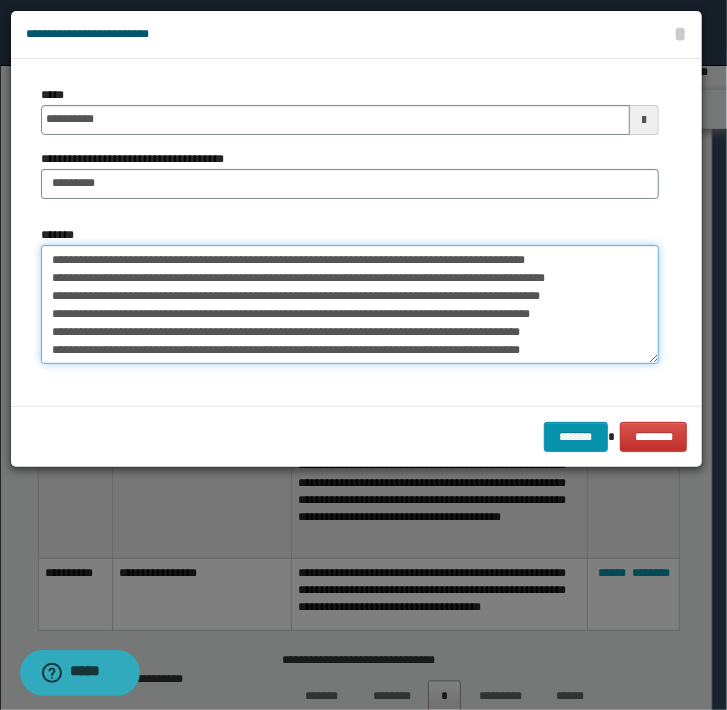 scroll, scrollTop: 11, scrollLeft: 0, axis: vertical 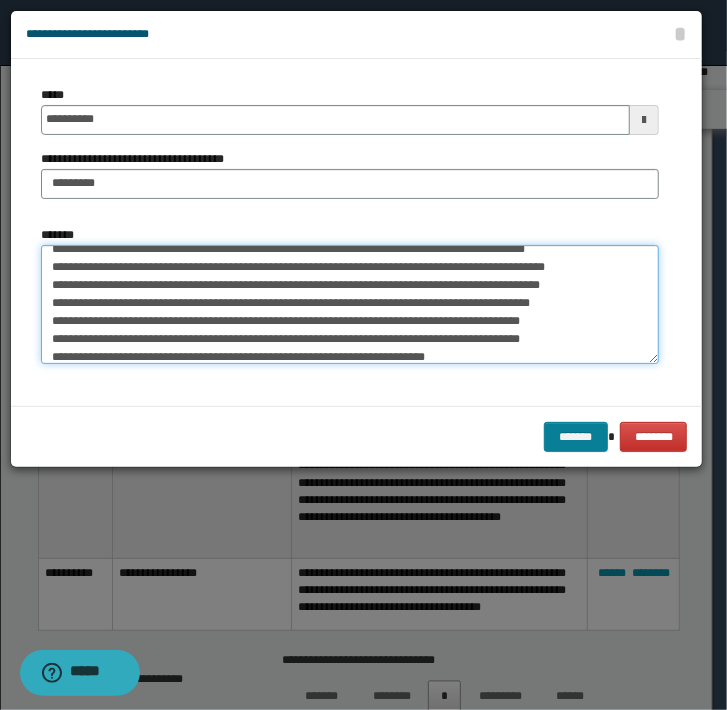 type on "**********" 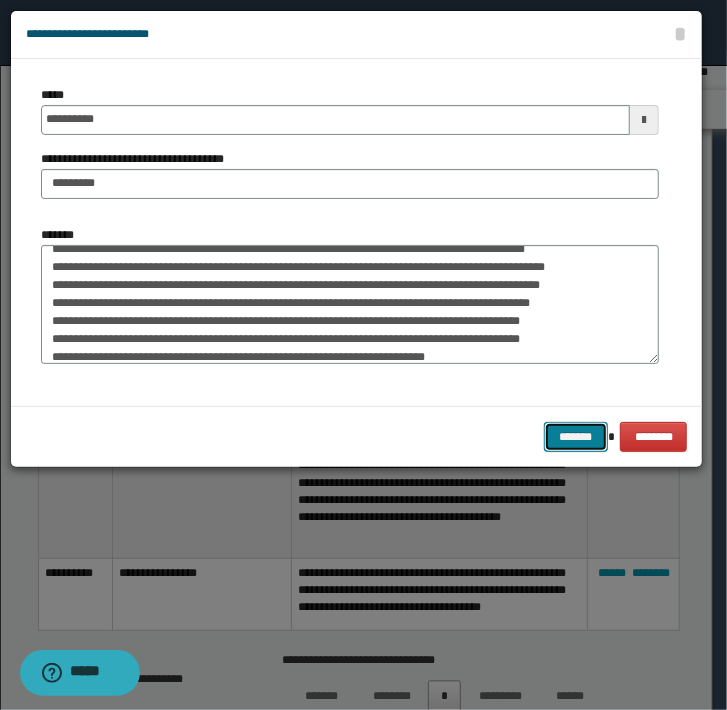 click on "*******" at bounding box center (576, 437) 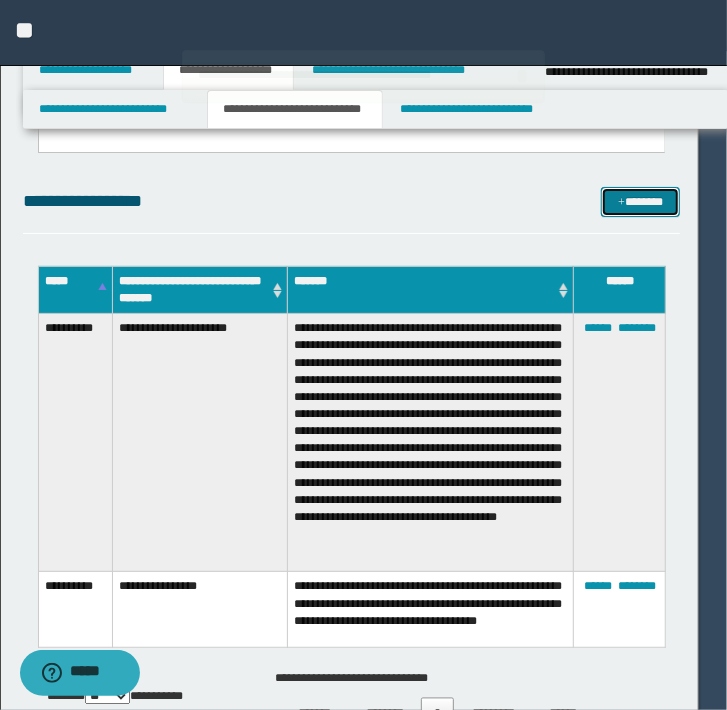 type 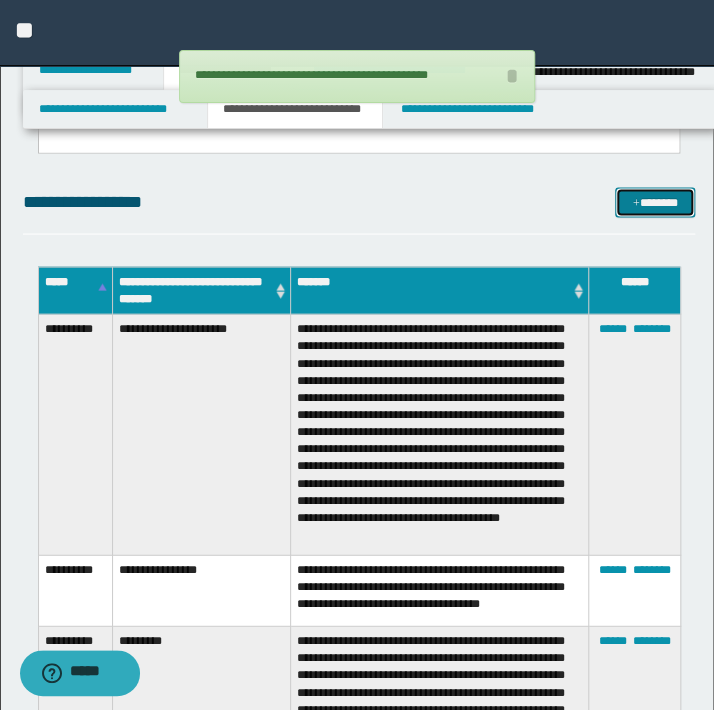 click at bounding box center (636, 203) 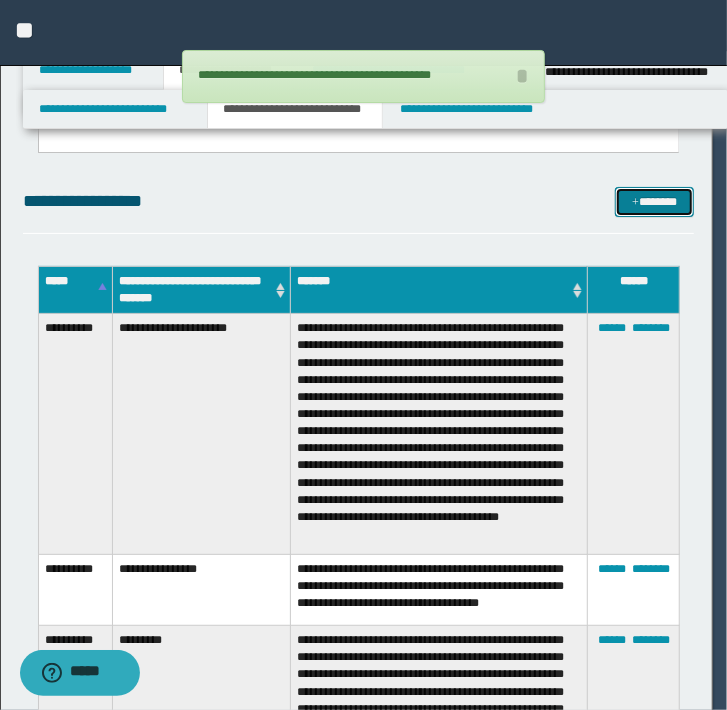 scroll, scrollTop: 0, scrollLeft: 0, axis: both 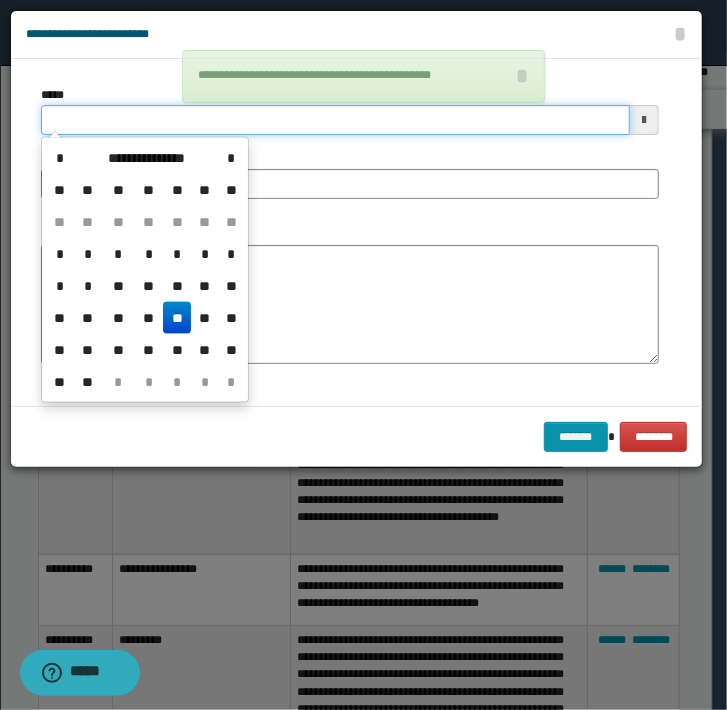 click on "*****" at bounding box center (335, 120) 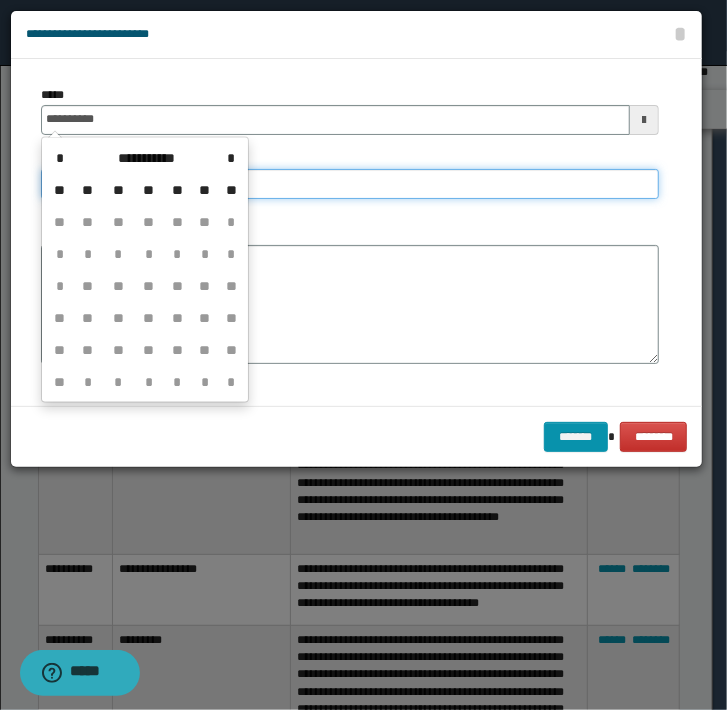 type on "**********" 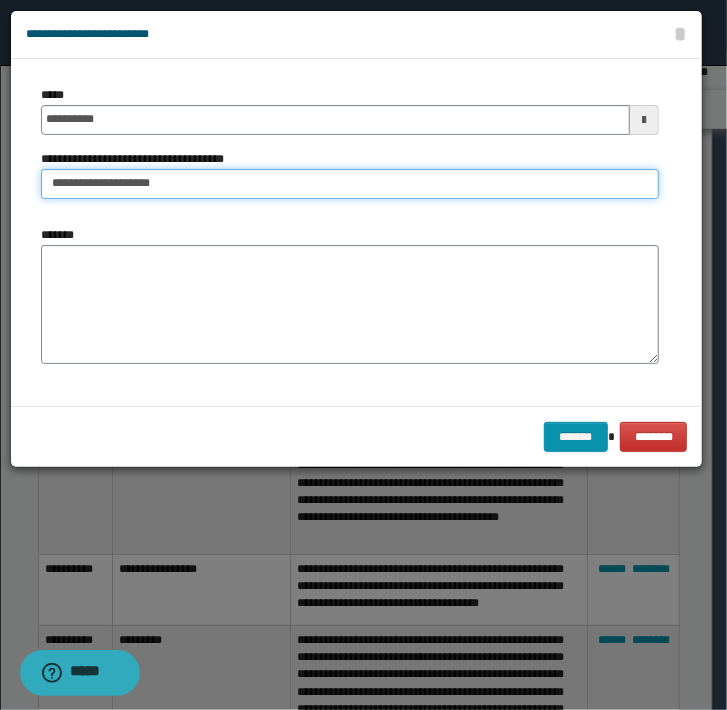 type on "**********" 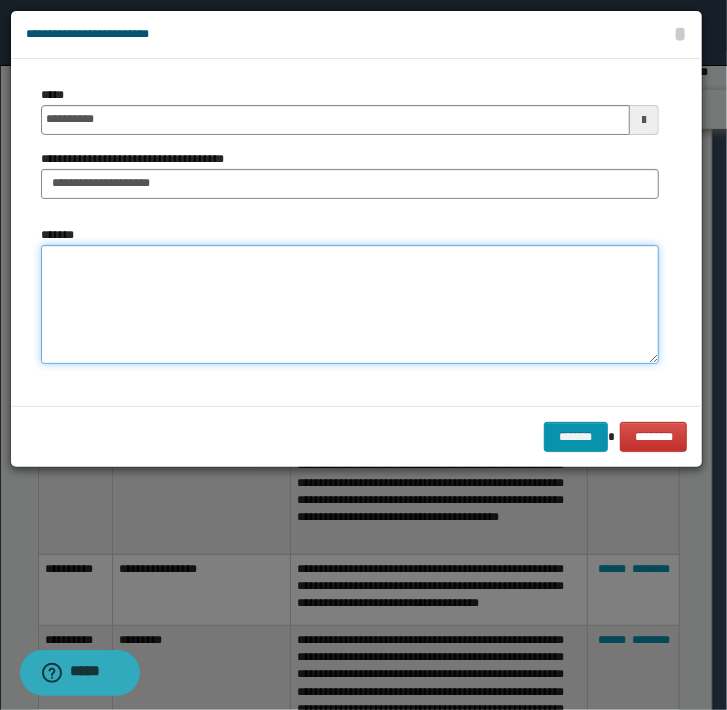 click on "*******" at bounding box center [350, 305] 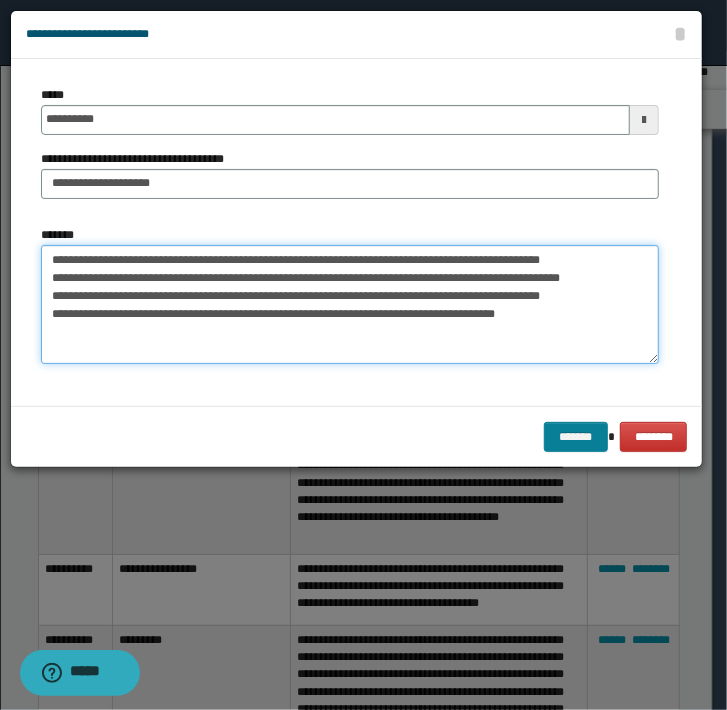 type on "**********" 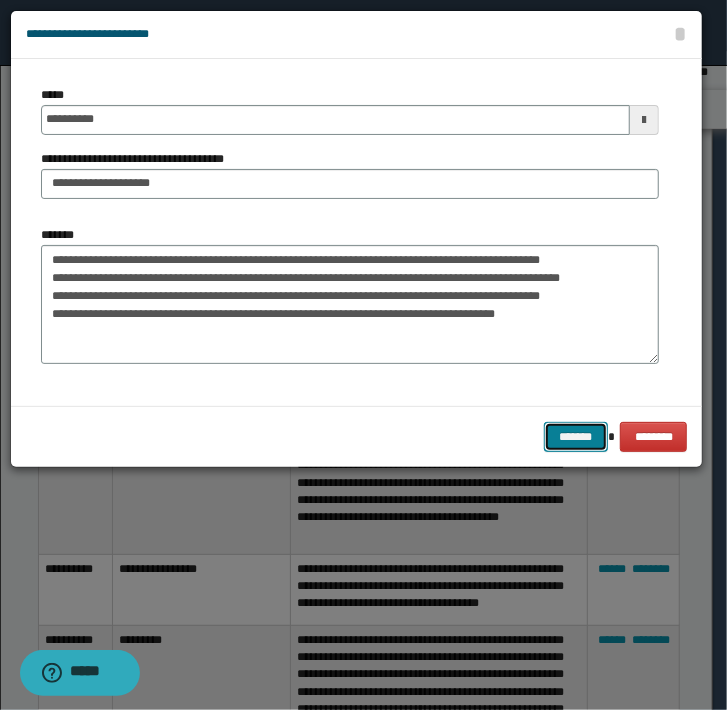 click on "*******" at bounding box center [576, 437] 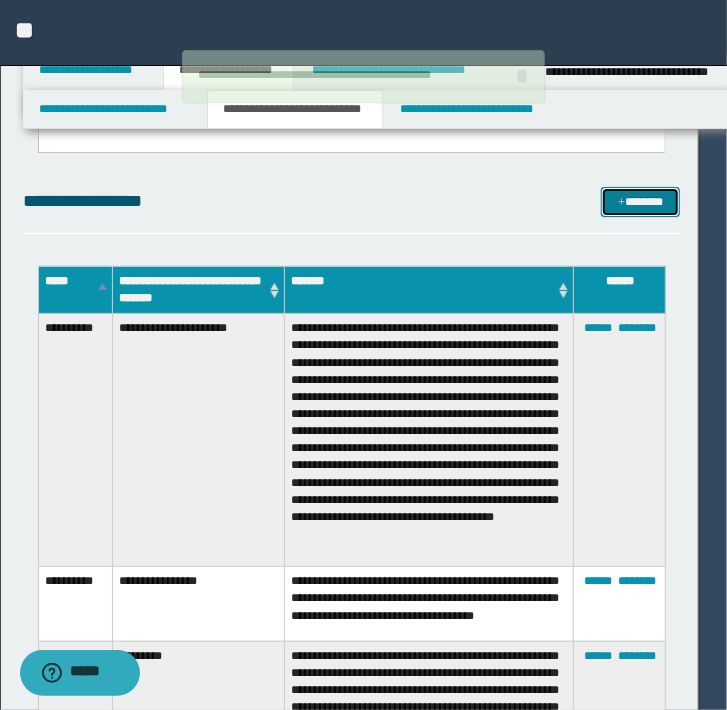 type 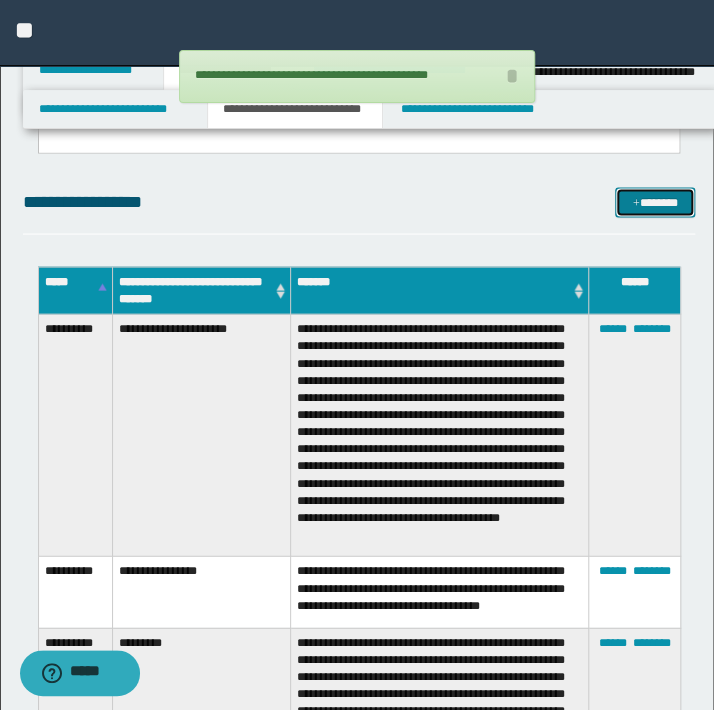 click on "*******" at bounding box center [655, 202] 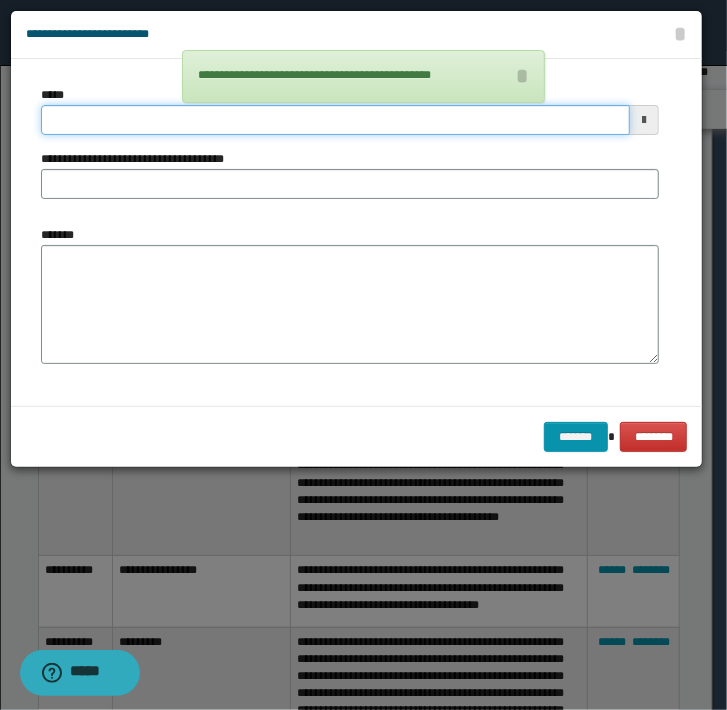 click on "*****" at bounding box center [335, 120] 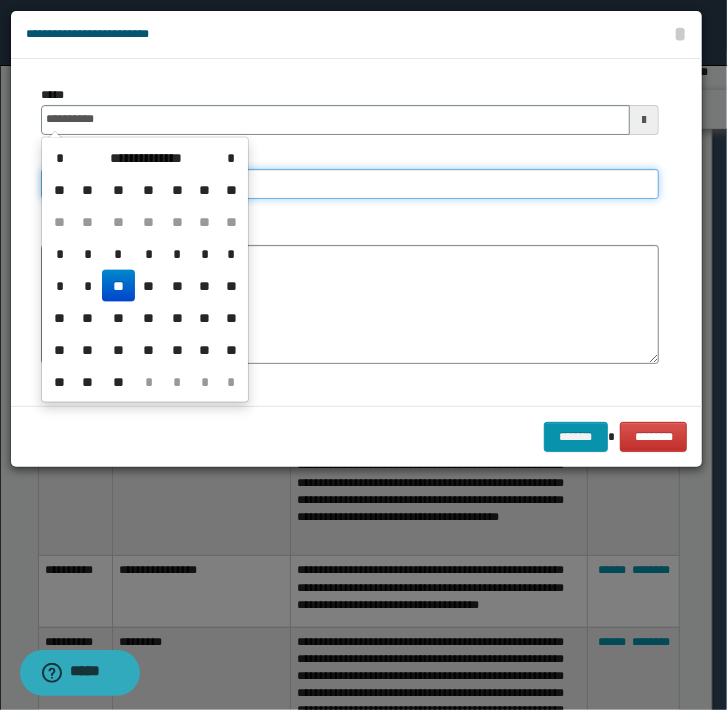 type on "**********" 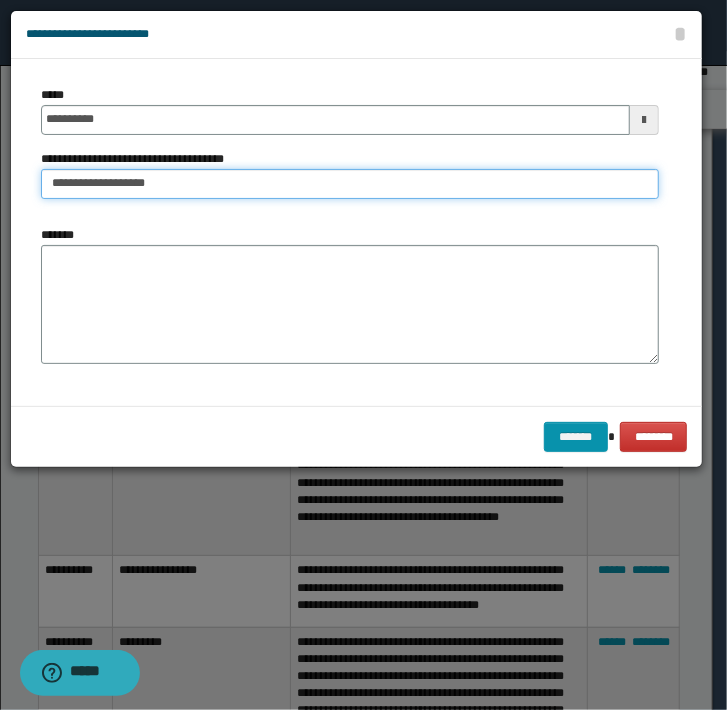 type on "**********" 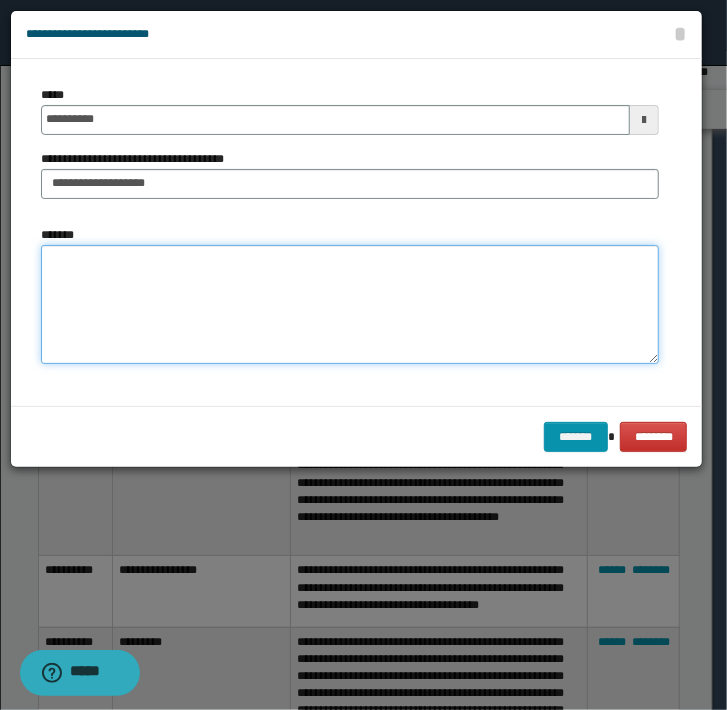 click on "*******" at bounding box center [350, 305] 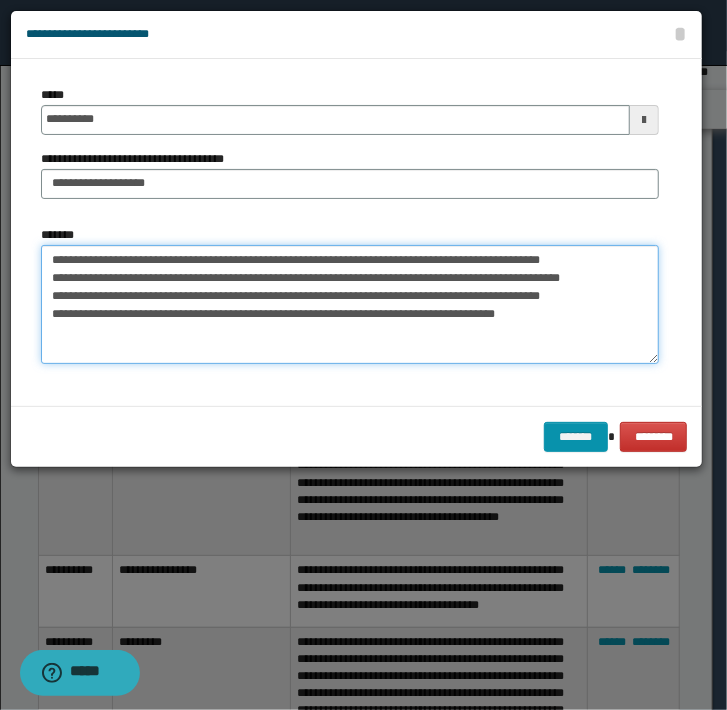 type on "**********" 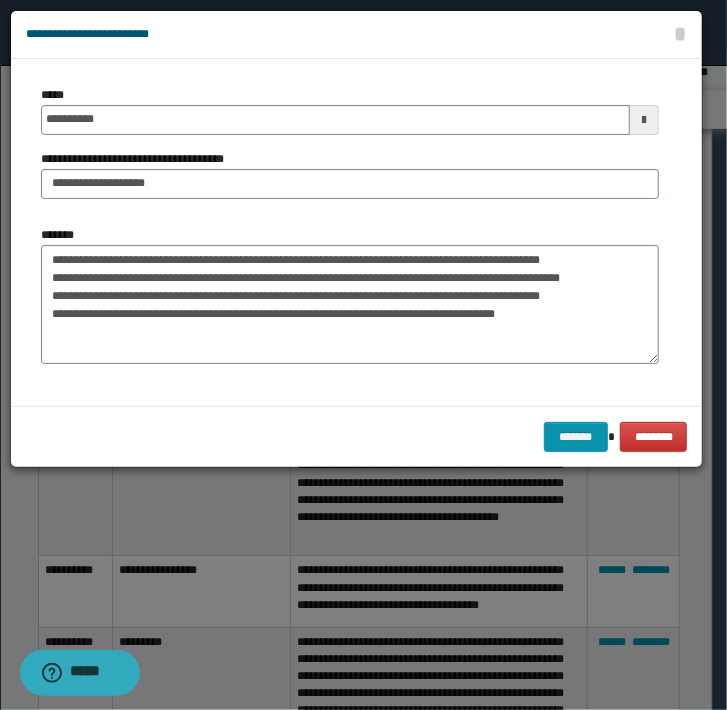 click on "*******
********" at bounding box center (356, 436) 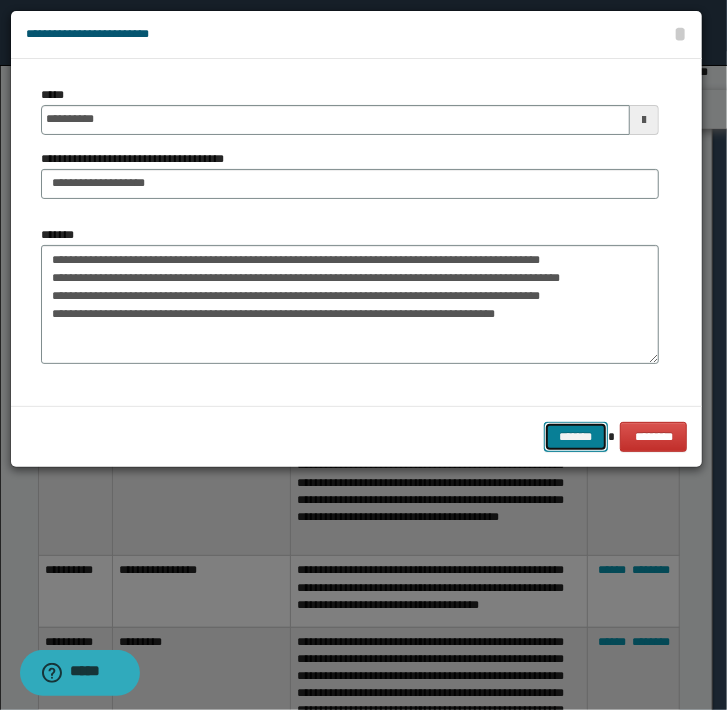 click on "*******" at bounding box center [576, 437] 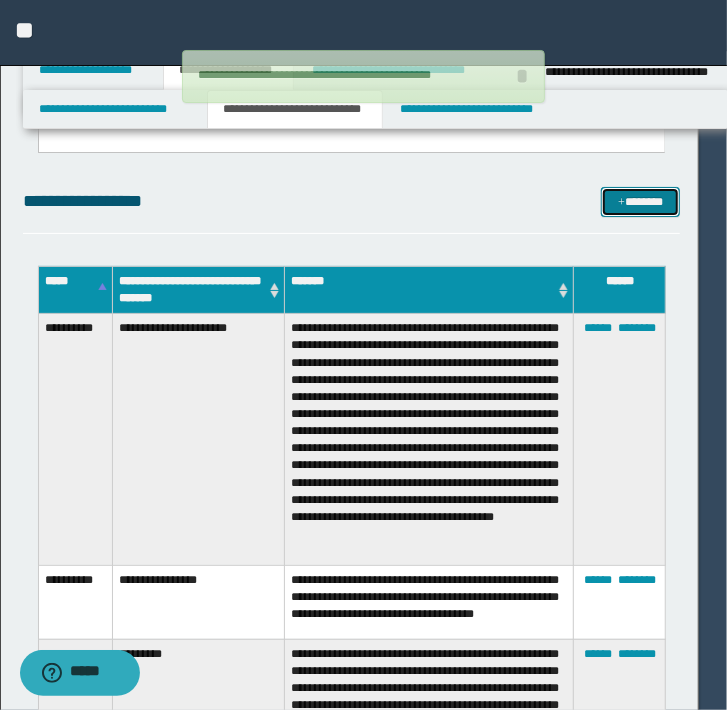 type 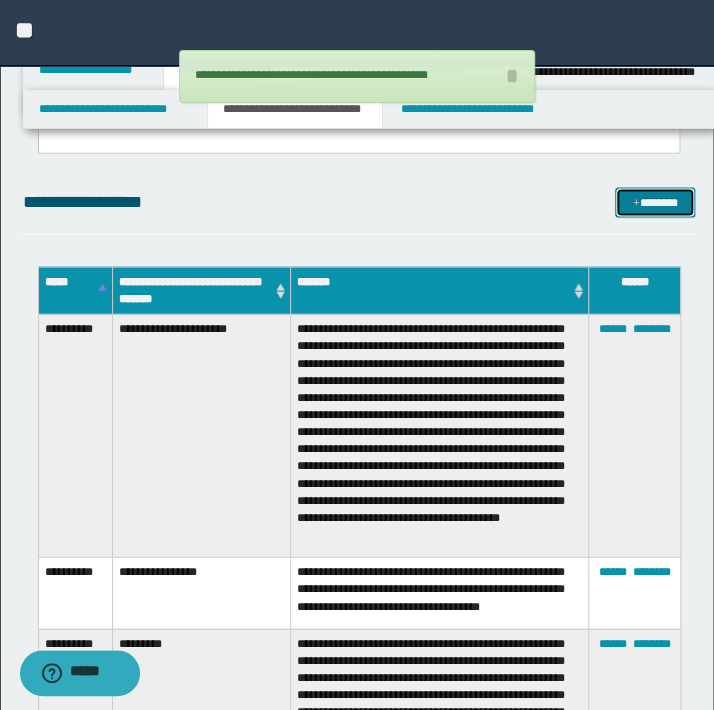 click on "*******" at bounding box center (655, 202) 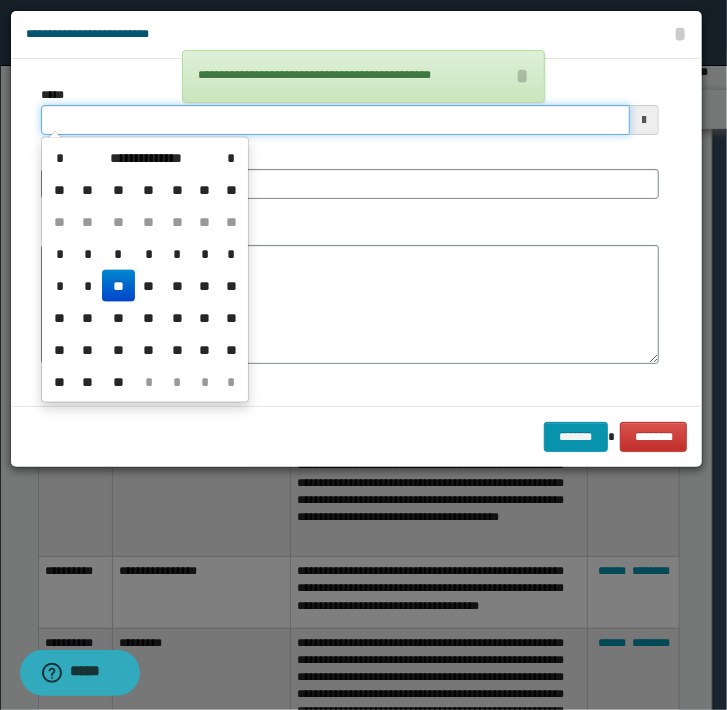 click on "*****" at bounding box center (335, 120) 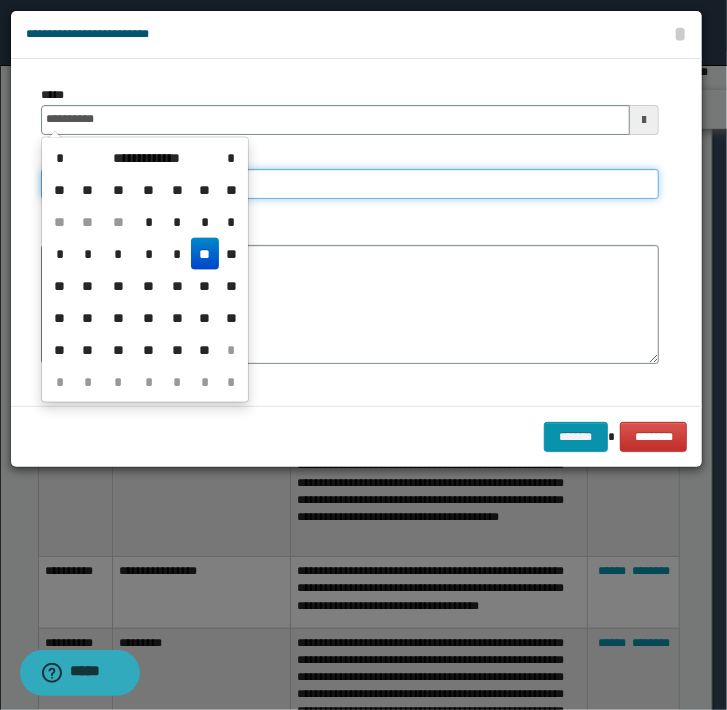 type on "**********" 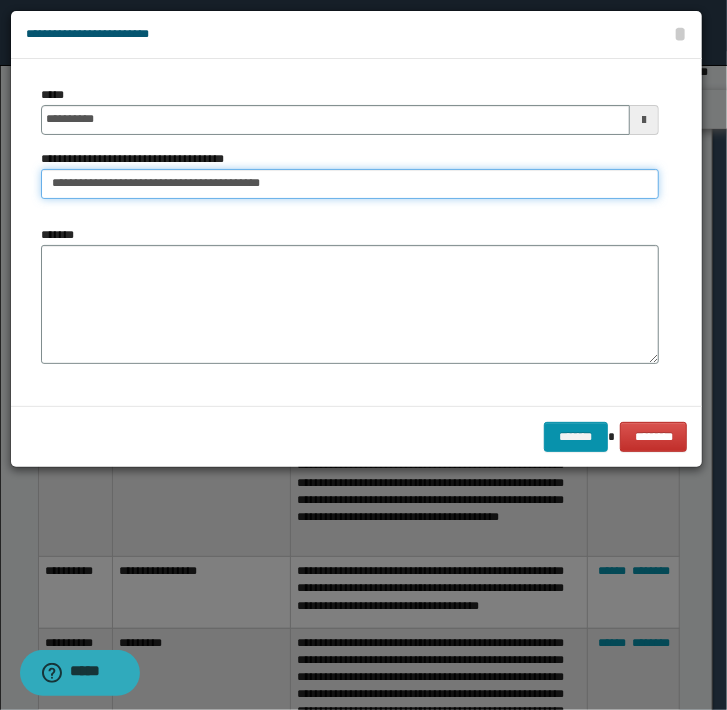 type on "**********" 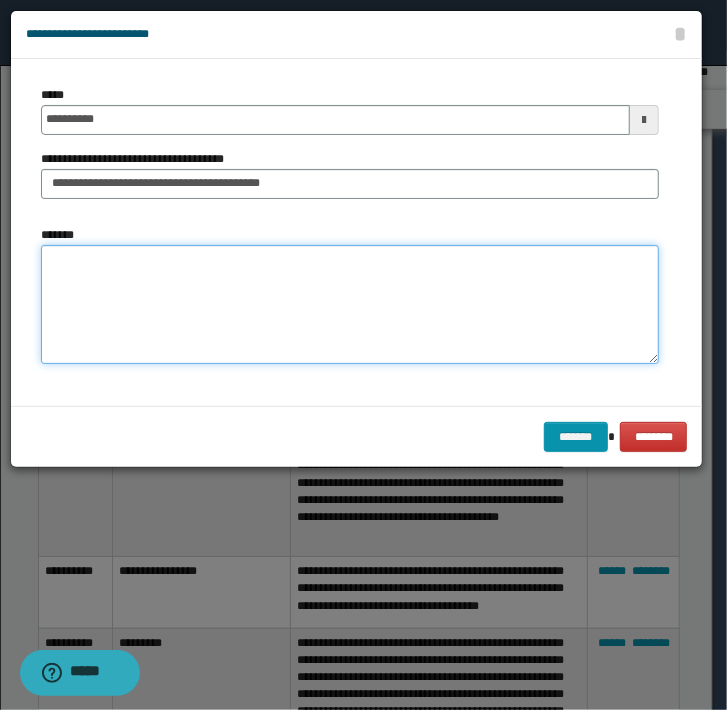 click on "*******" at bounding box center [350, 305] 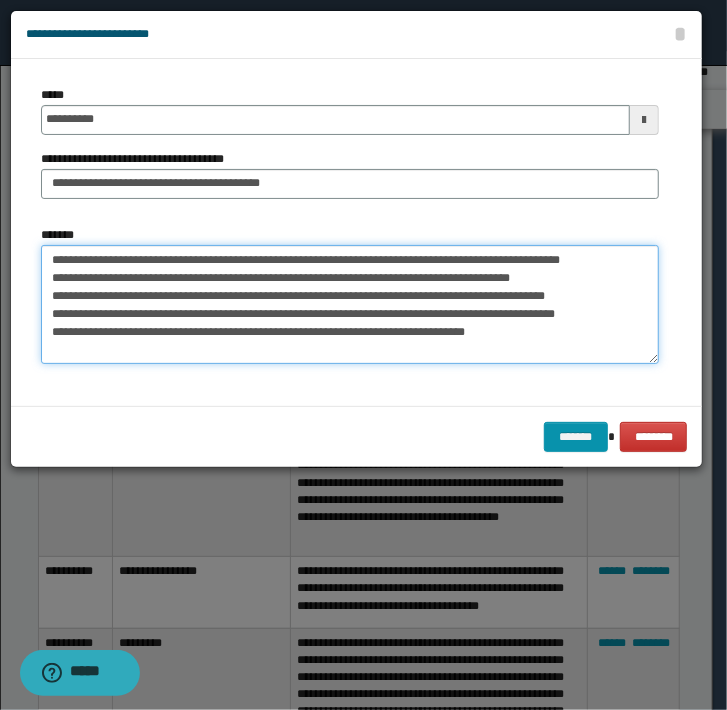 paste on "**********" 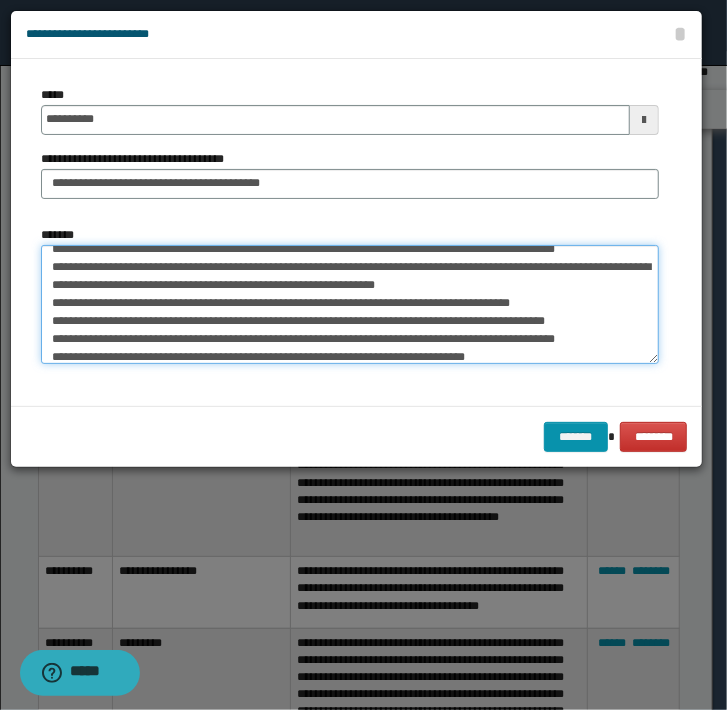 scroll, scrollTop: 0, scrollLeft: 0, axis: both 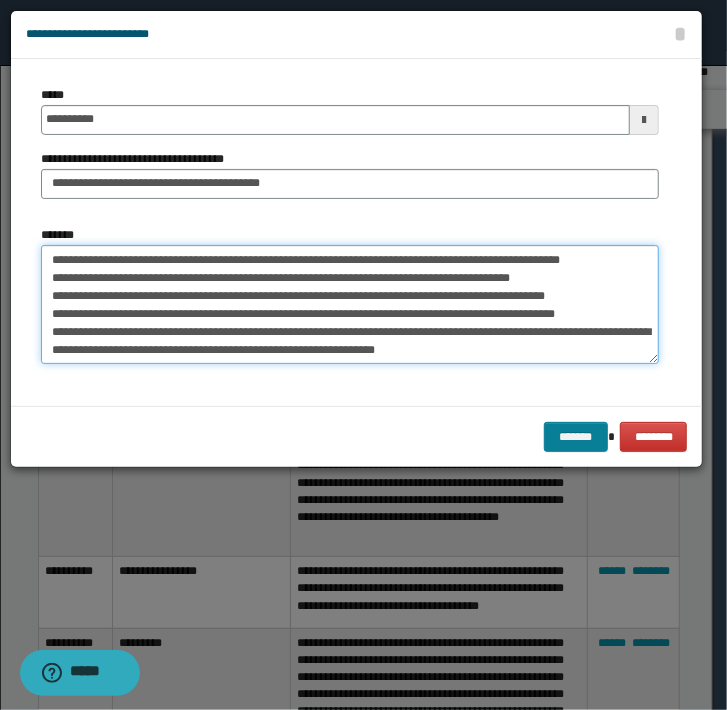 type on "**********" 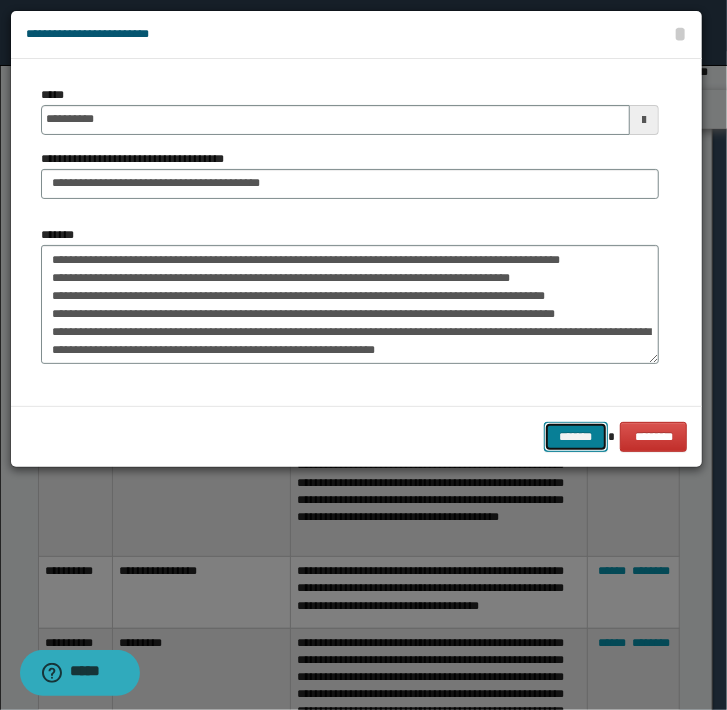 click on "*******" at bounding box center [576, 437] 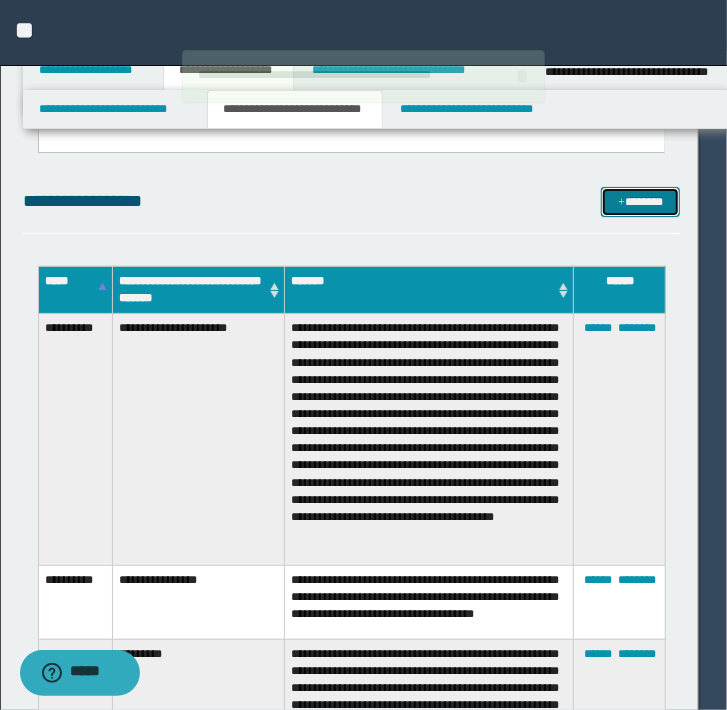 type 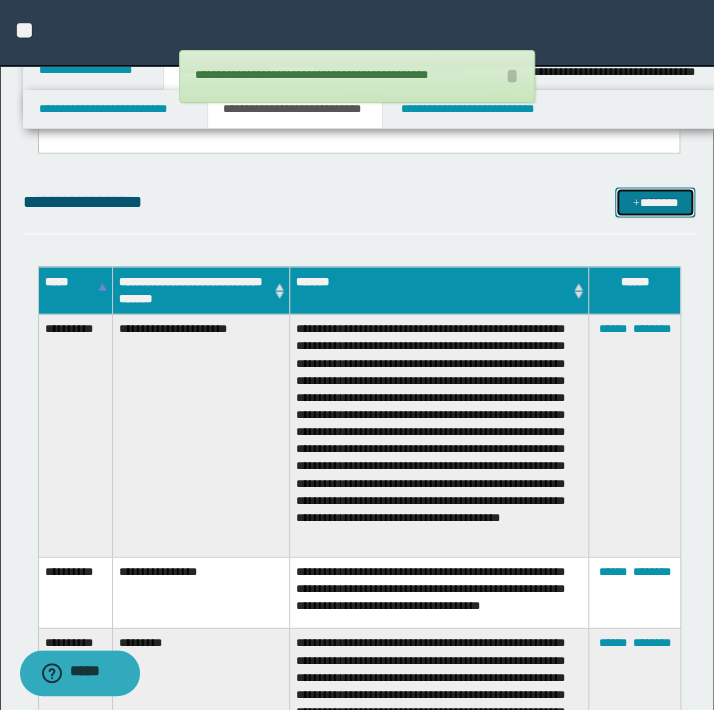 click on "*******" at bounding box center (655, 202) 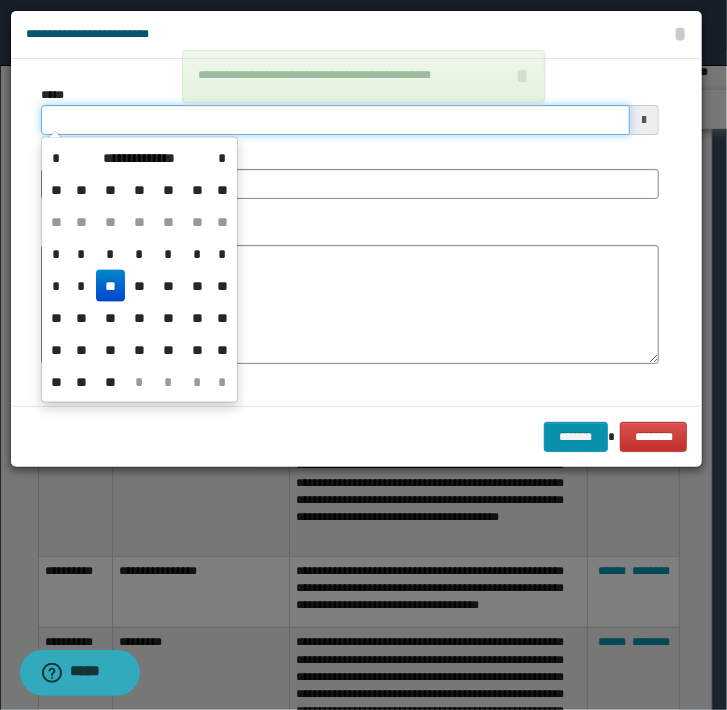 click on "*****" at bounding box center (335, 120) 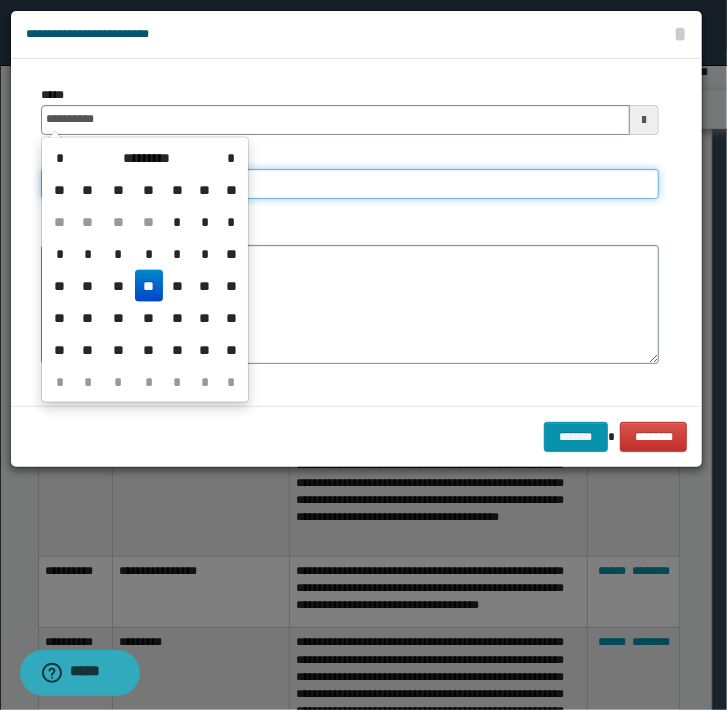 type on "**********" 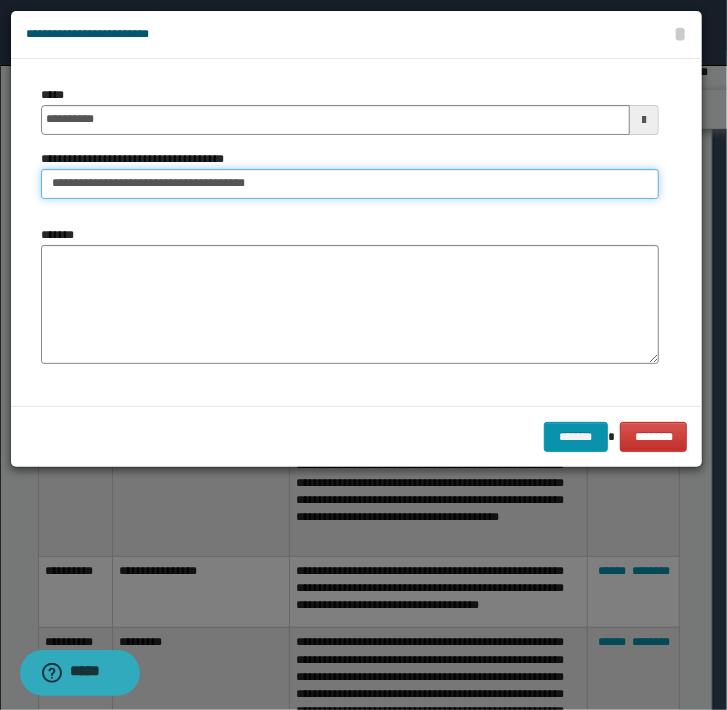 type on "**********" 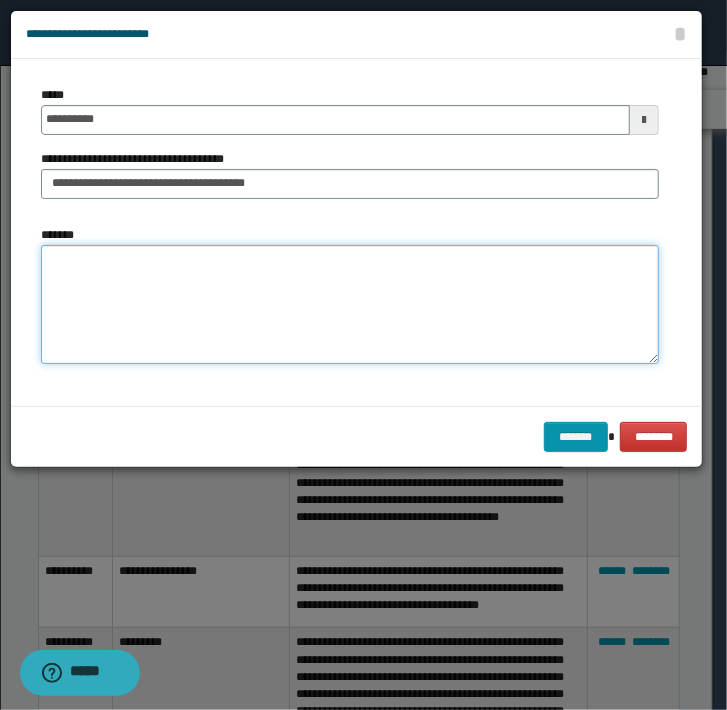 click on "*******" at bounding box center (350, 305) 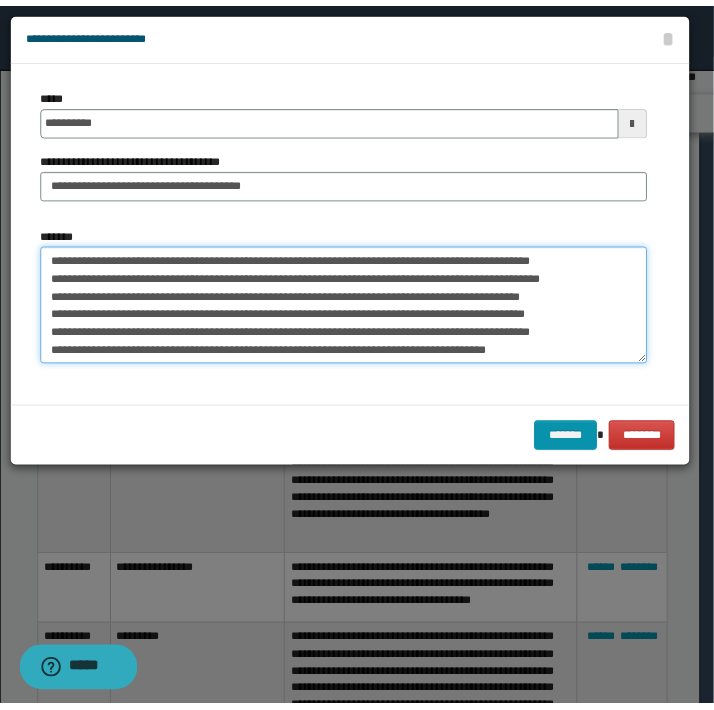 scroll, scrollTop: 11, scrollLeft: 0, axis: vertical 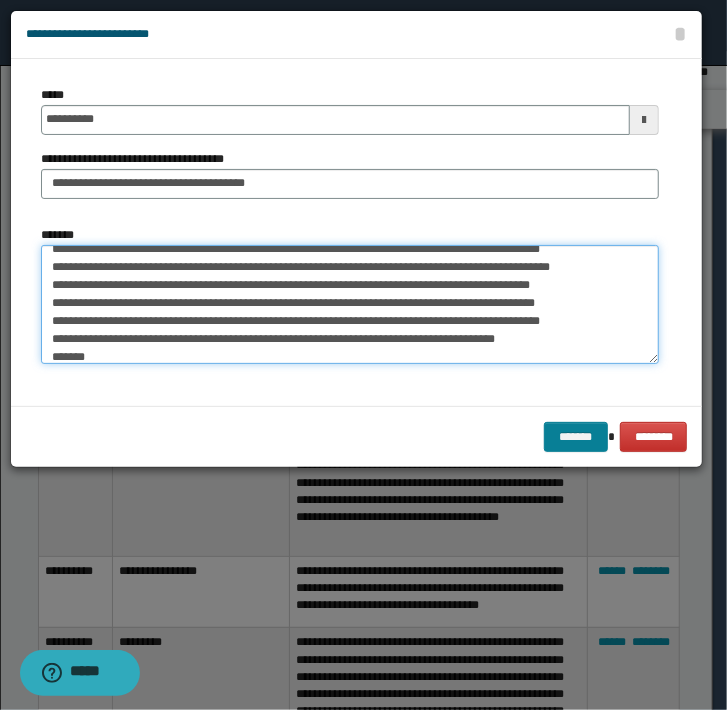type on "**********" 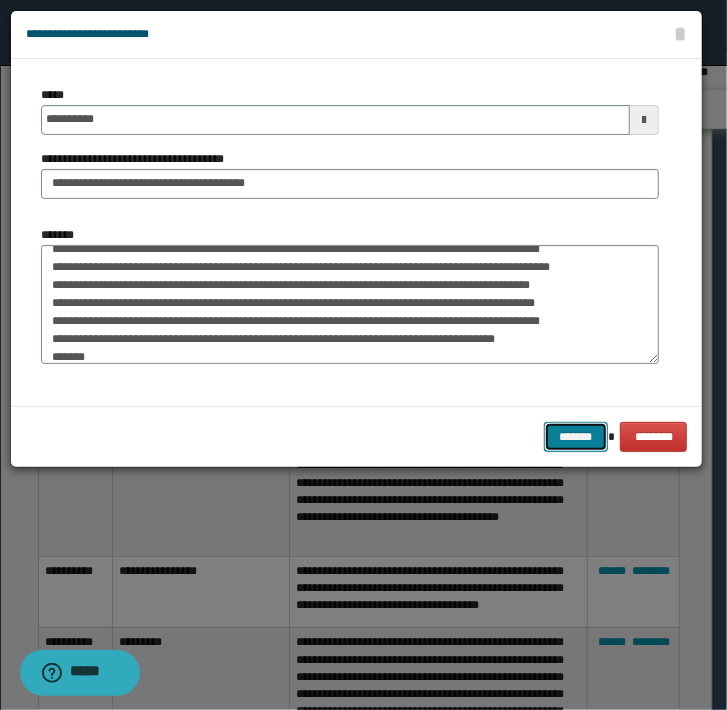 click on "*******" at bounding box center (576, 437) 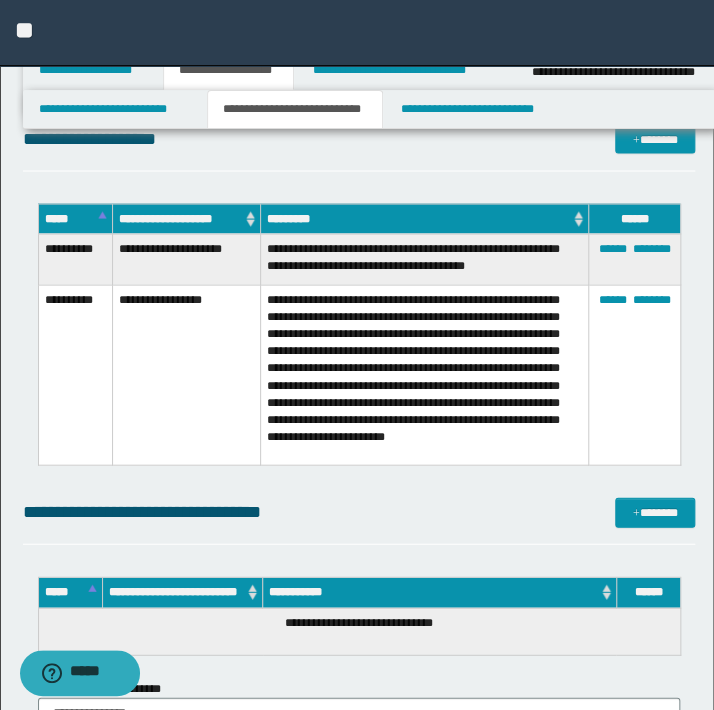 scroll, scrollTop: 3000, scrollLeft: 0, axis: vertical 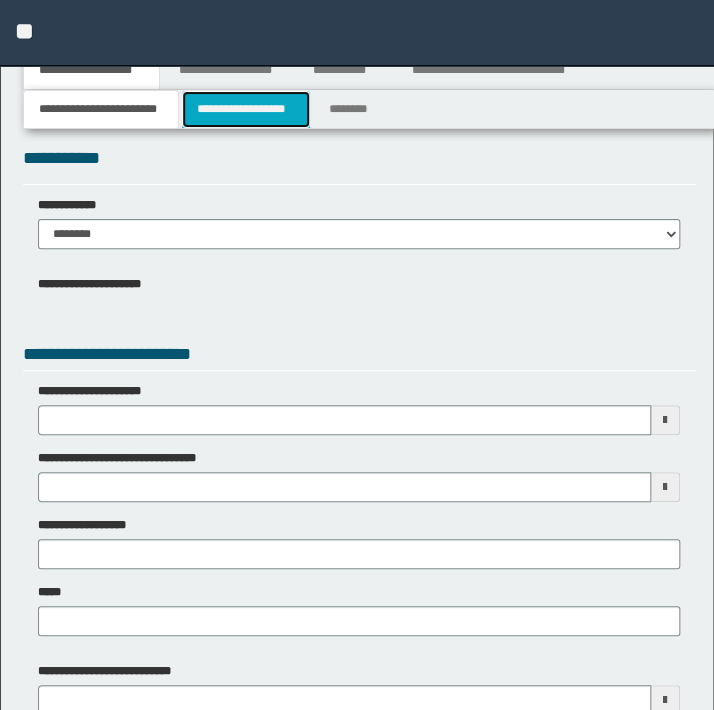 click on "**********" at bounding box center [246, 109] 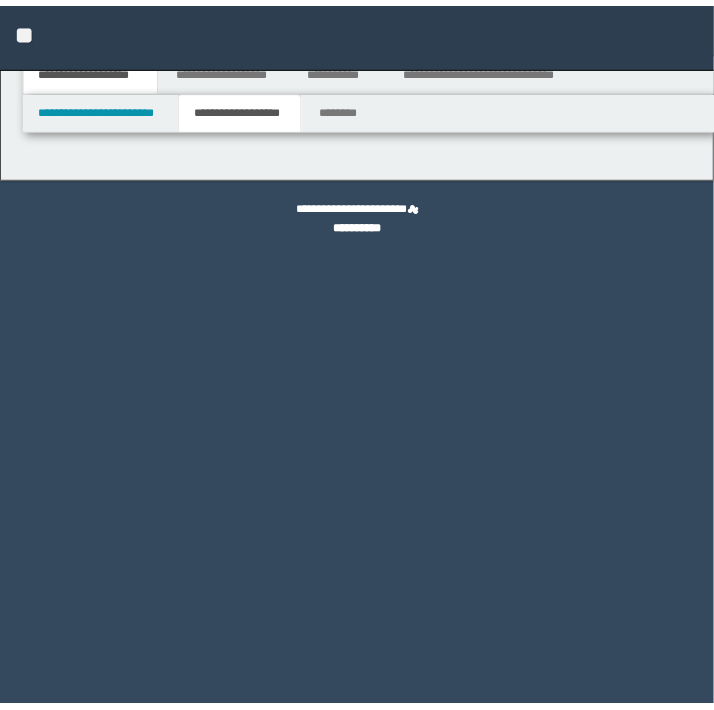 scroll, scrollTop: 0, scrollLeft: 0, axis: both 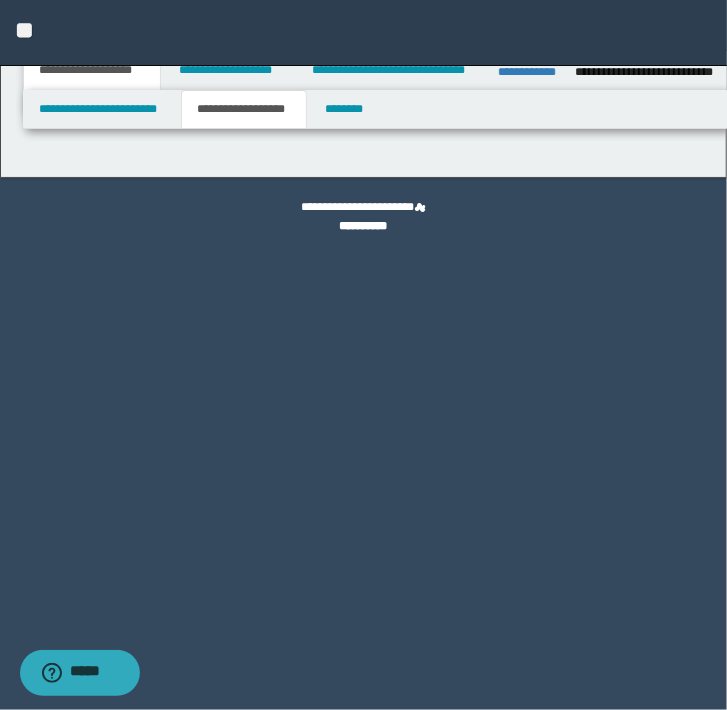 click on "**********" at bounding box center (244, 109) 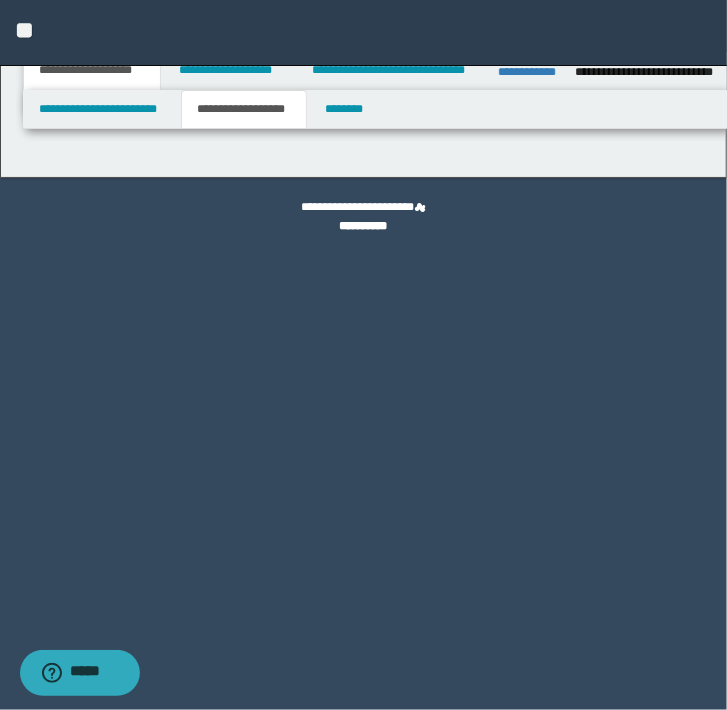 click on "**********" at bounding box center [363, 355] 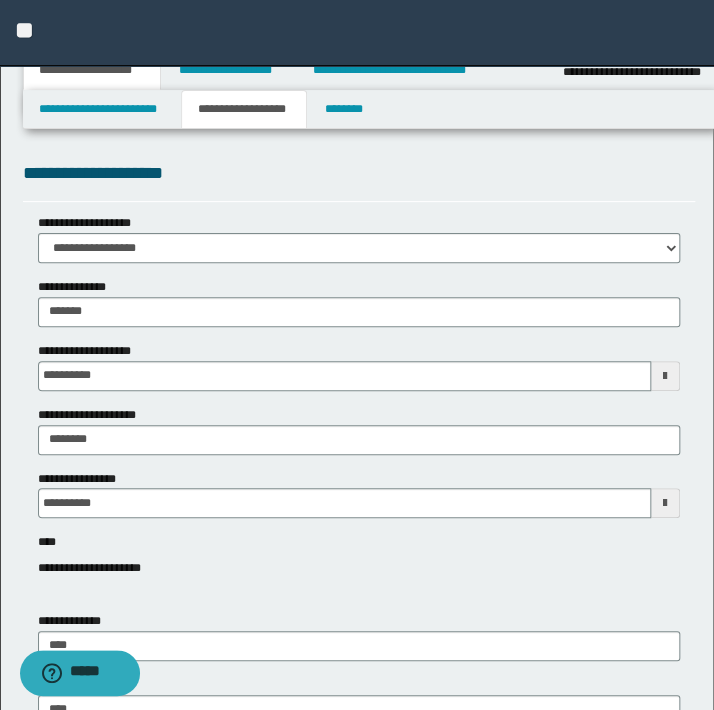 click on "**********" at bounding box center [244, 109] 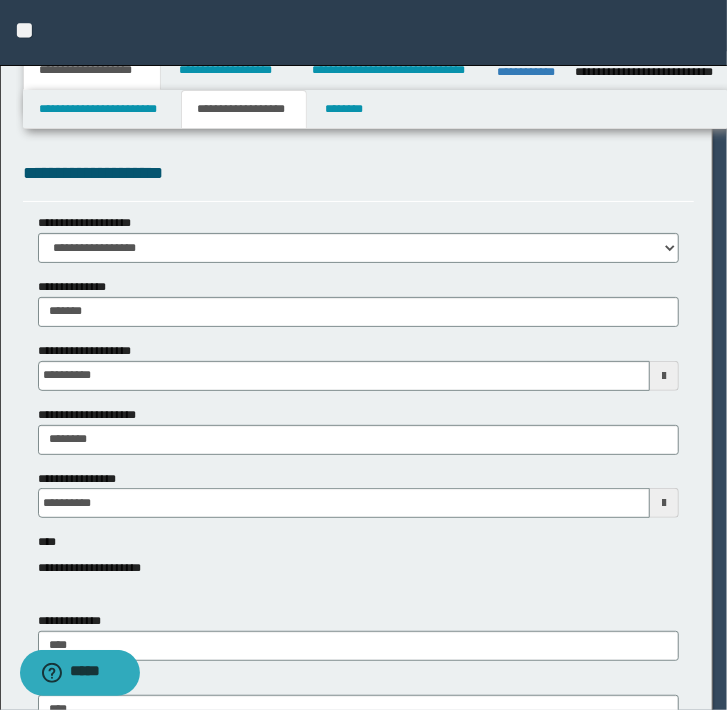 click on "**********" at bounding box center [244, 109] 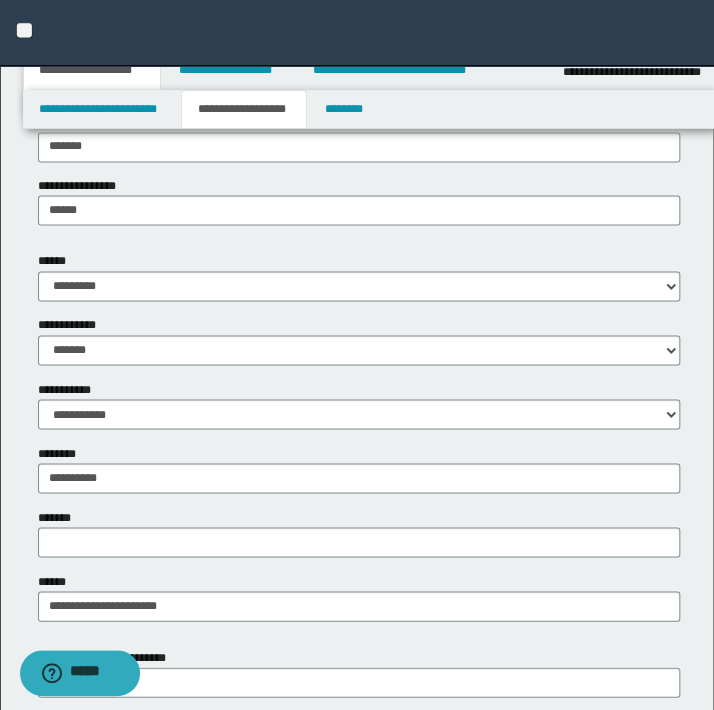 scroll, scrollTop: 636, scrollLeft: 0, axis: vertical 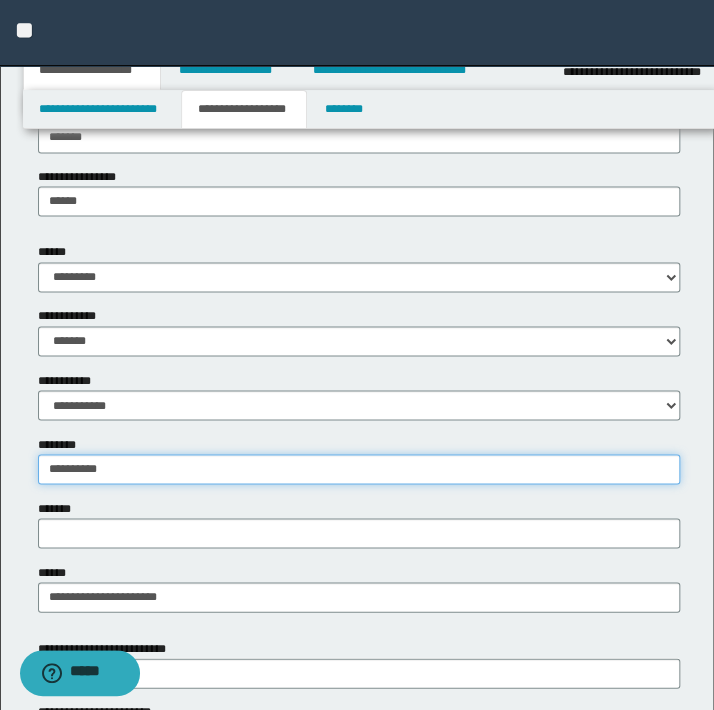 drag, startPoint x: 164, startPoint y: 466, endPoint x: -21, endPoint y: 486, distance: 186.07794 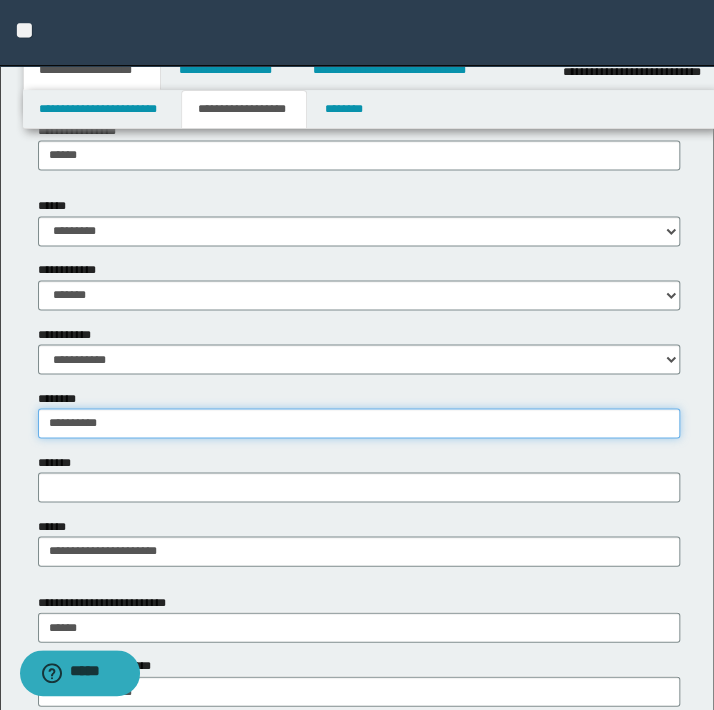 scroll, scrollTop: 727, scrollLeft: 0, axis: vertical 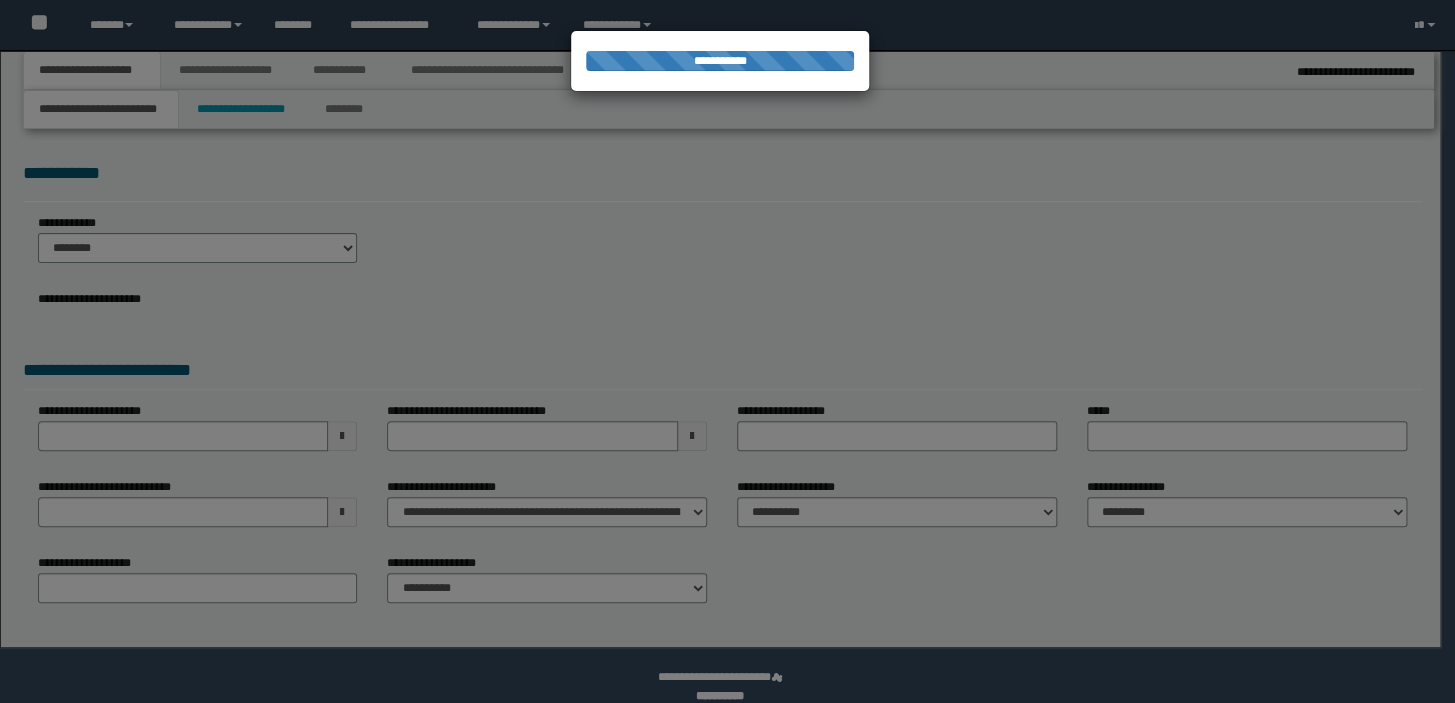 select on "*" 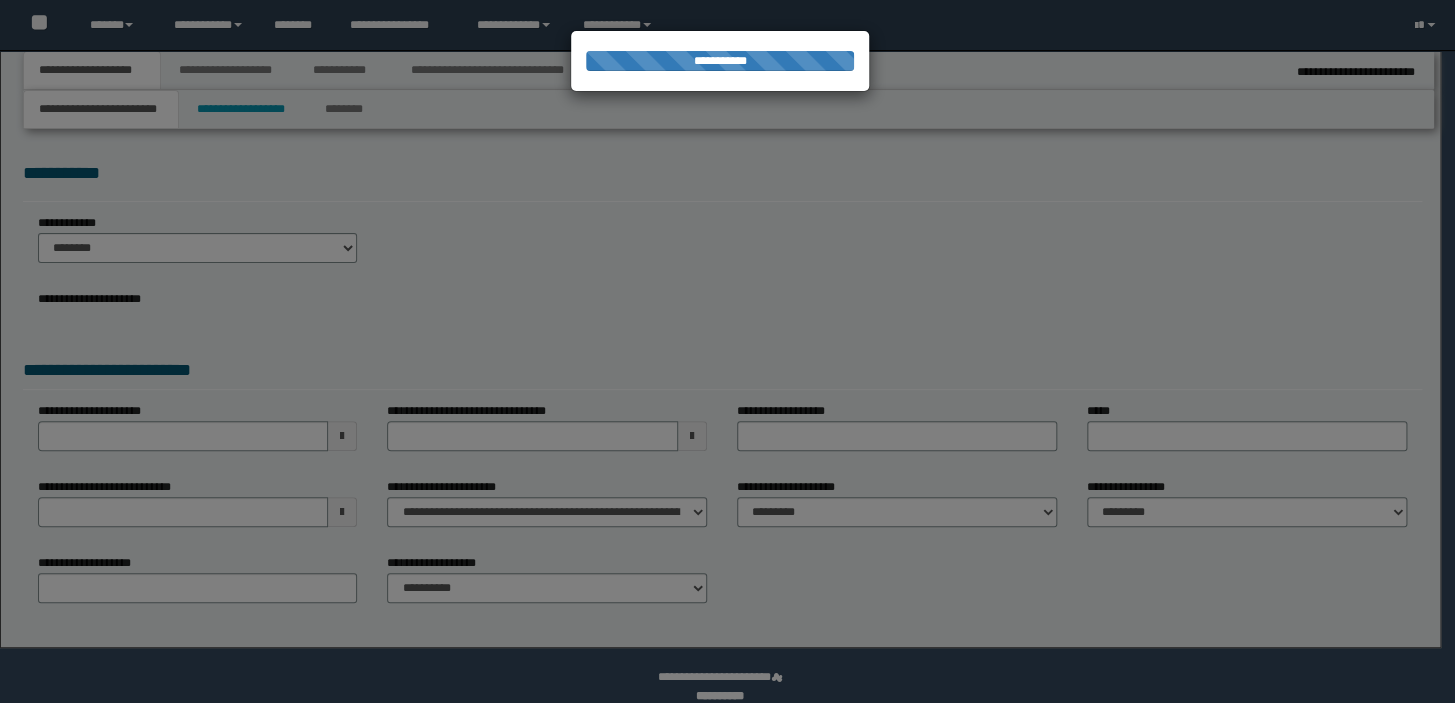 scroll, scrollTop: 0, scrollLeft: 0, axis: both 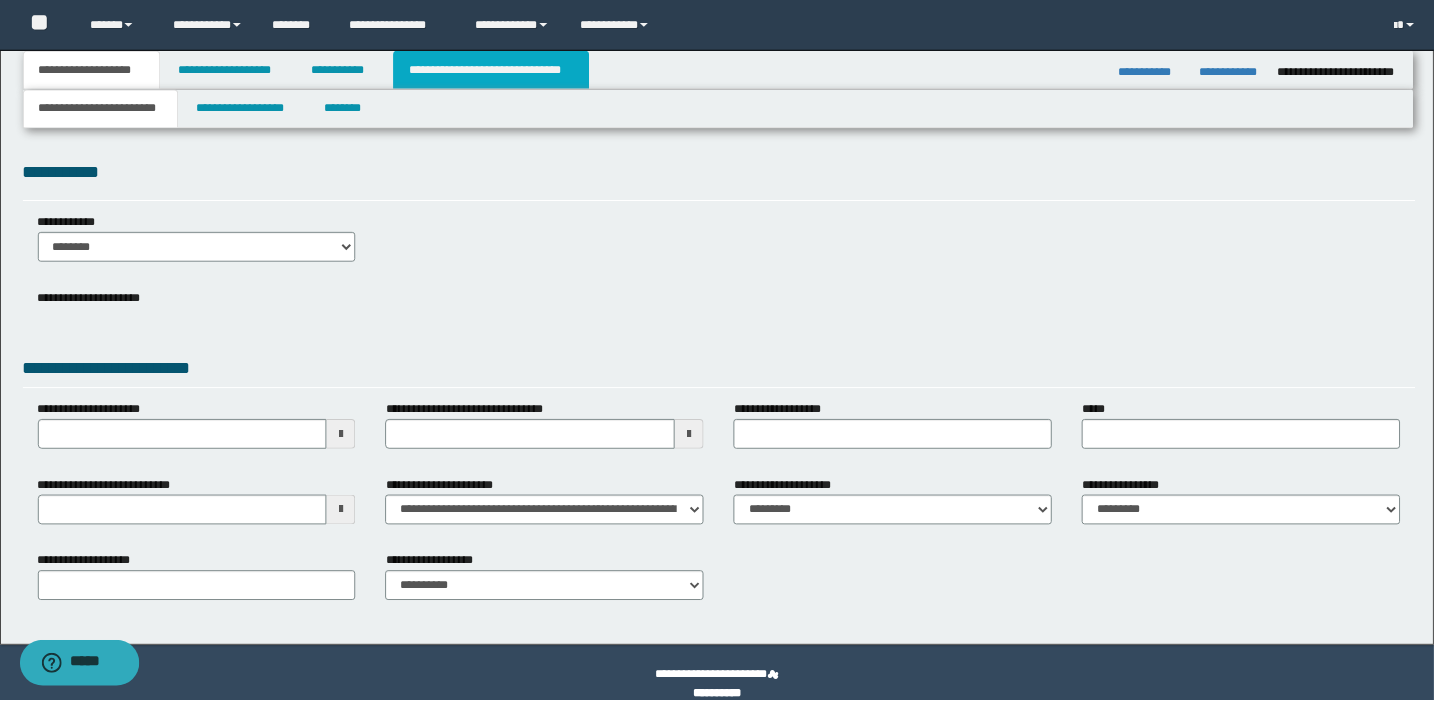 click on "**********" at bounding box center (493, 70) 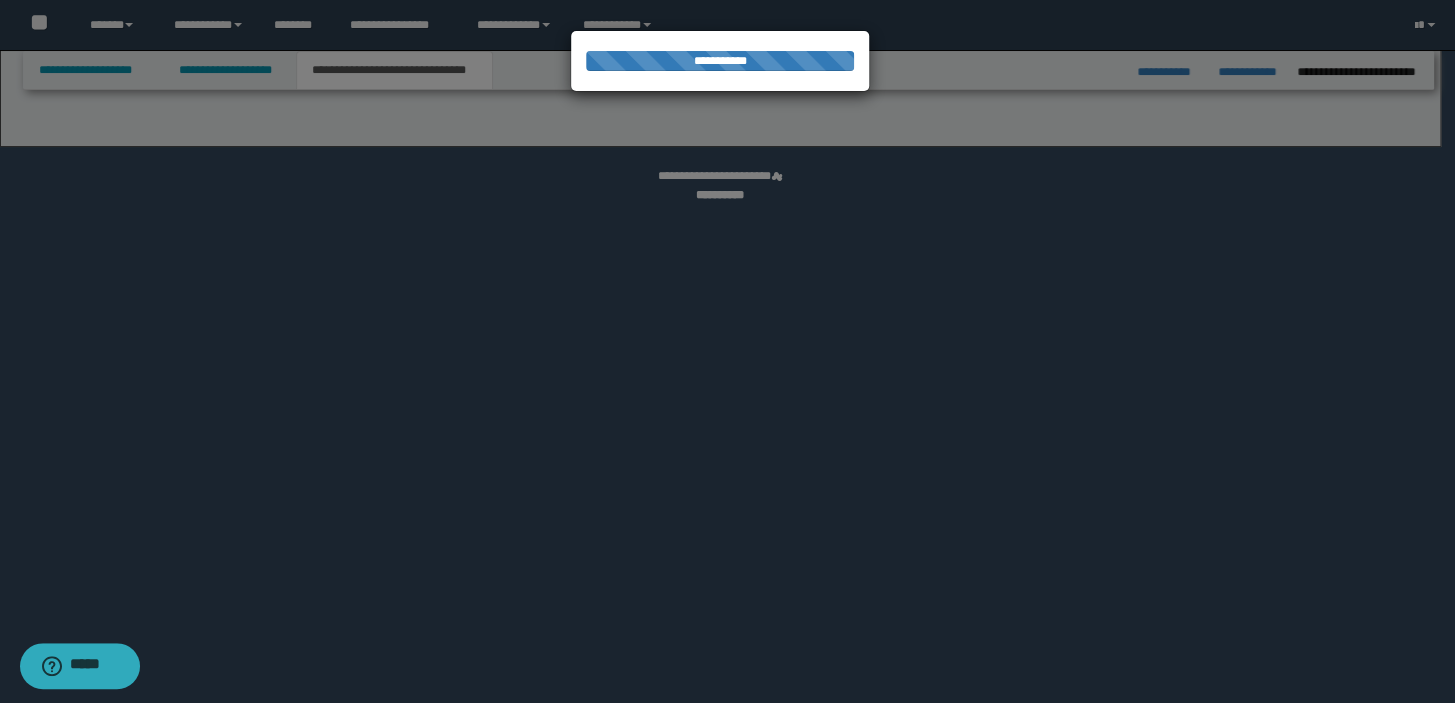 select on "*" 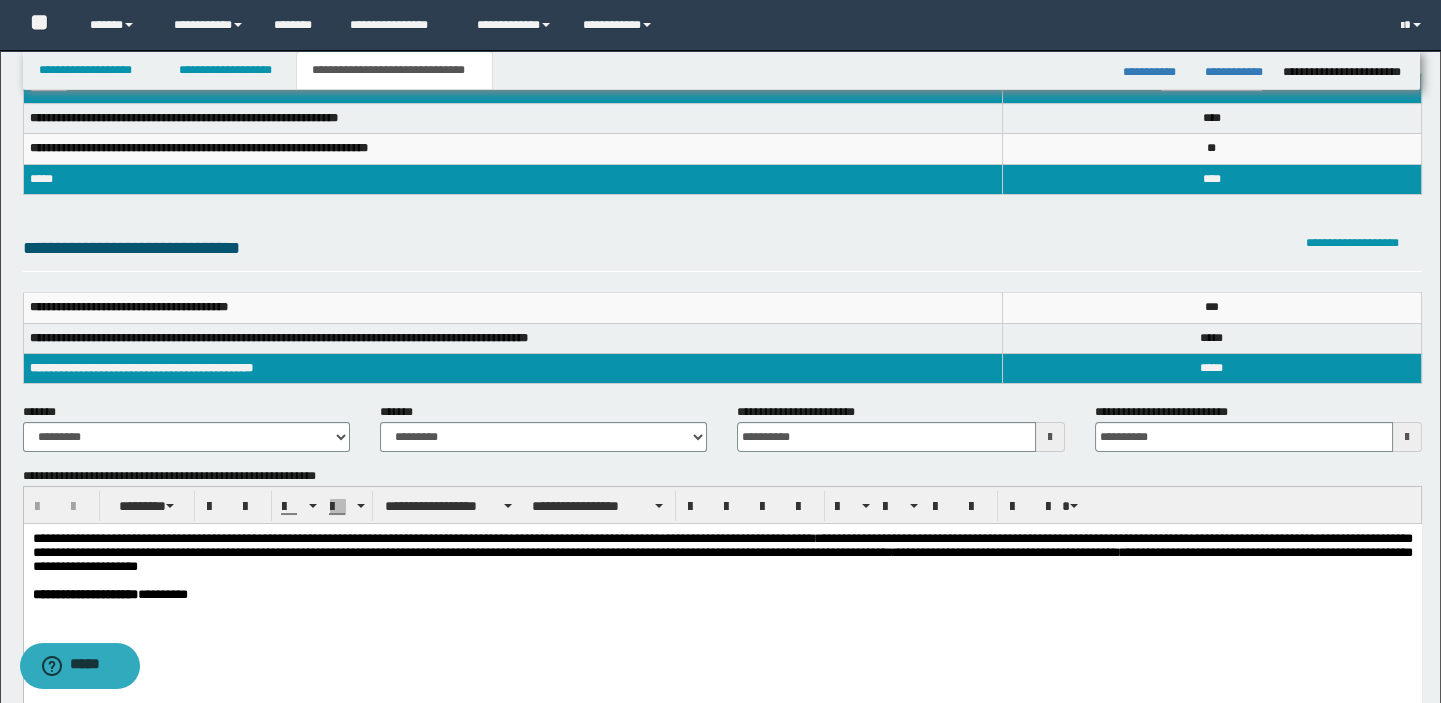 scroll, scrollTop: 0, scrollLeft: 0, axis: both 